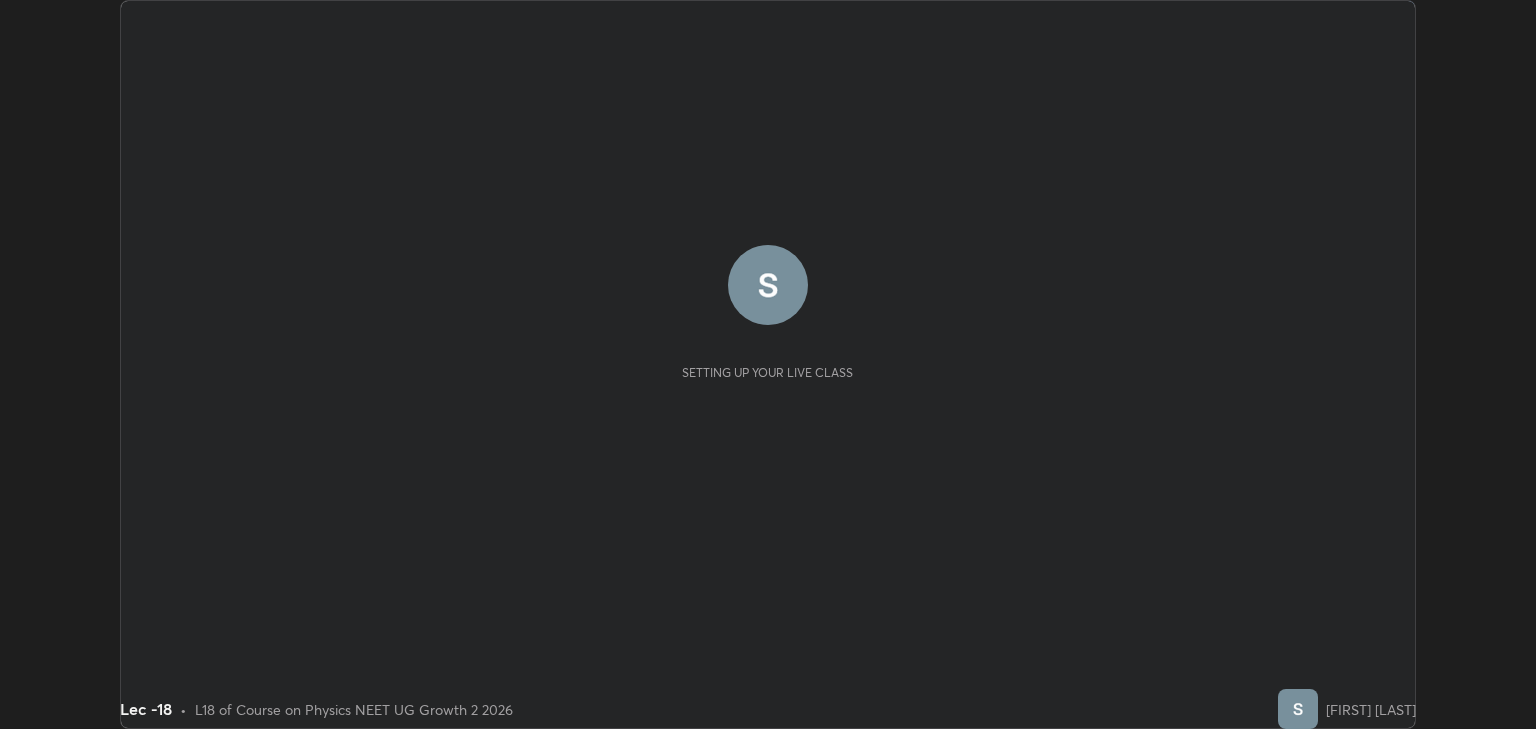 scroll, scrollTop: 0, scrollLeft: 0, axis: both 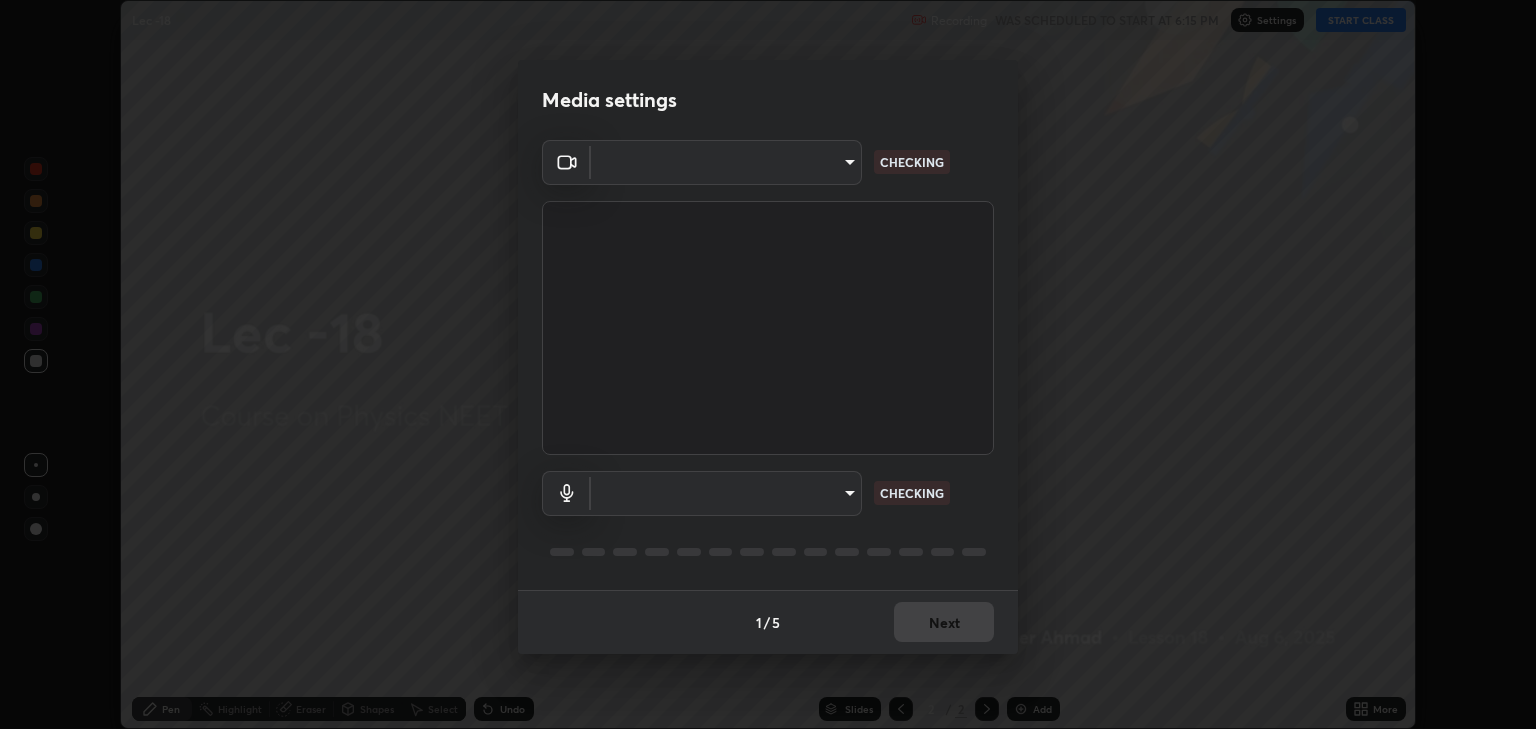 type on "6889e5757fad77820649456bc3a7e4ae290f4e048e3f3cb88d02d5782dedffd8" 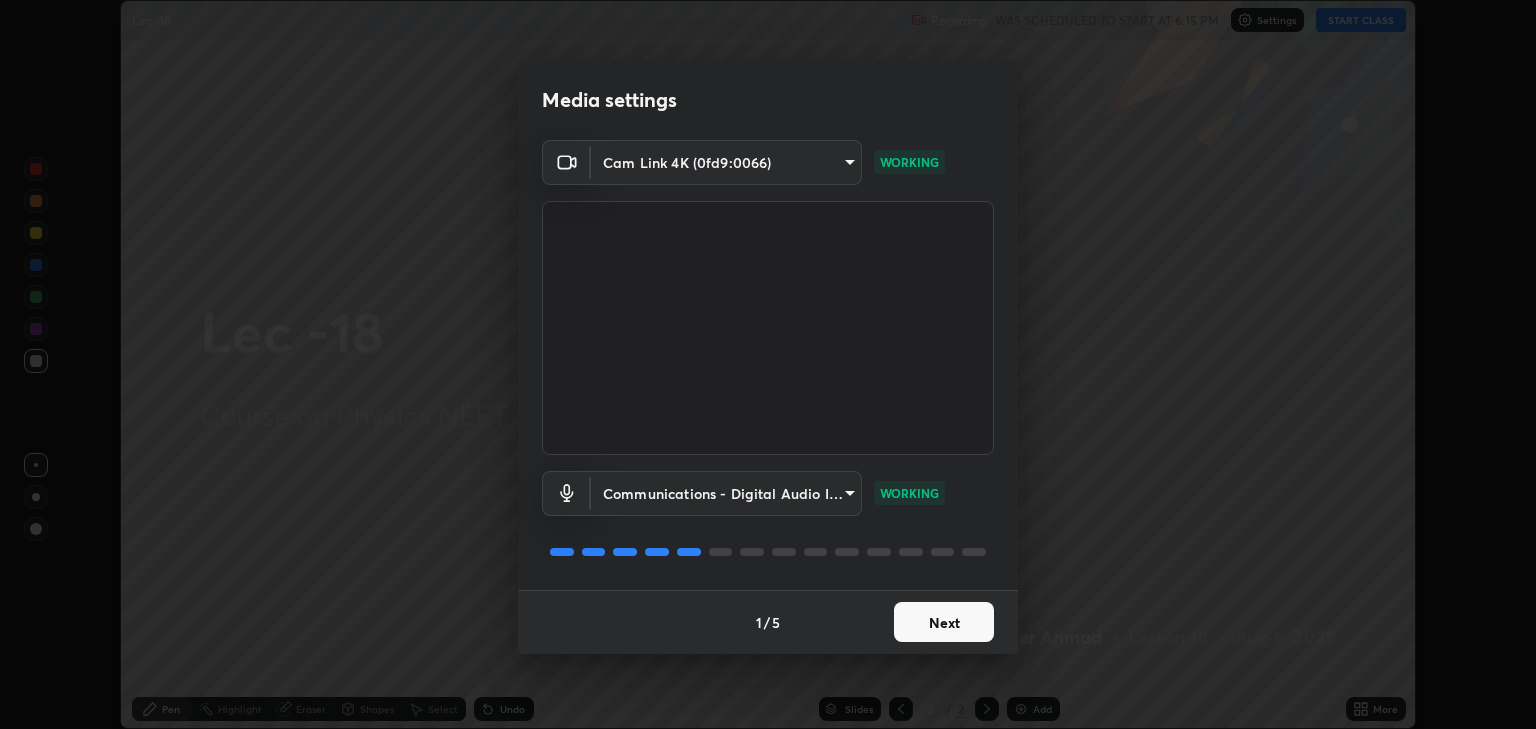 click on "Next" at bounding box center [944, 622] 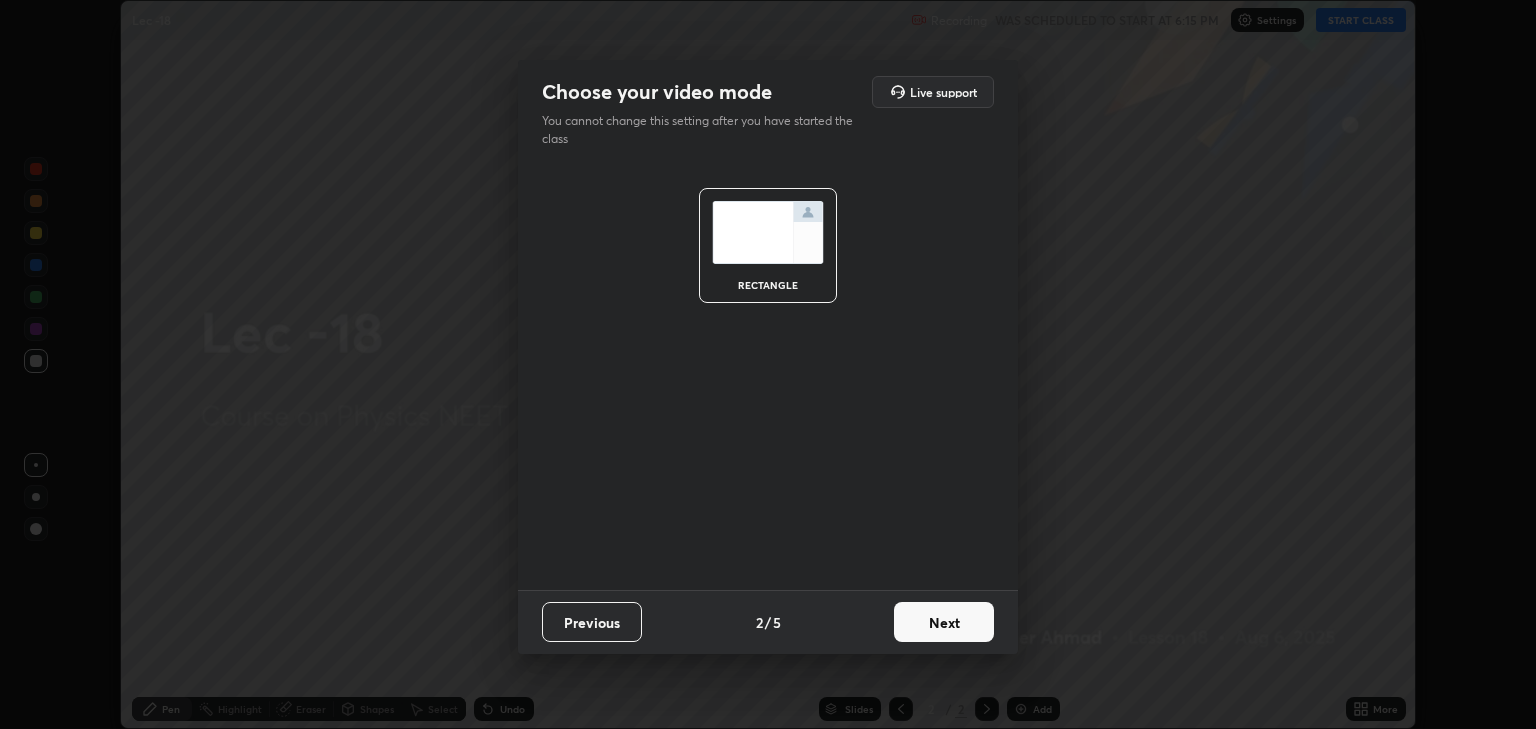 click on "Next" at bounding box center [944, 622] 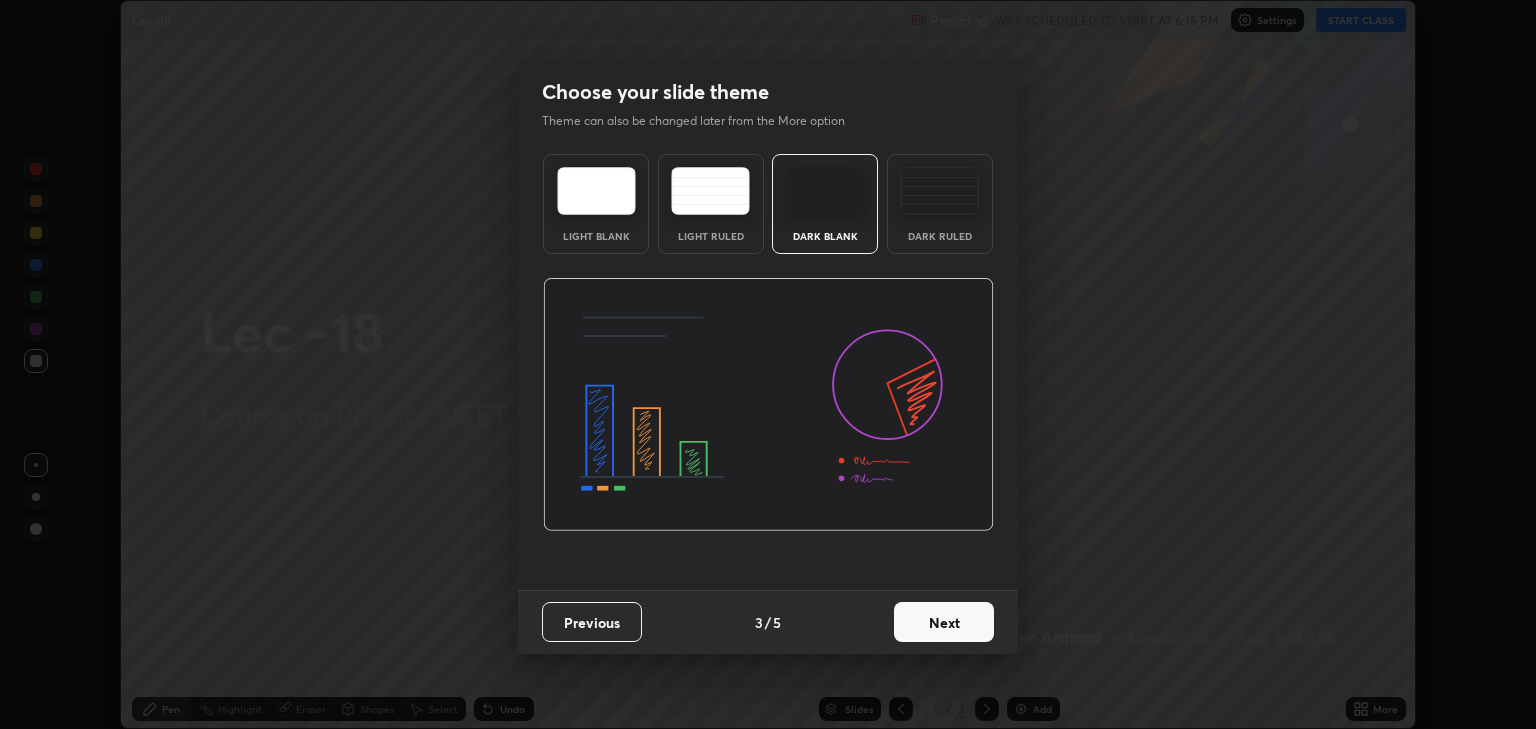 click on "Next" at bounding box center (944, 622) 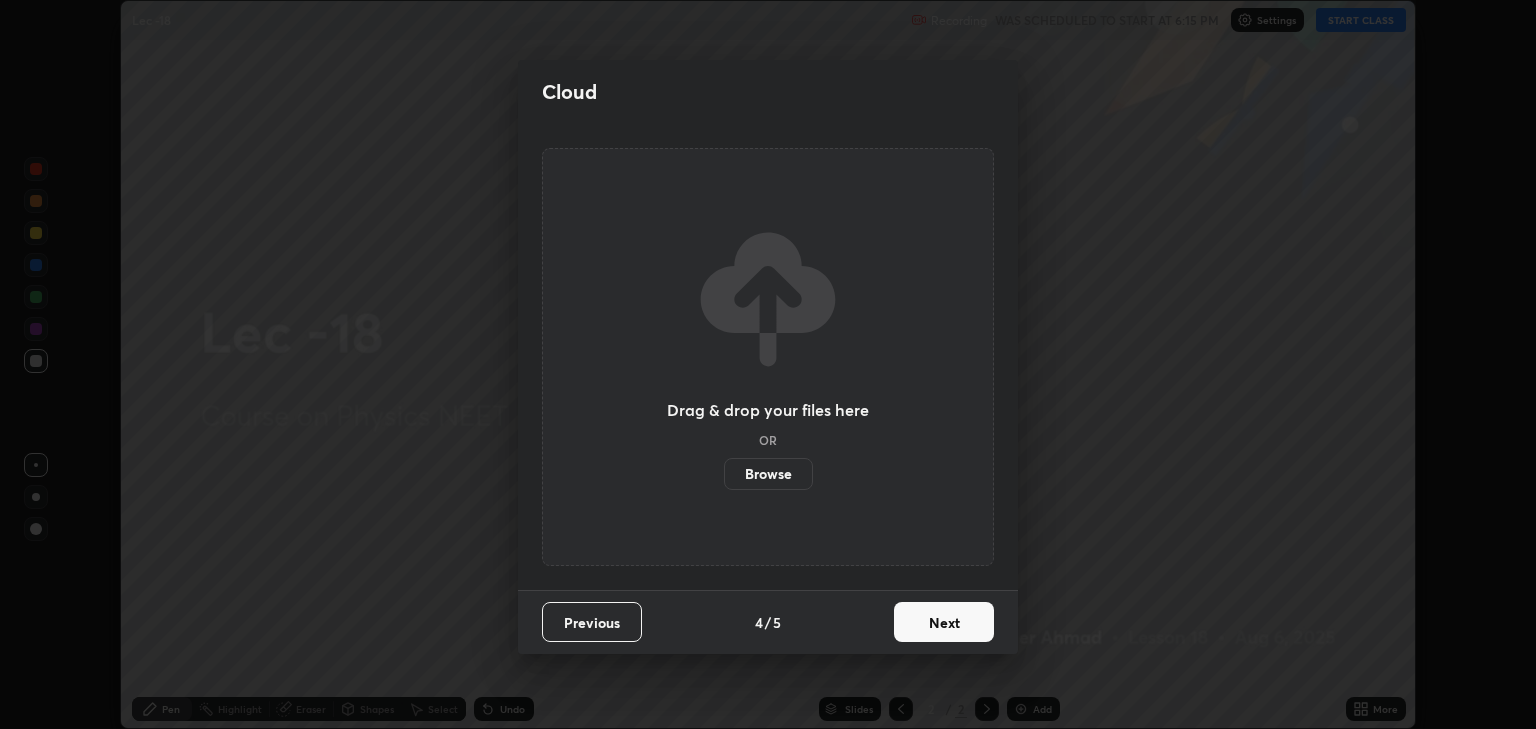 click on "Next" at bounding box center (944, 622) 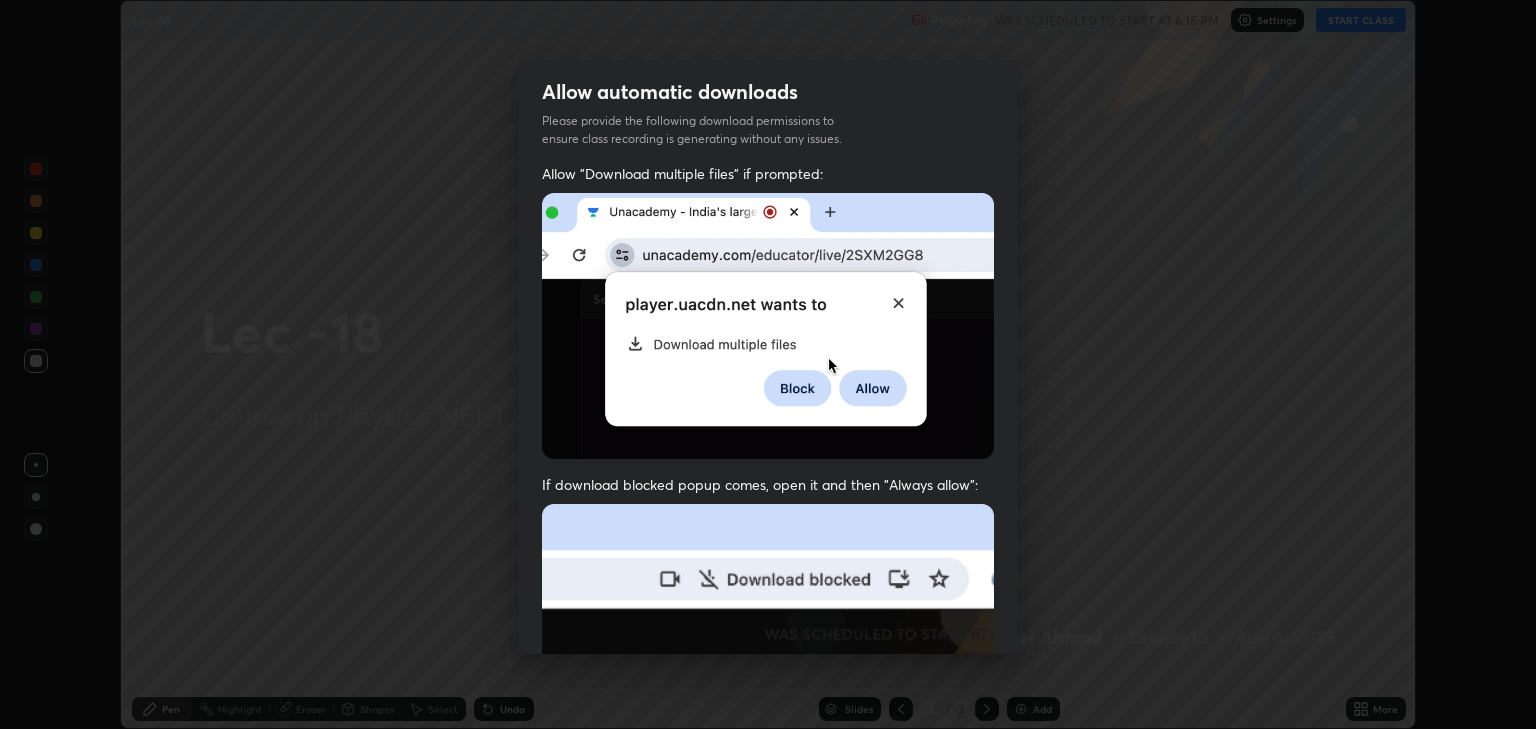 click at bounding box center (768, 722) 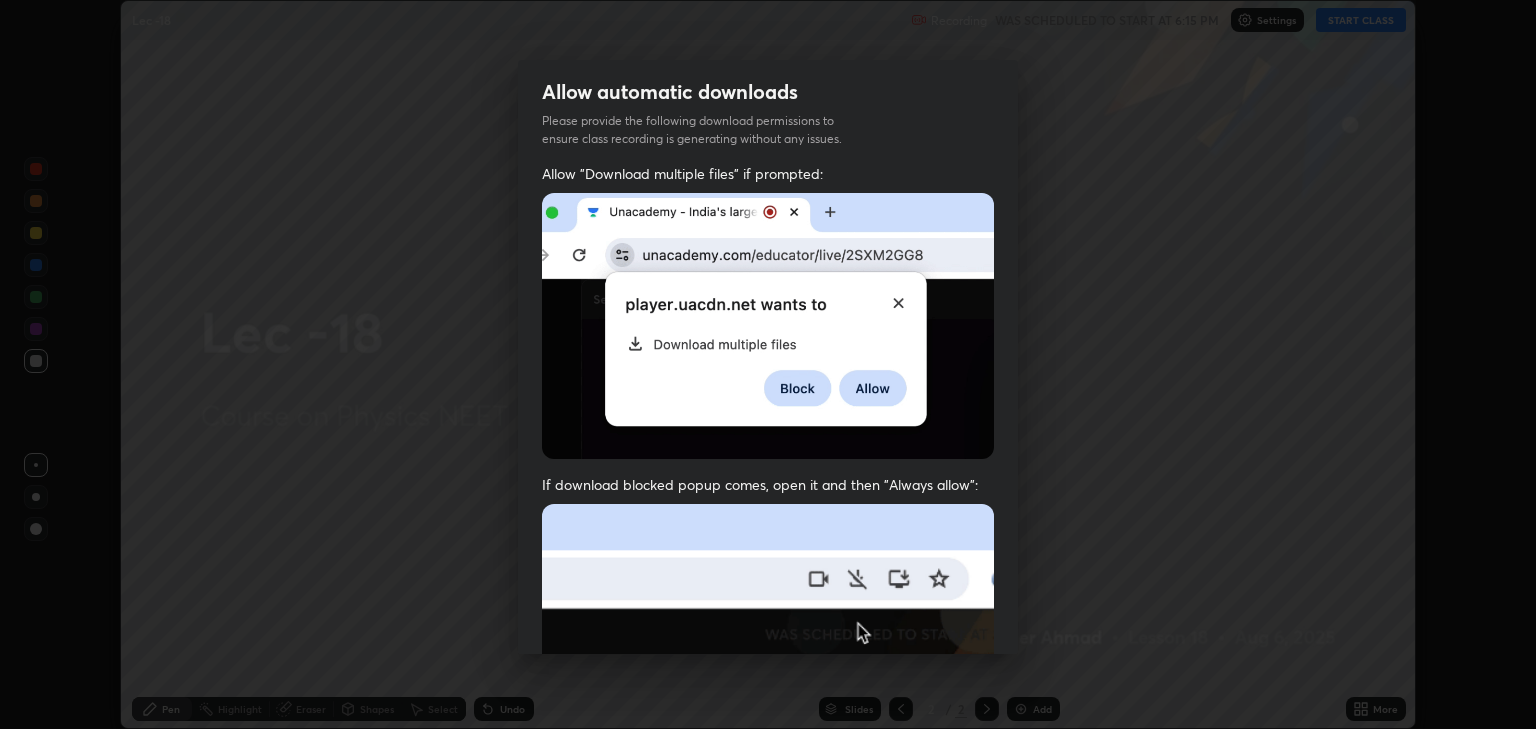 click at bounding box center [768, 722] 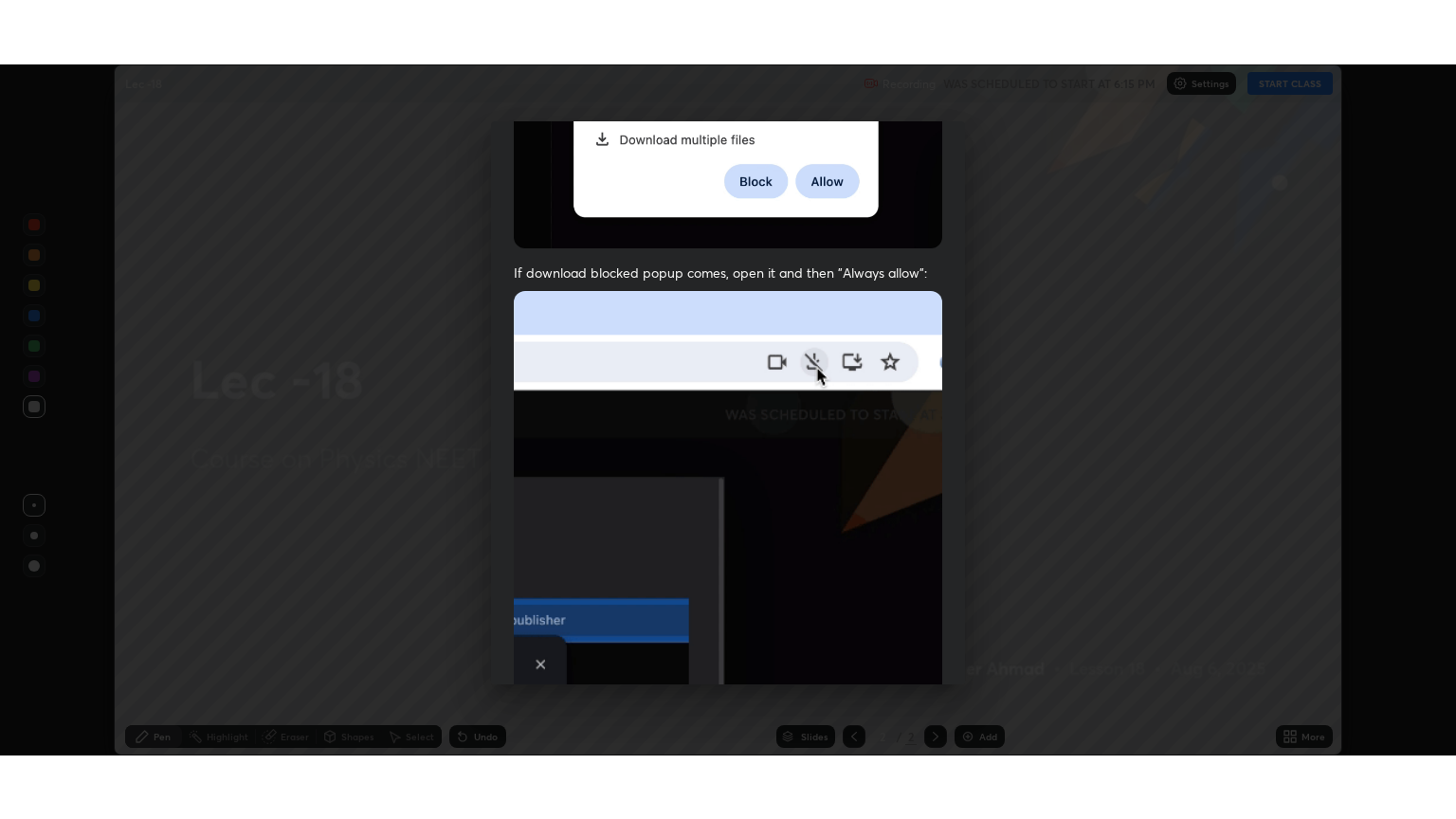 scroll, scrollTop: 384, scrollLeft: 0, axis: vertical 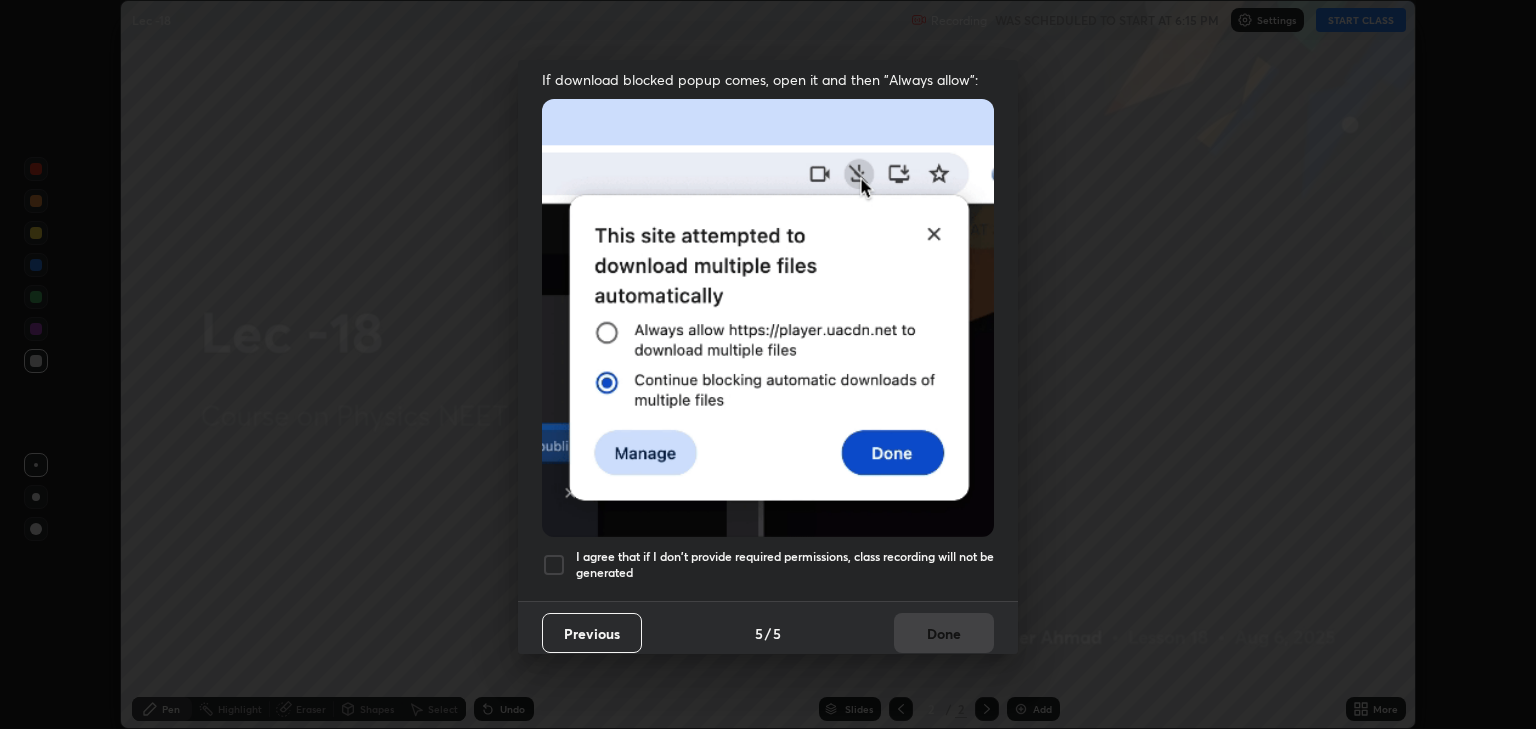 click at bounding box center [554, 565] 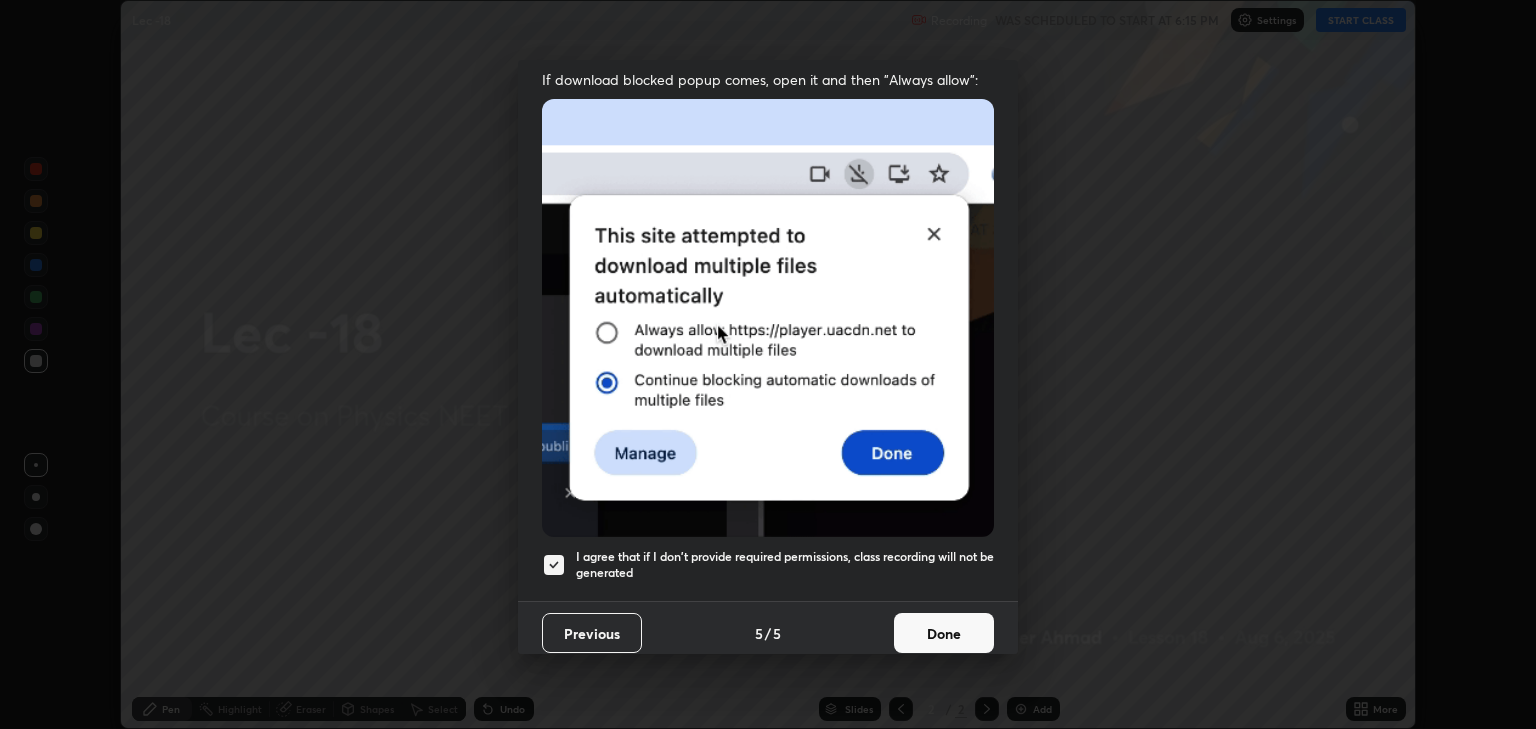click on "Done" at bounding box center [944, 633] 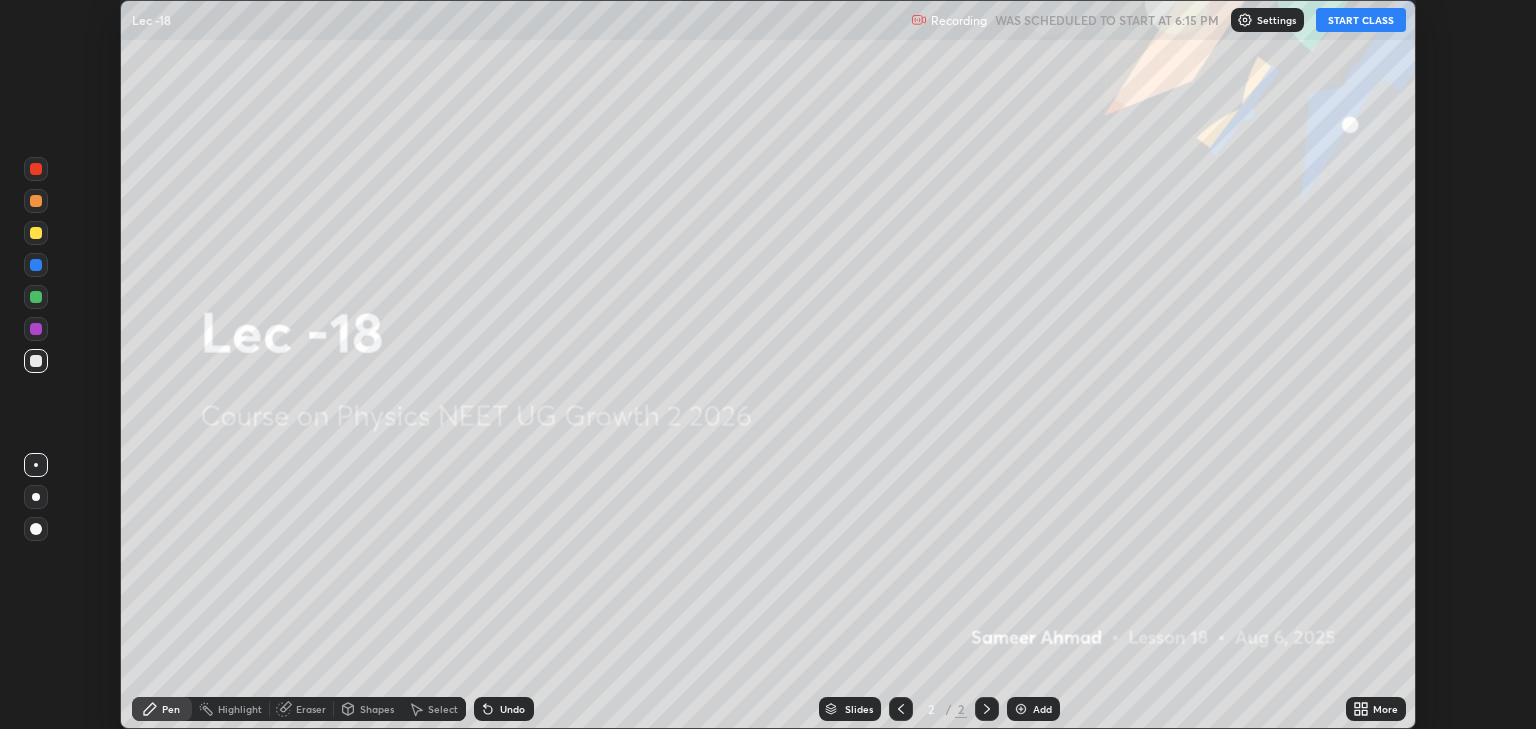 click on "START CLASS" at bounding box center (1361, 20) 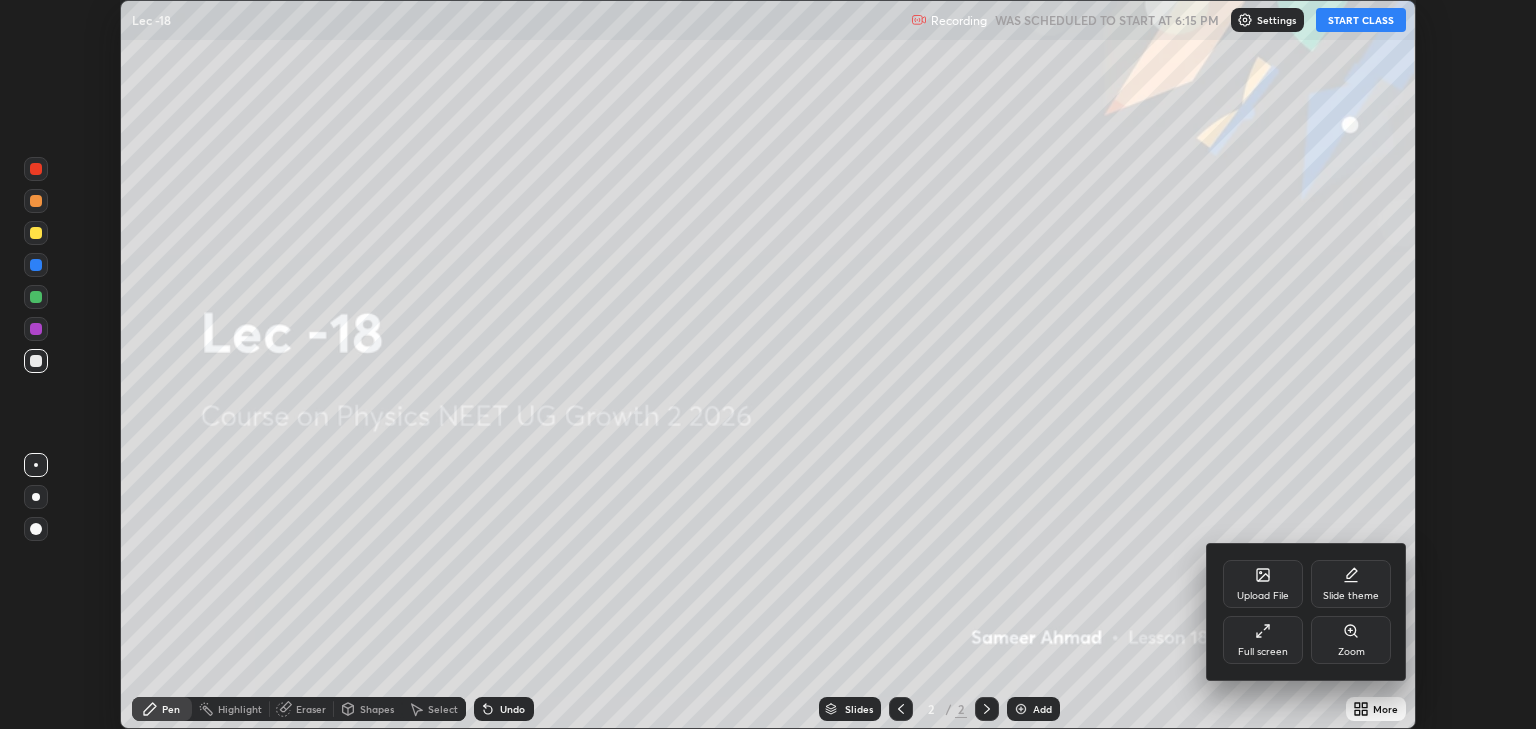 click 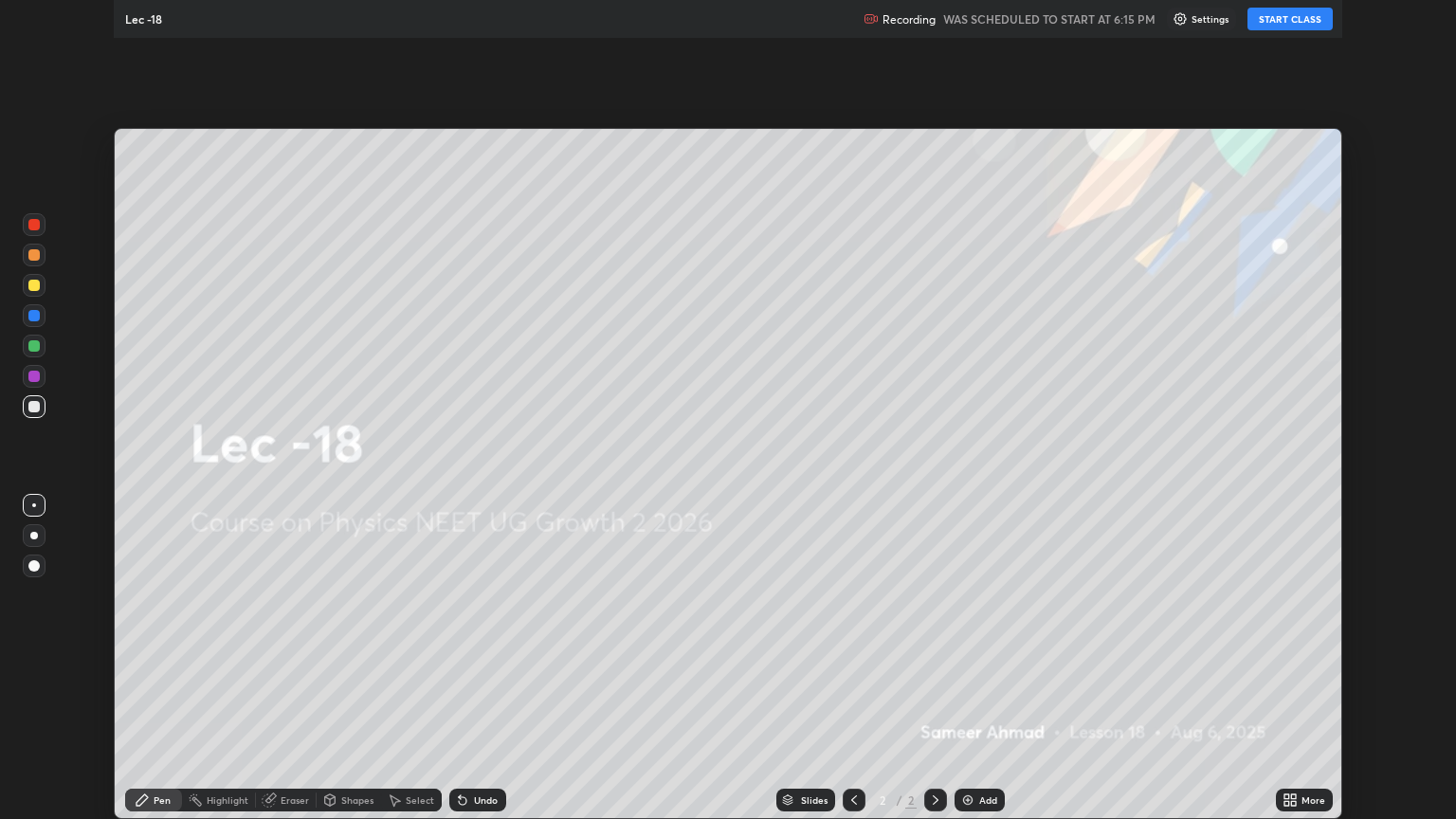 scroll, scrollTop: 93973, scrollLeft: 93336, axis: both 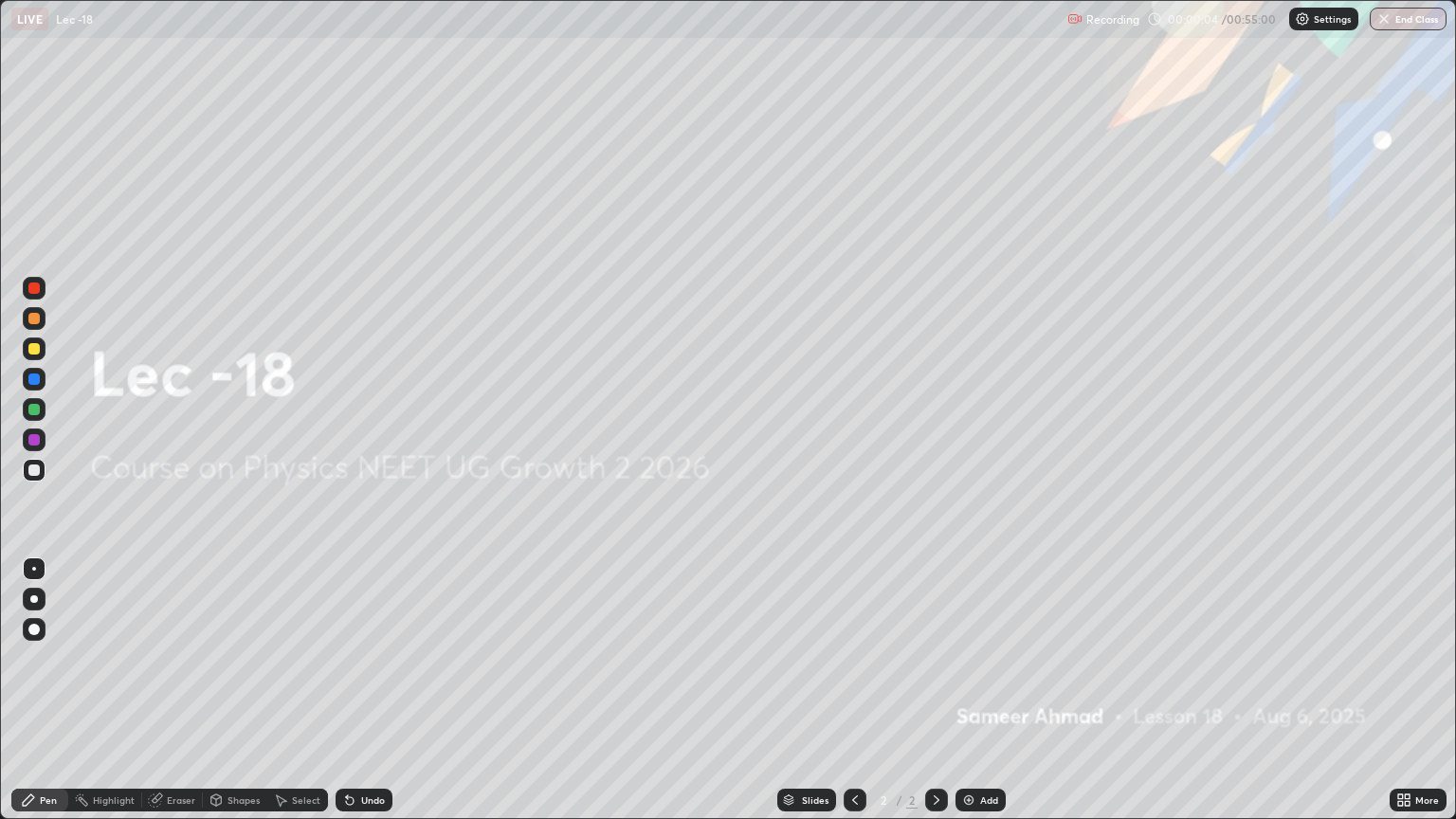 click on "Add" at bounding box center (989, 800) 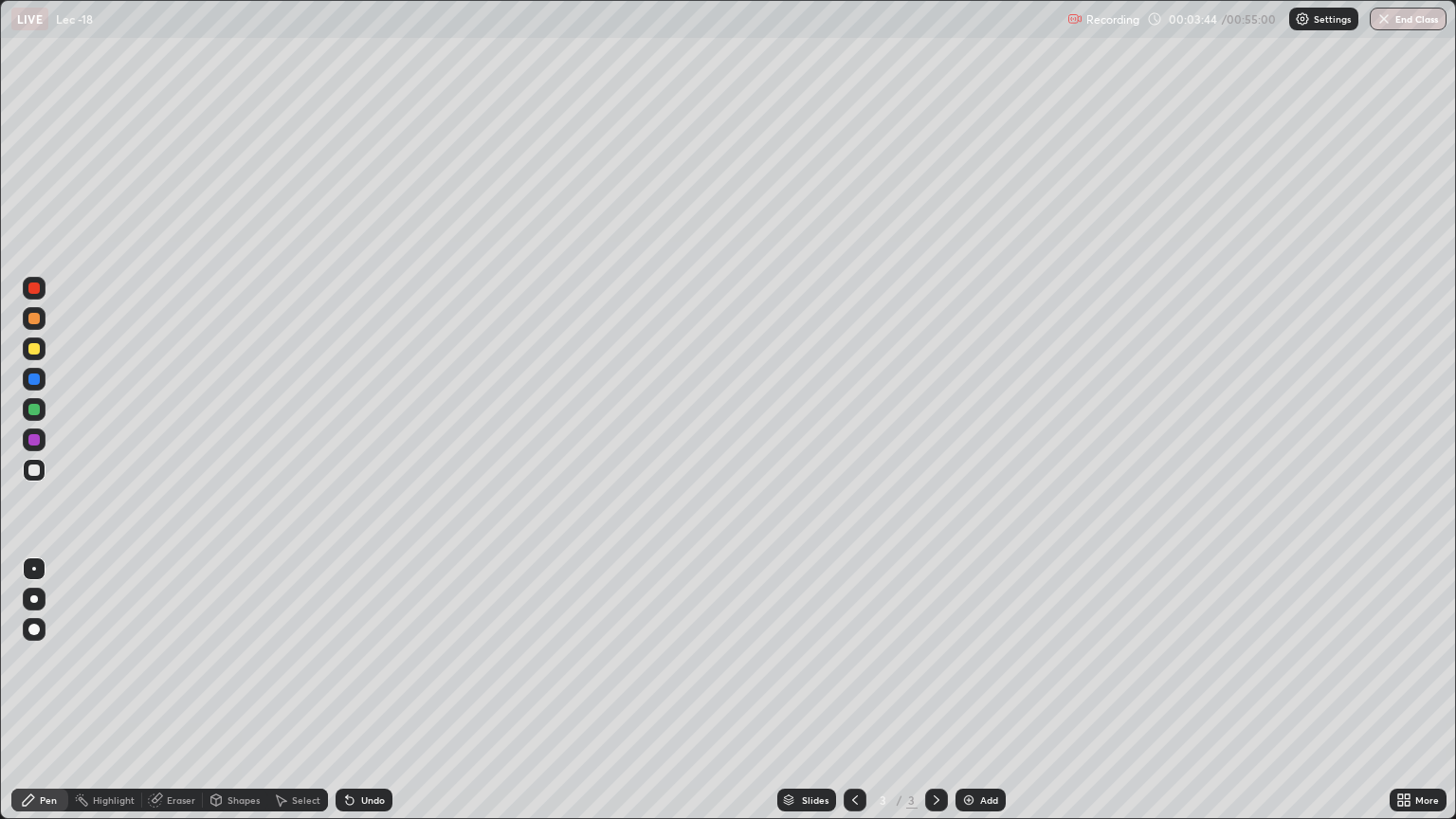 click on "Add" at bounding box center [989, 800] 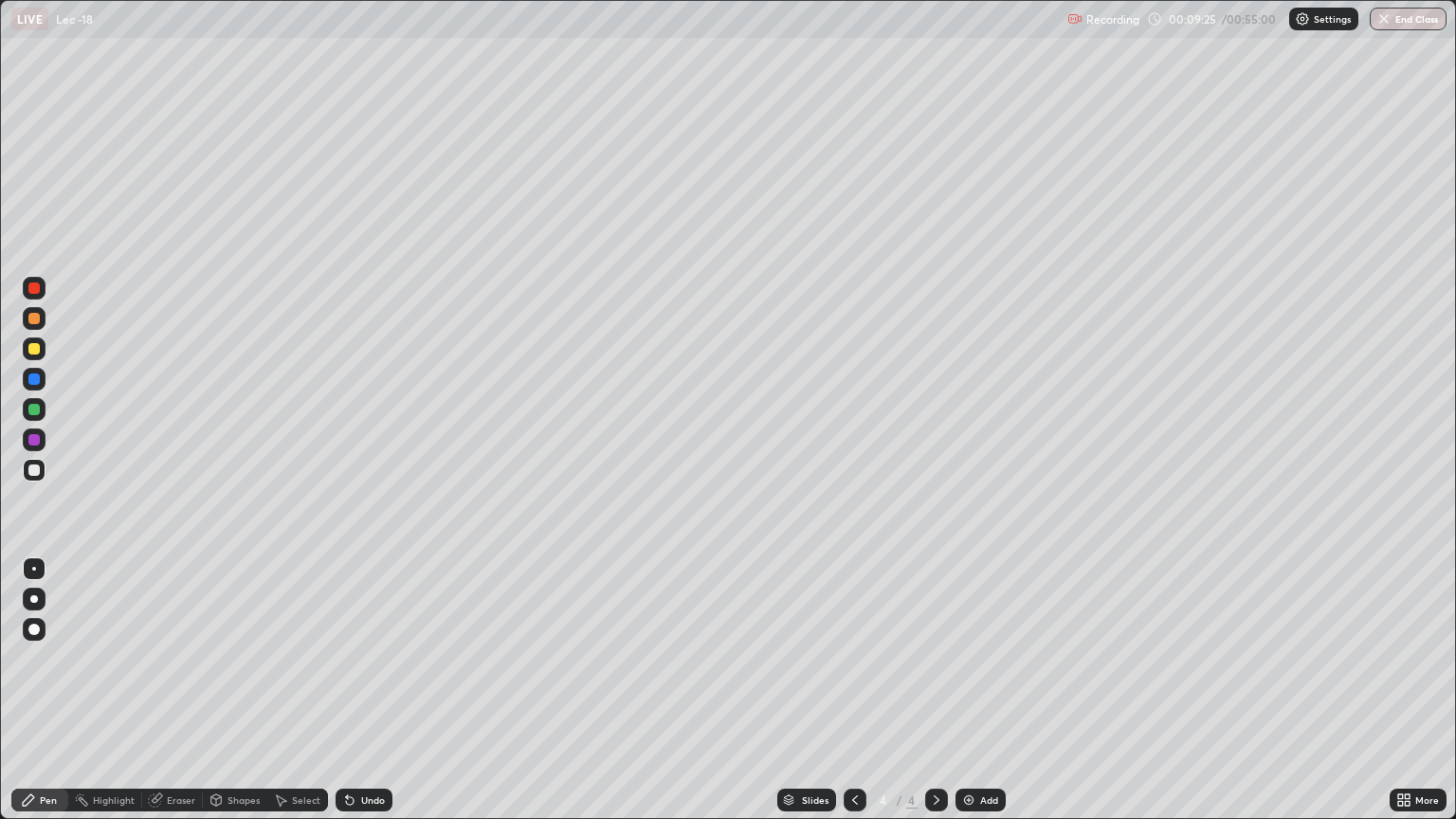 click on "Add" at bounding box center (989, 800) 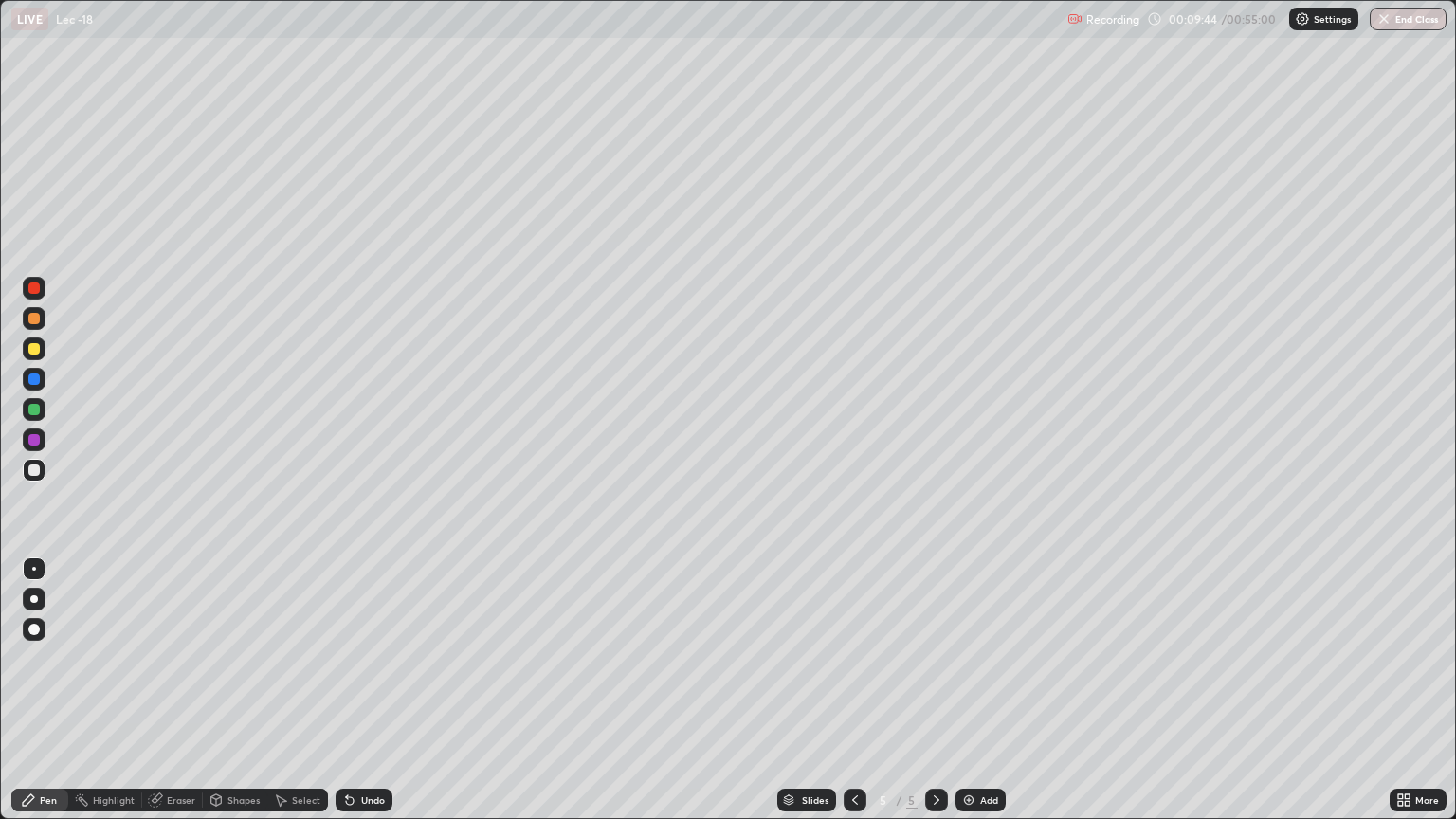 click on "Undo" at bounding box center (364, 800) 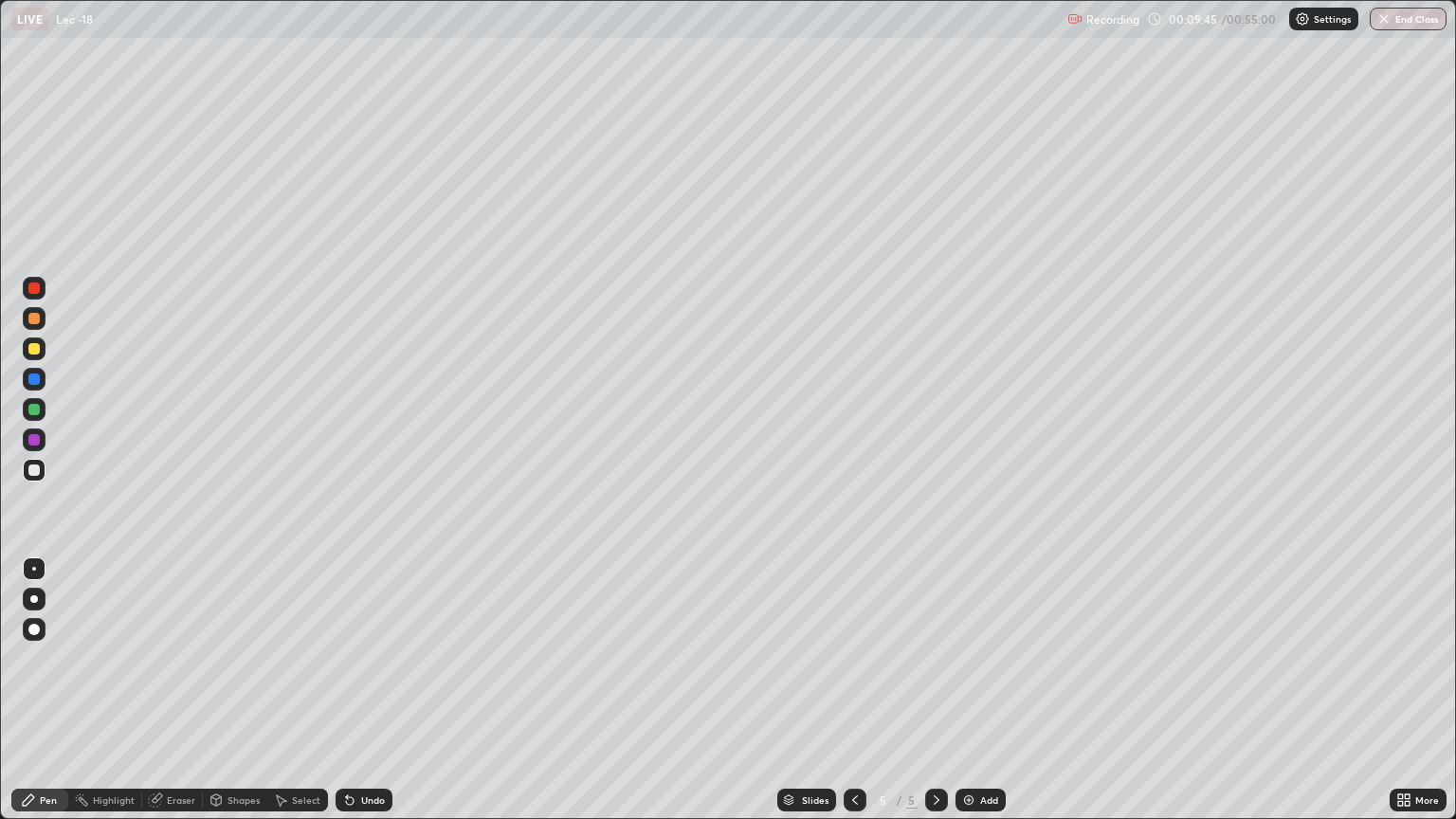 click on "Undo" at bounding box center [364, 800] 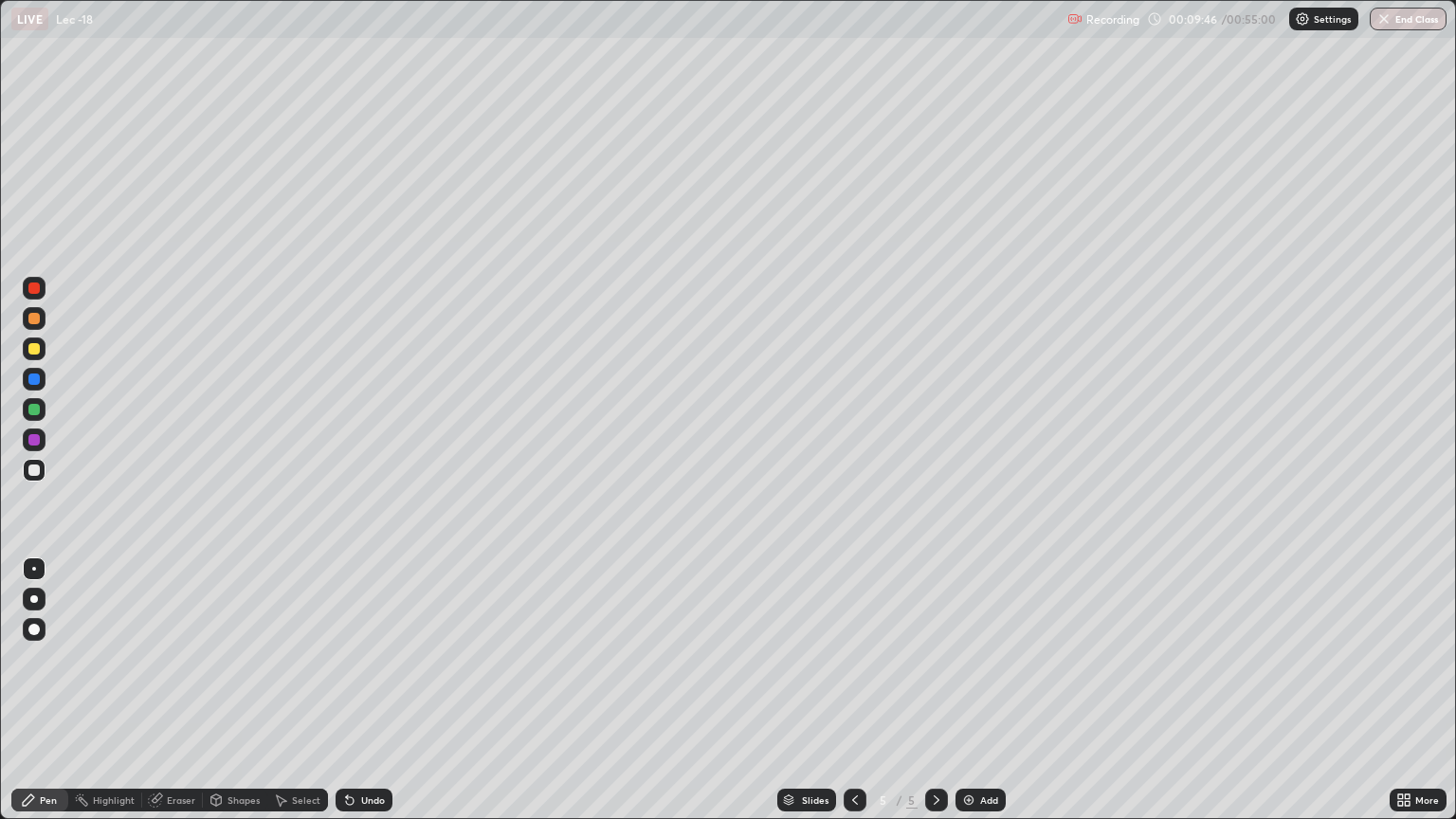 click on "Undo" at bounding box center [364, 800] 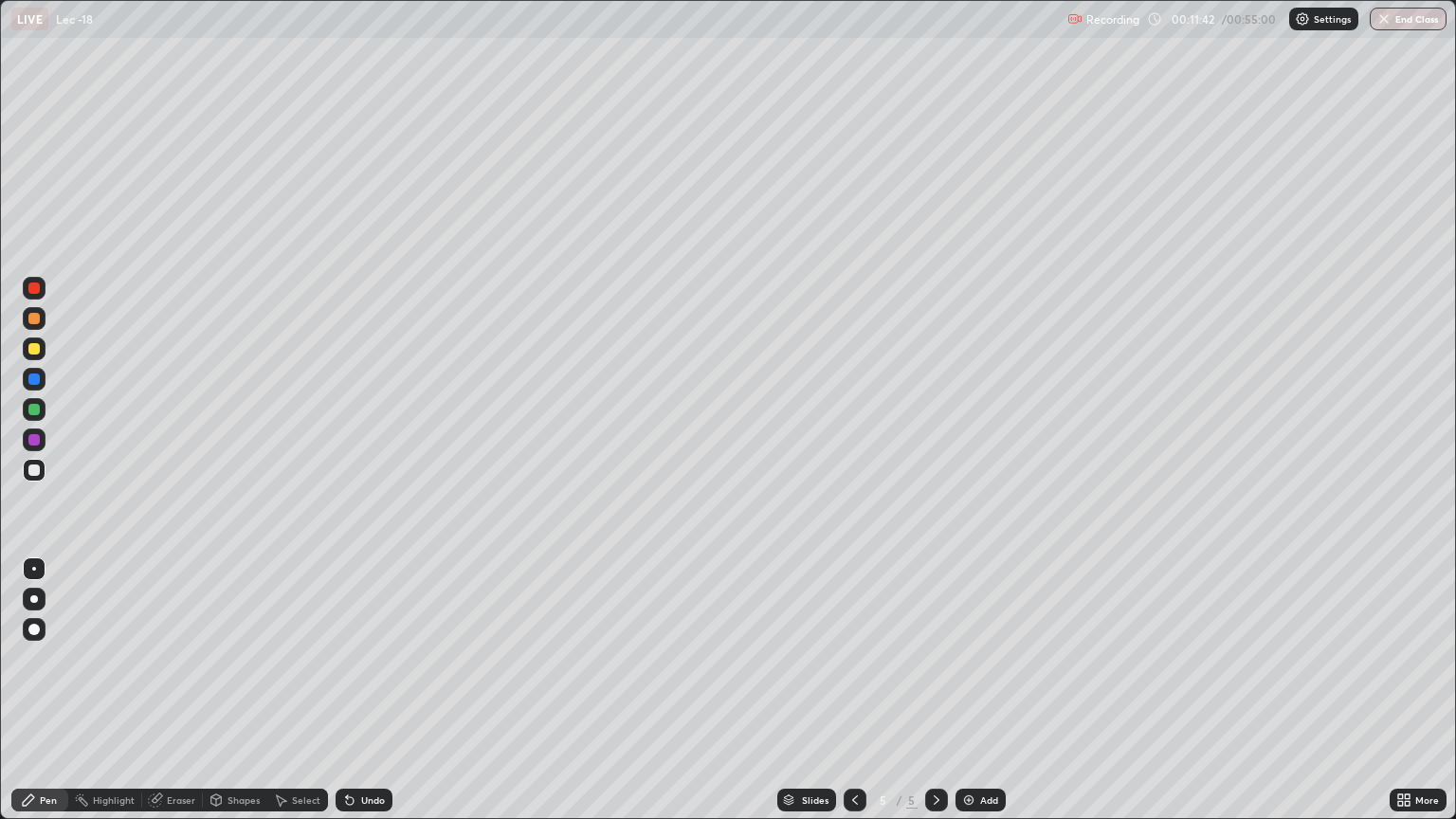 click at bounding box center (34, 410) 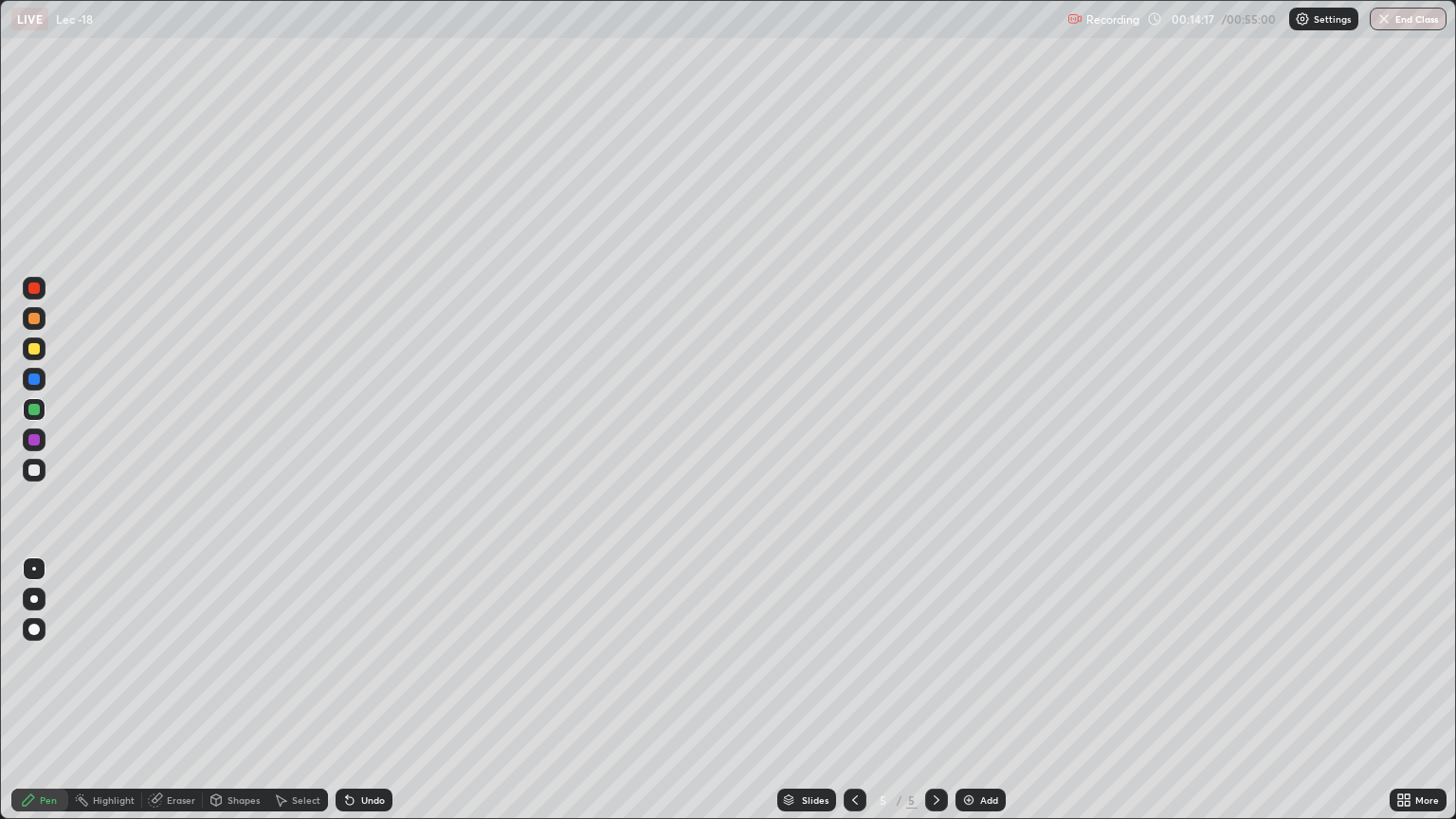 click on "Add" at bounding box center [989, 800] 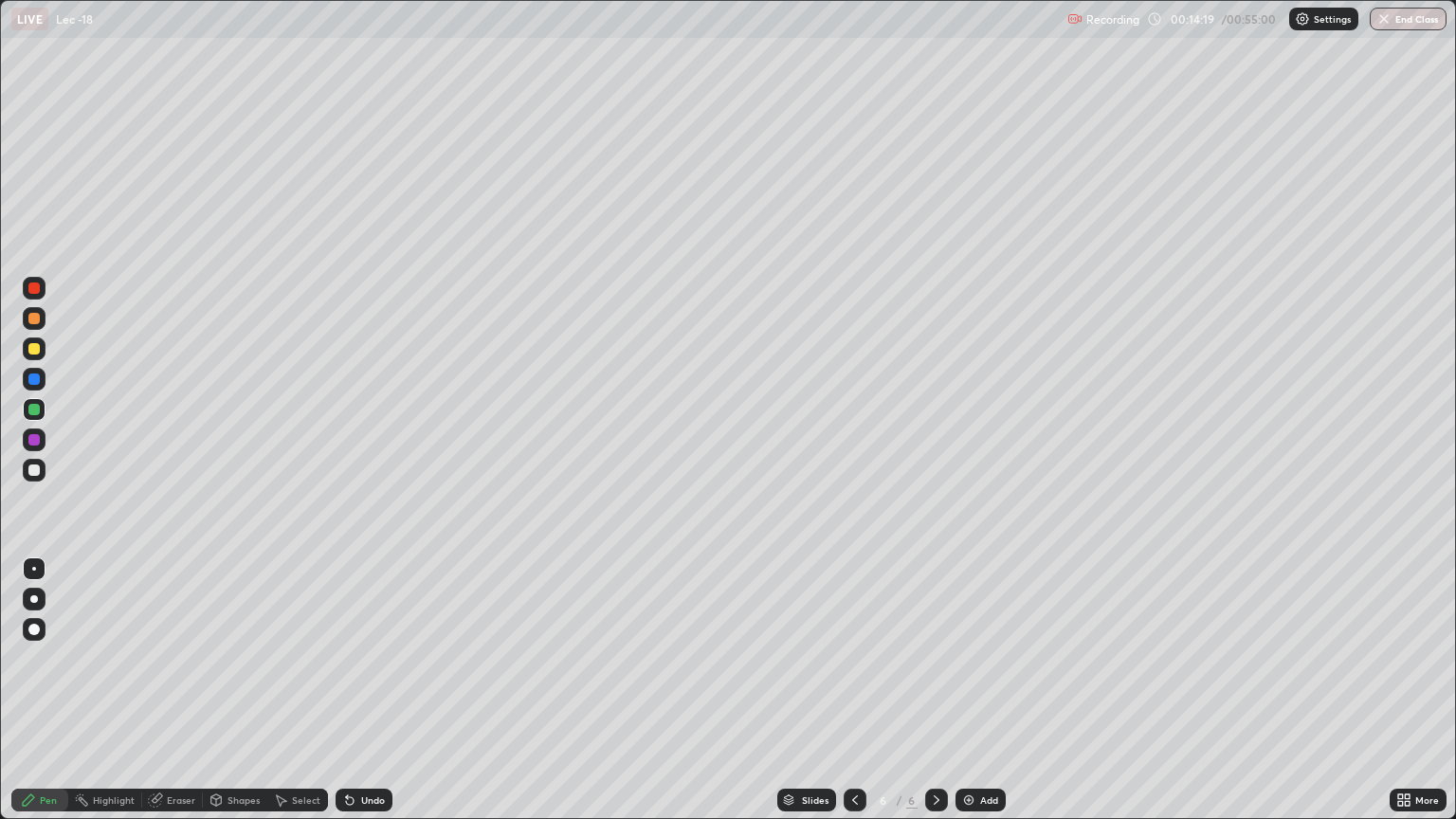 click at bounding box center (34, 470) 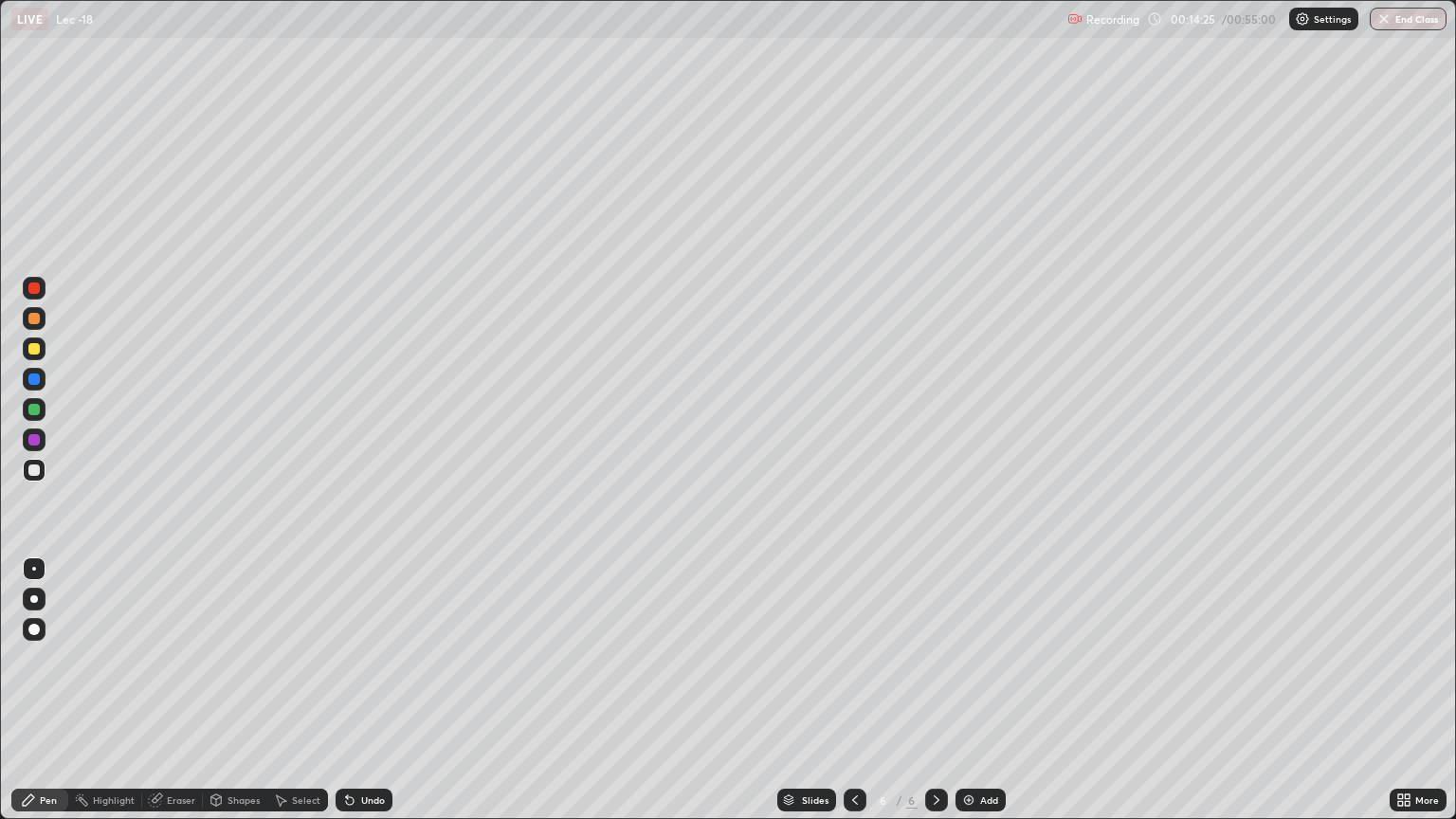 click 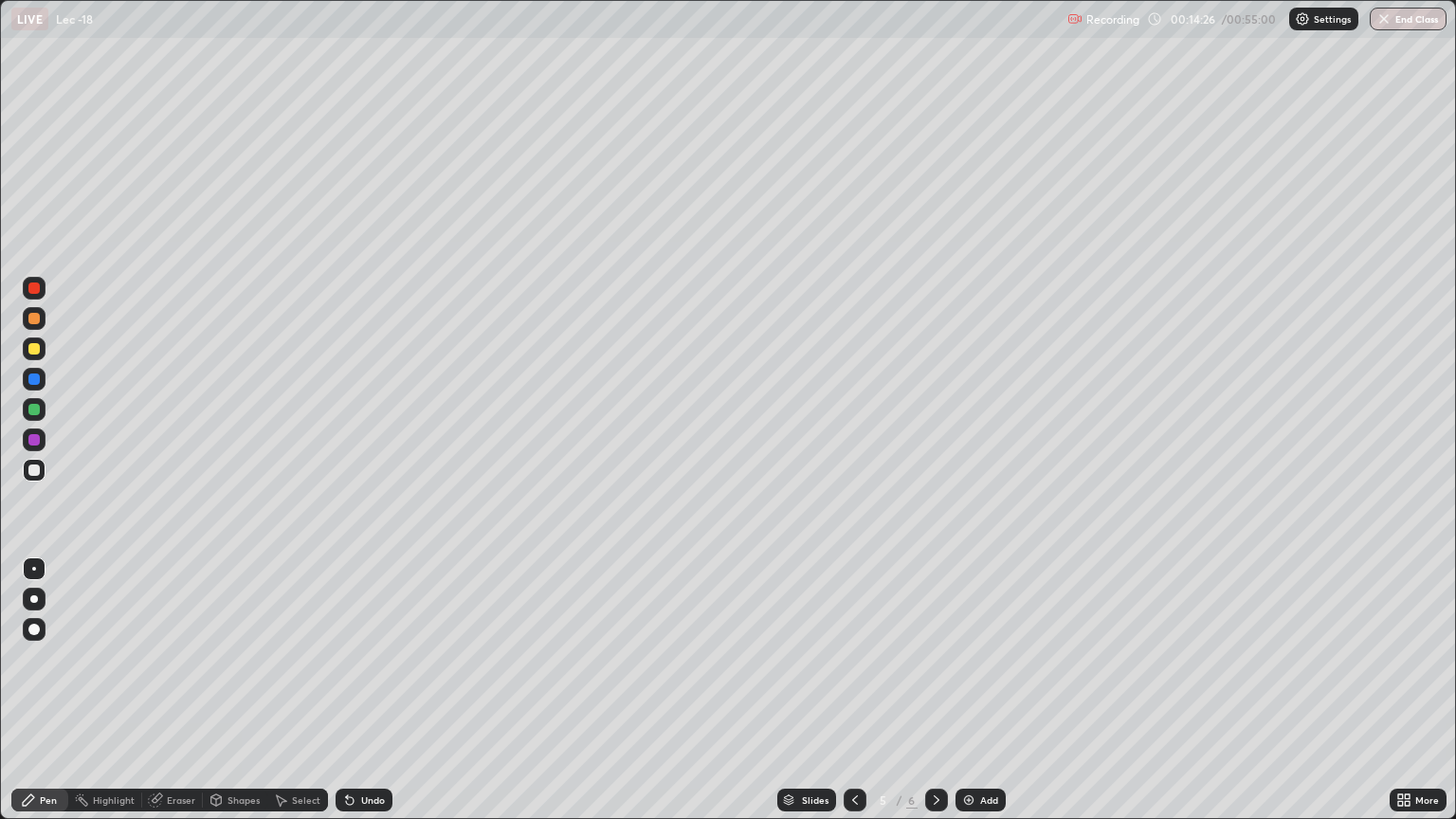 click 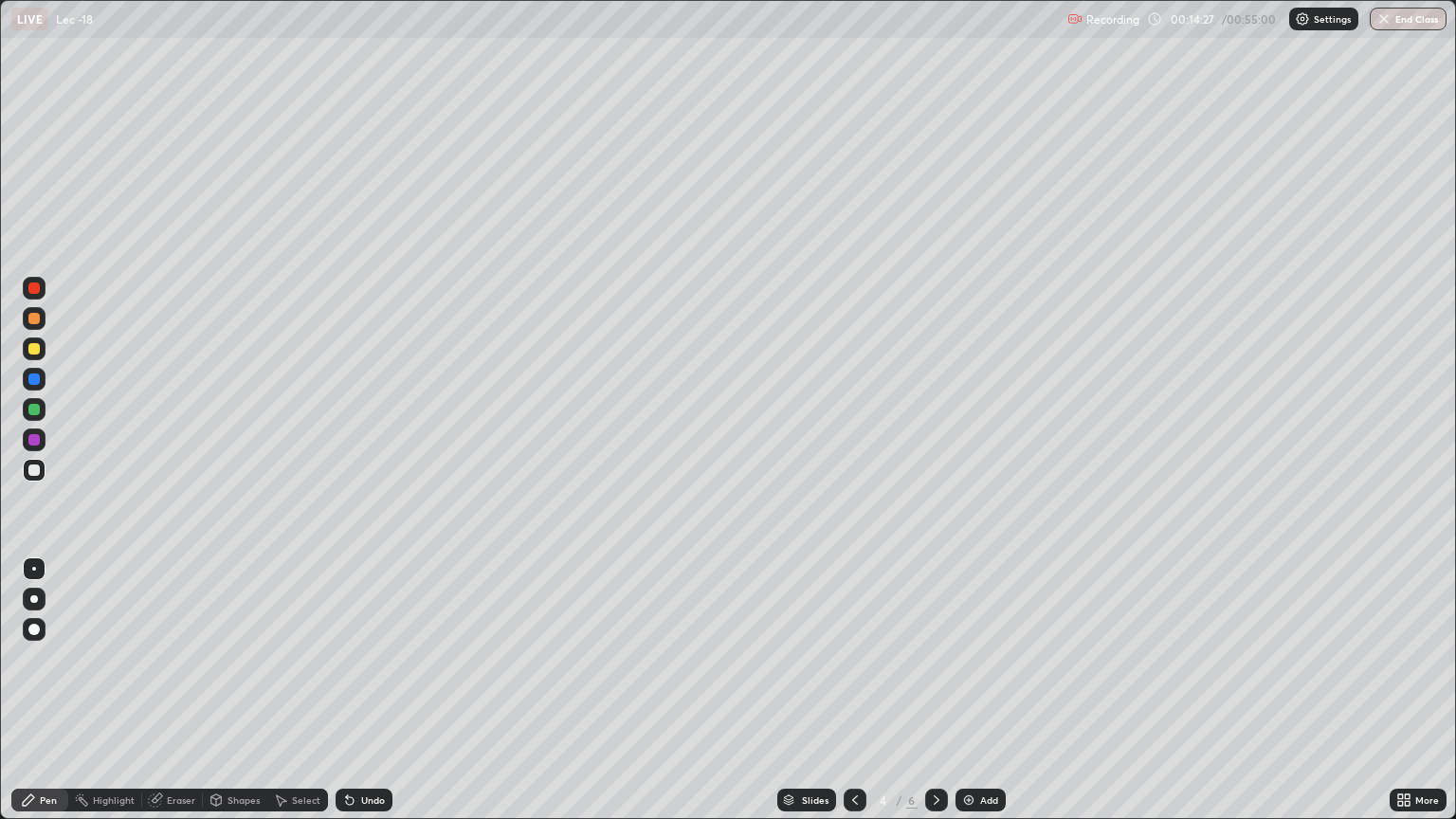 click 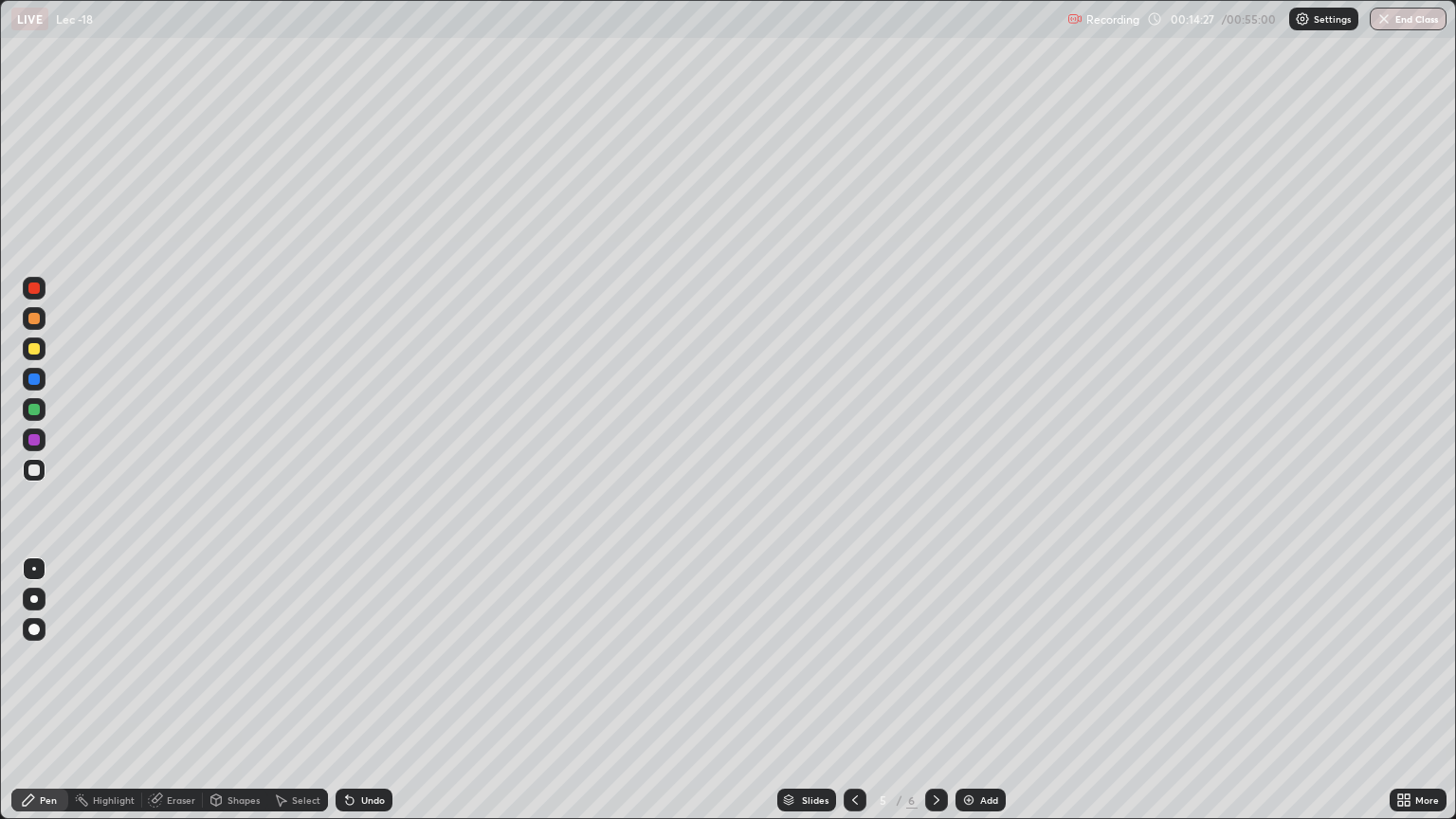 click 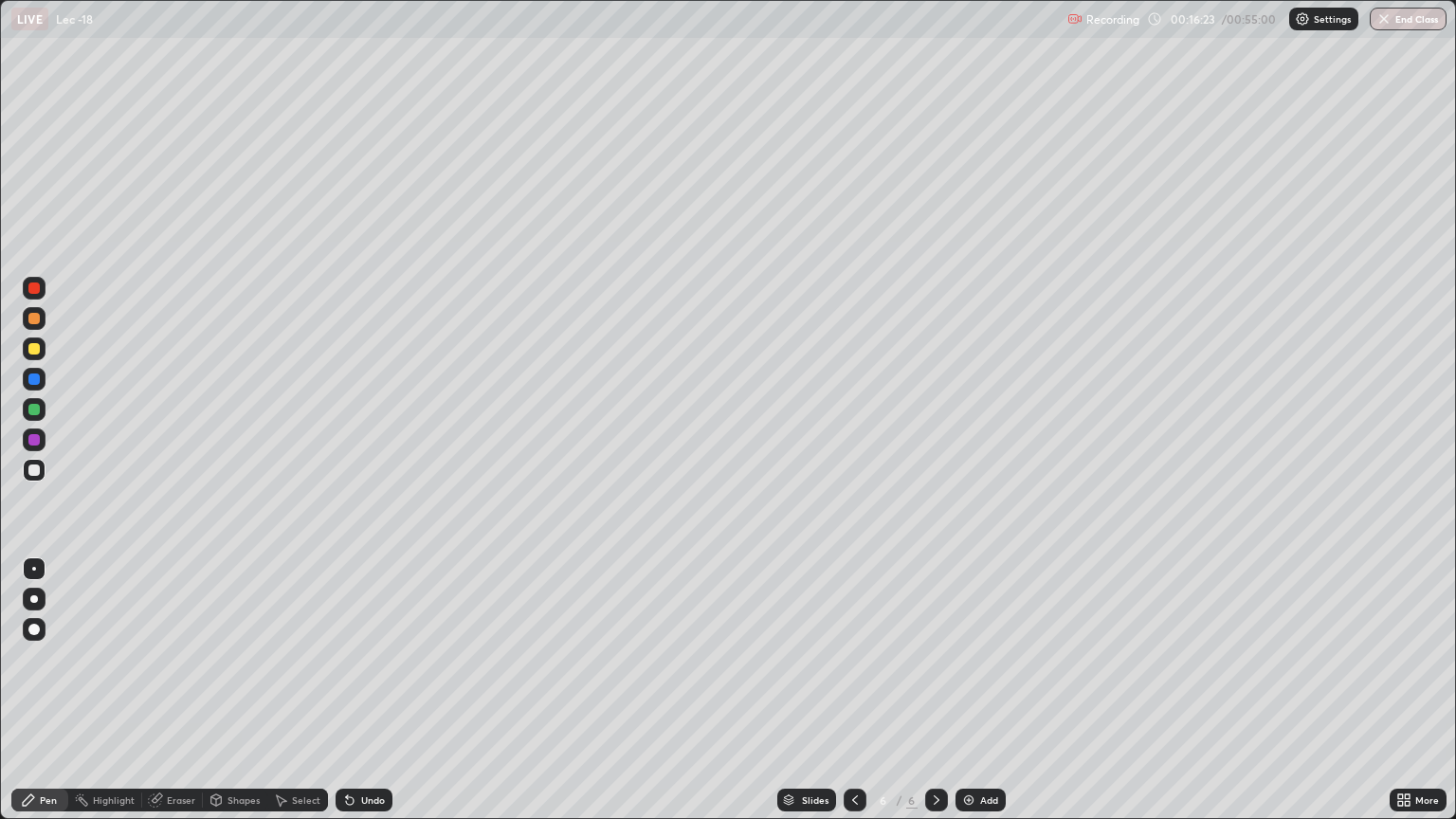 click on "Undo" at bounding box center [373, 800] 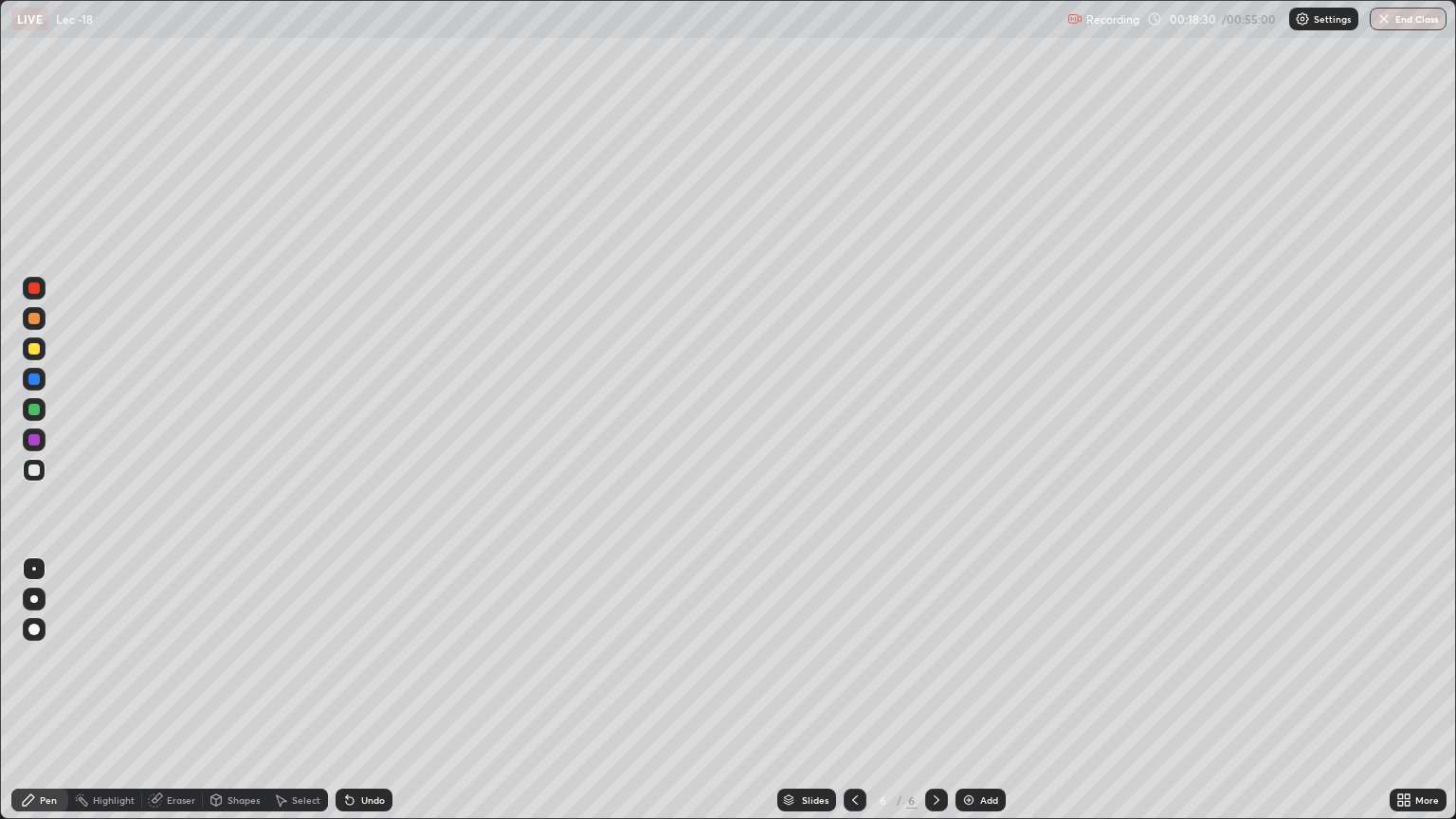 click on "Add" at bounding box center [989, 800] 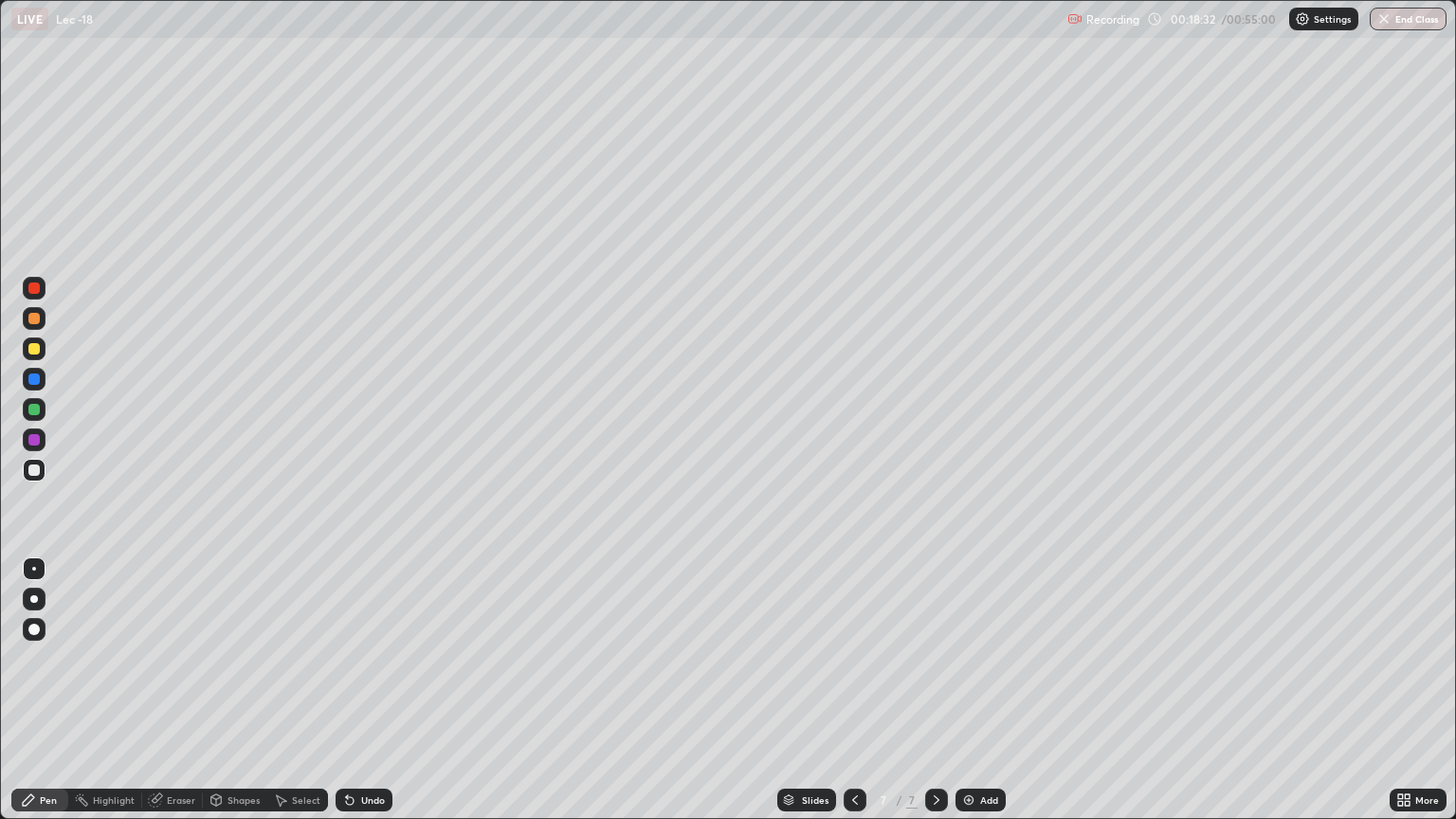 click at bounding box center [34, 470] 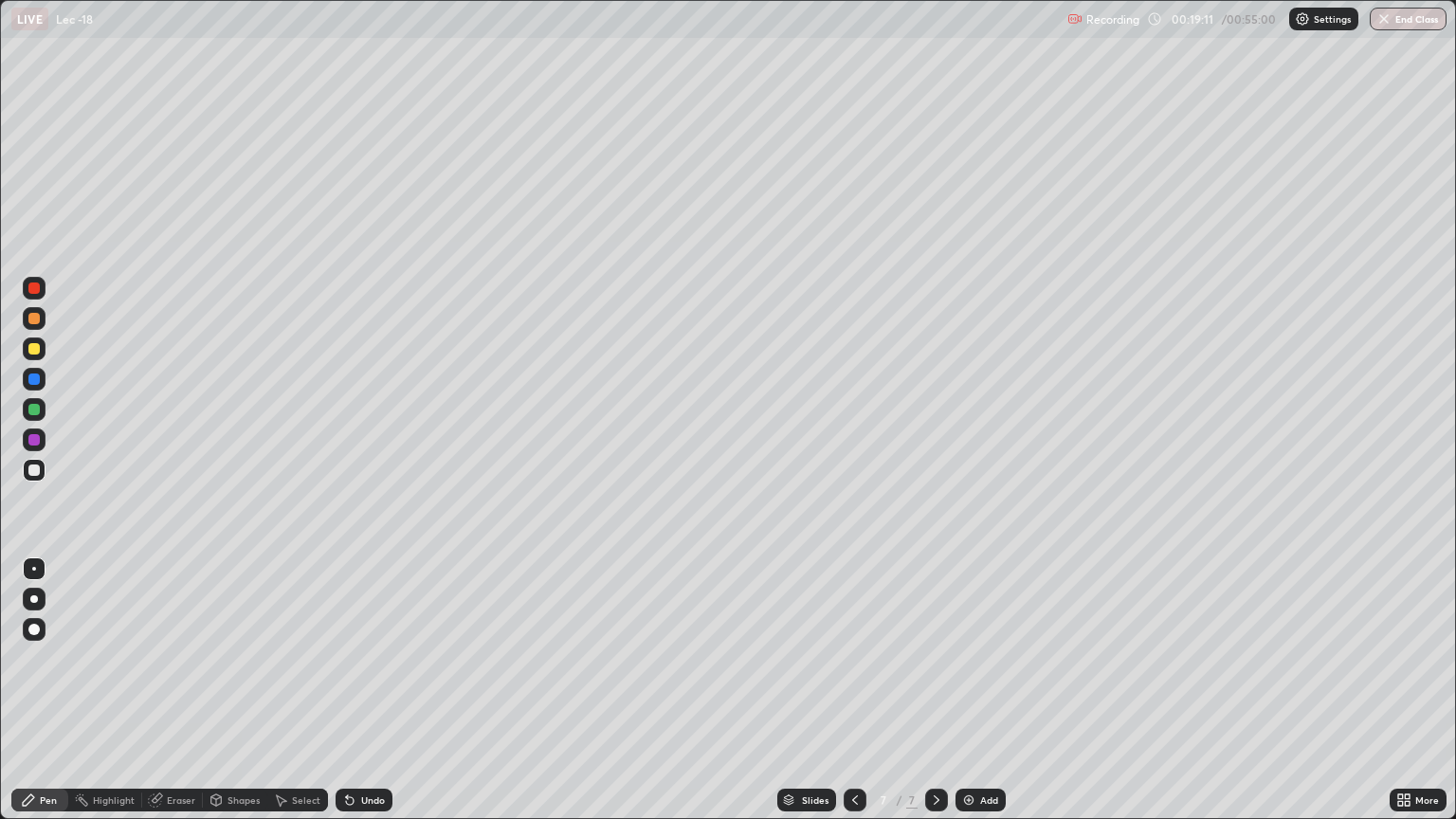 click at bounding box center [34, 410] 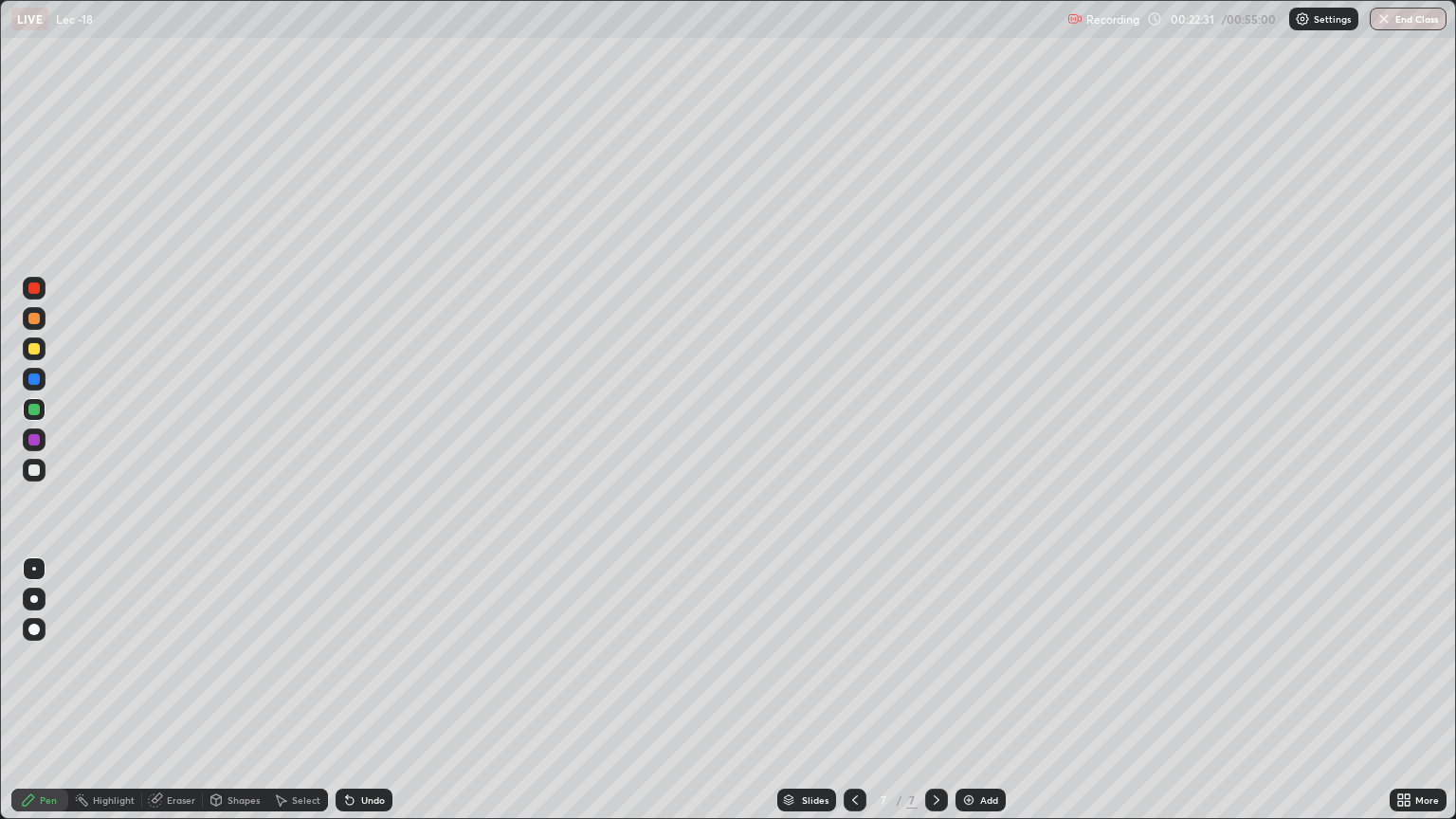 click on "Add" at bounding box center [989, 800] 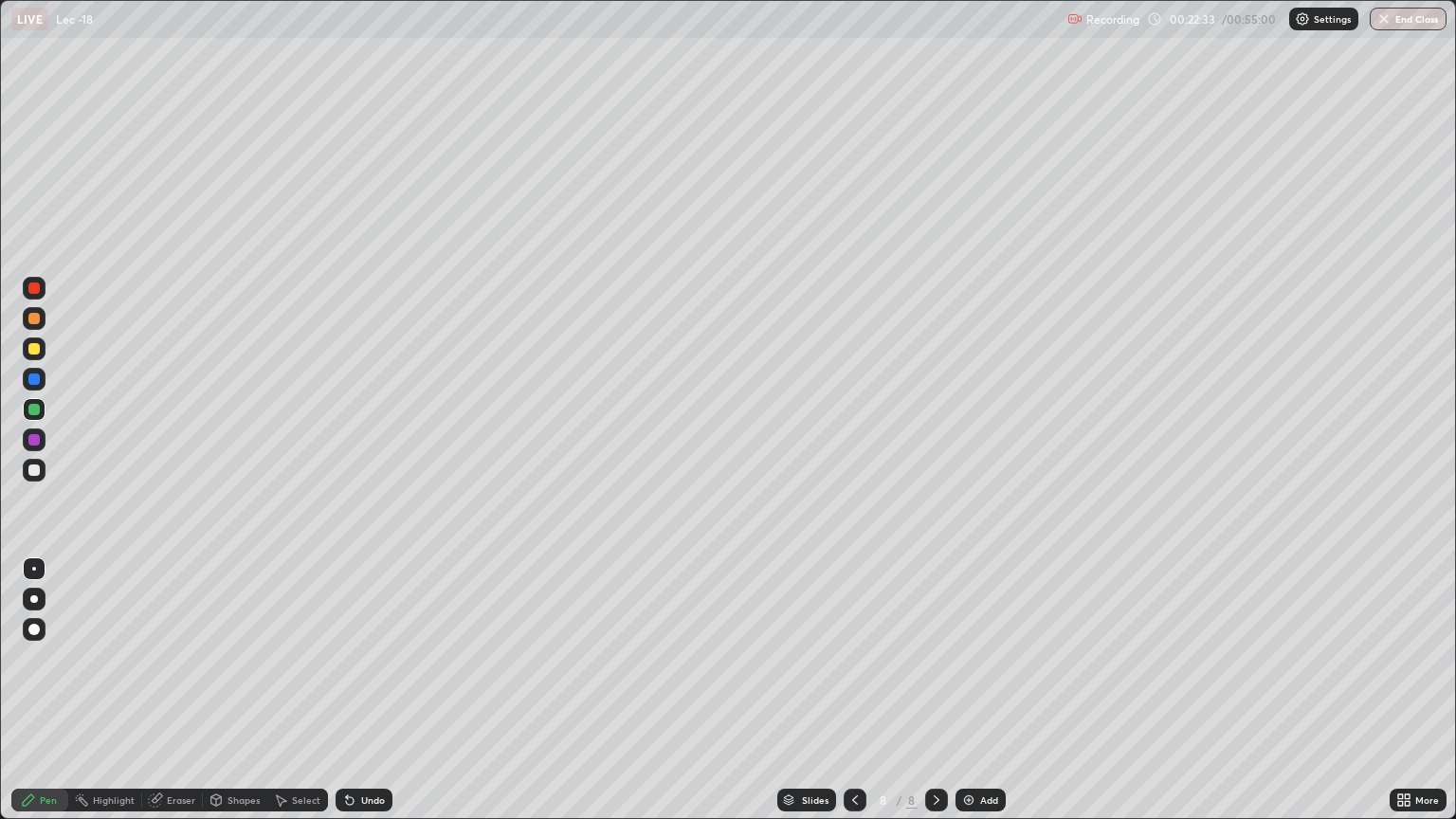 click at bounding box center (34, 470) 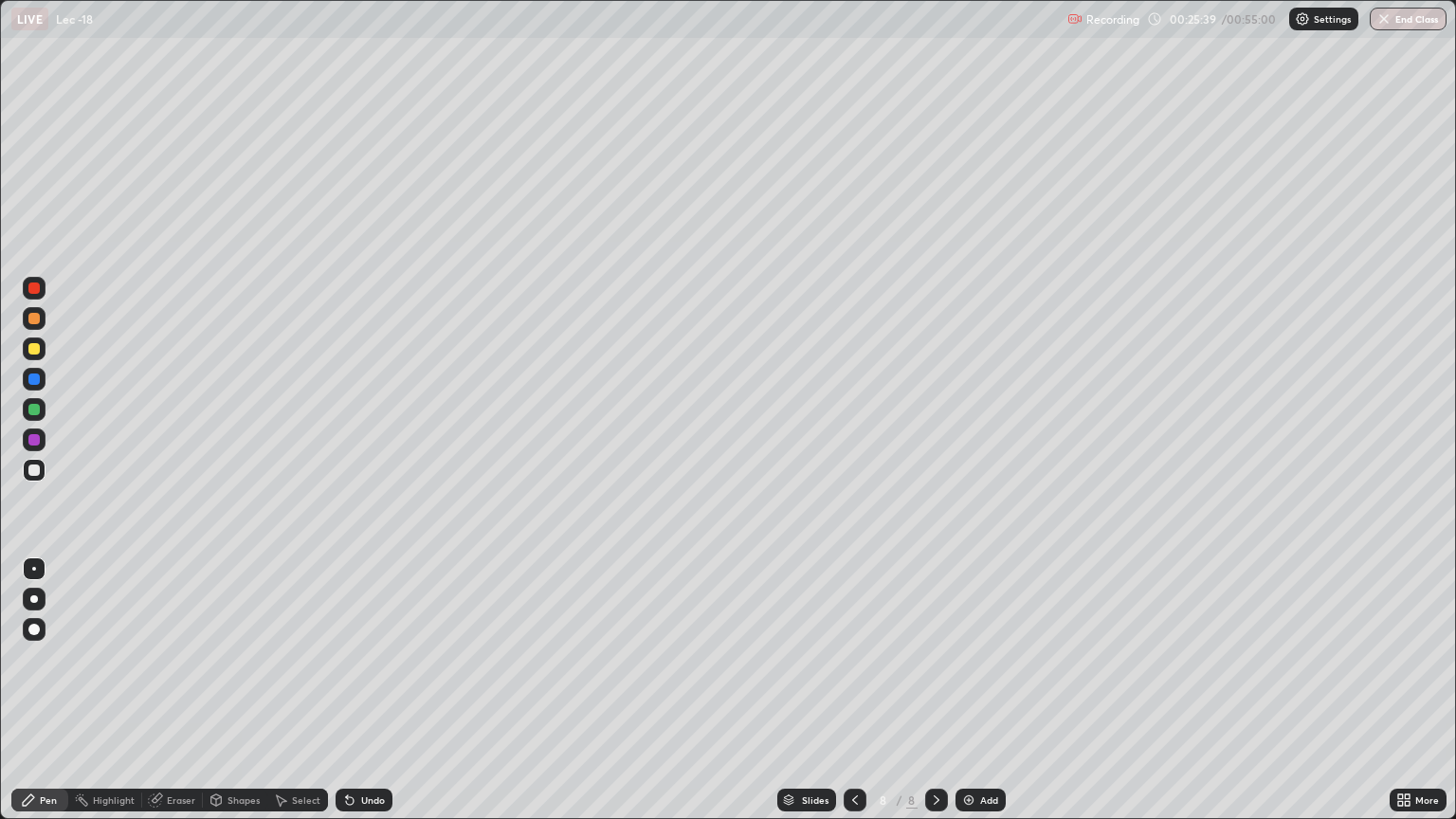 click on "Undo" at bounding box center (373, 800) 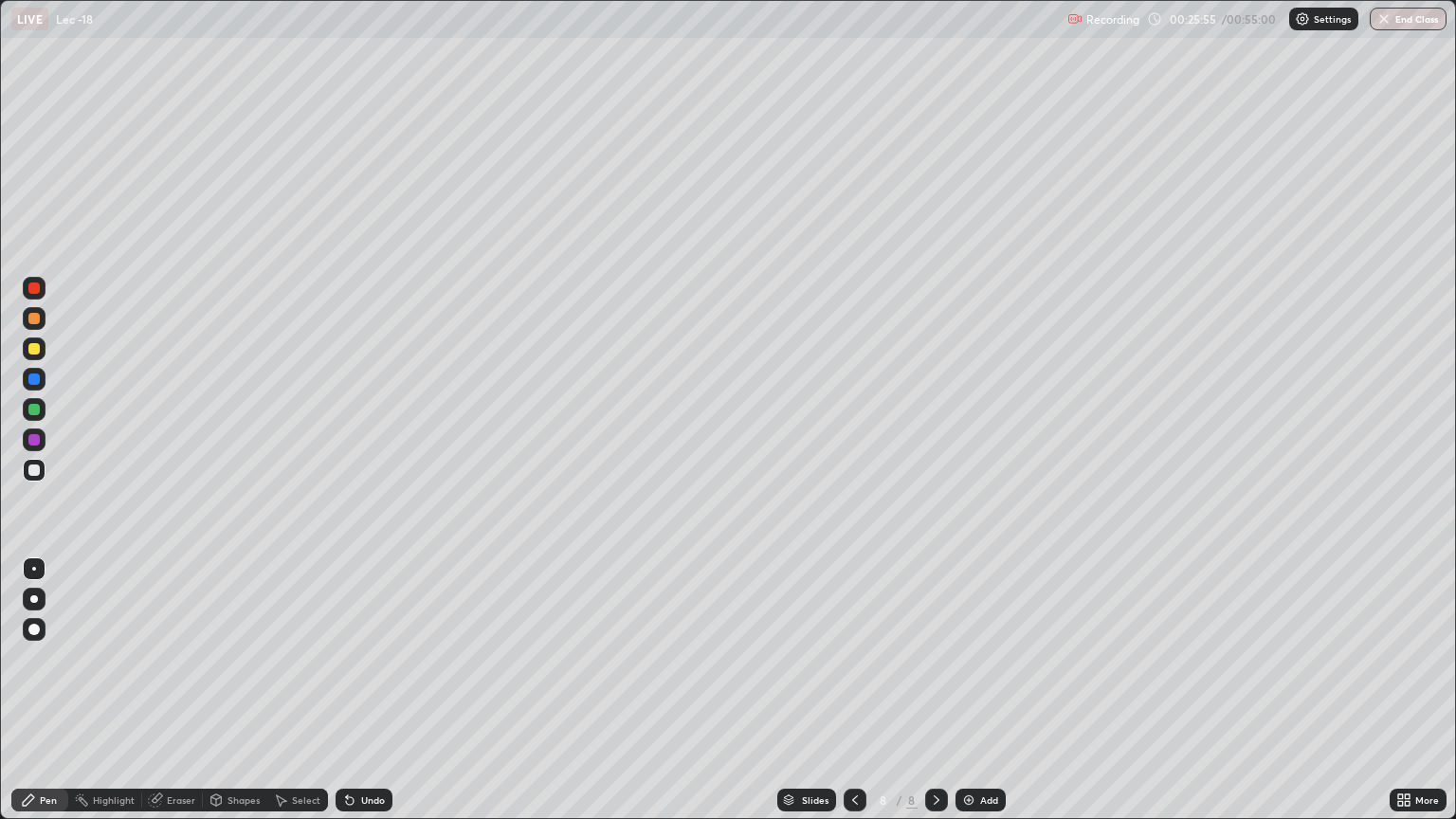 click on "Undo" at bounding box center [373, 800] 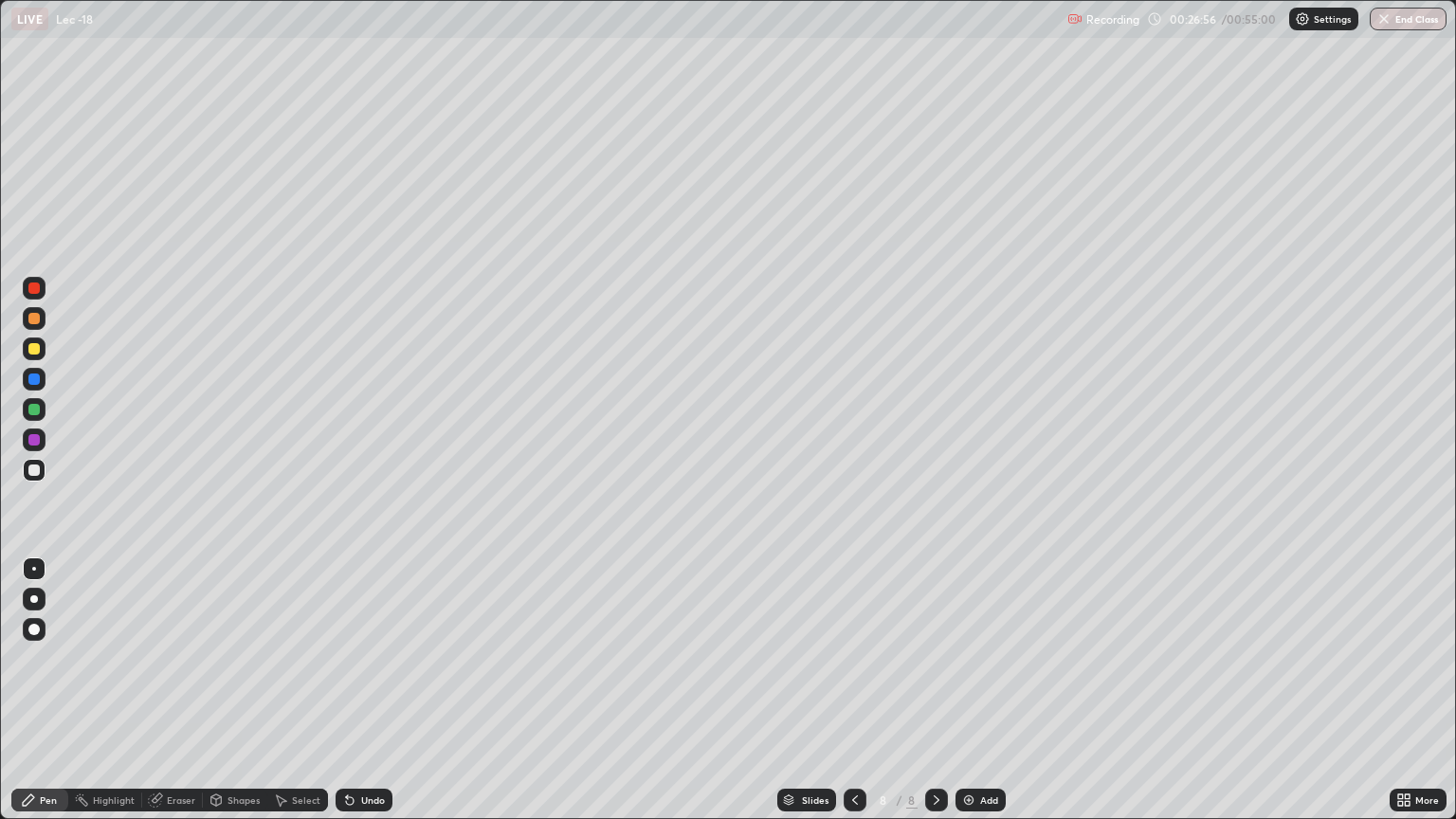 click on "Add" at bounding box center [989, 800] 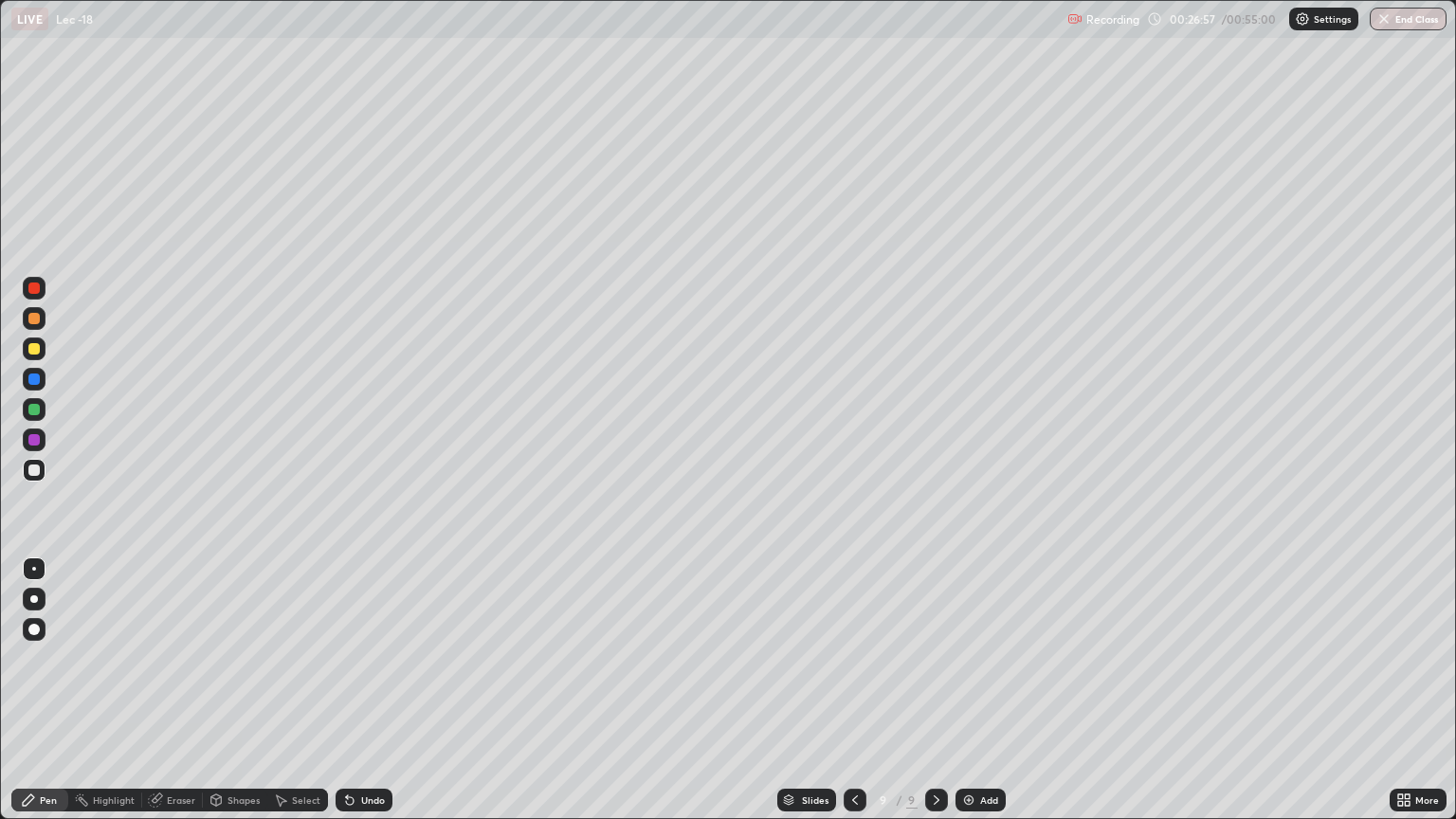 click at bounding box center [34, 410] 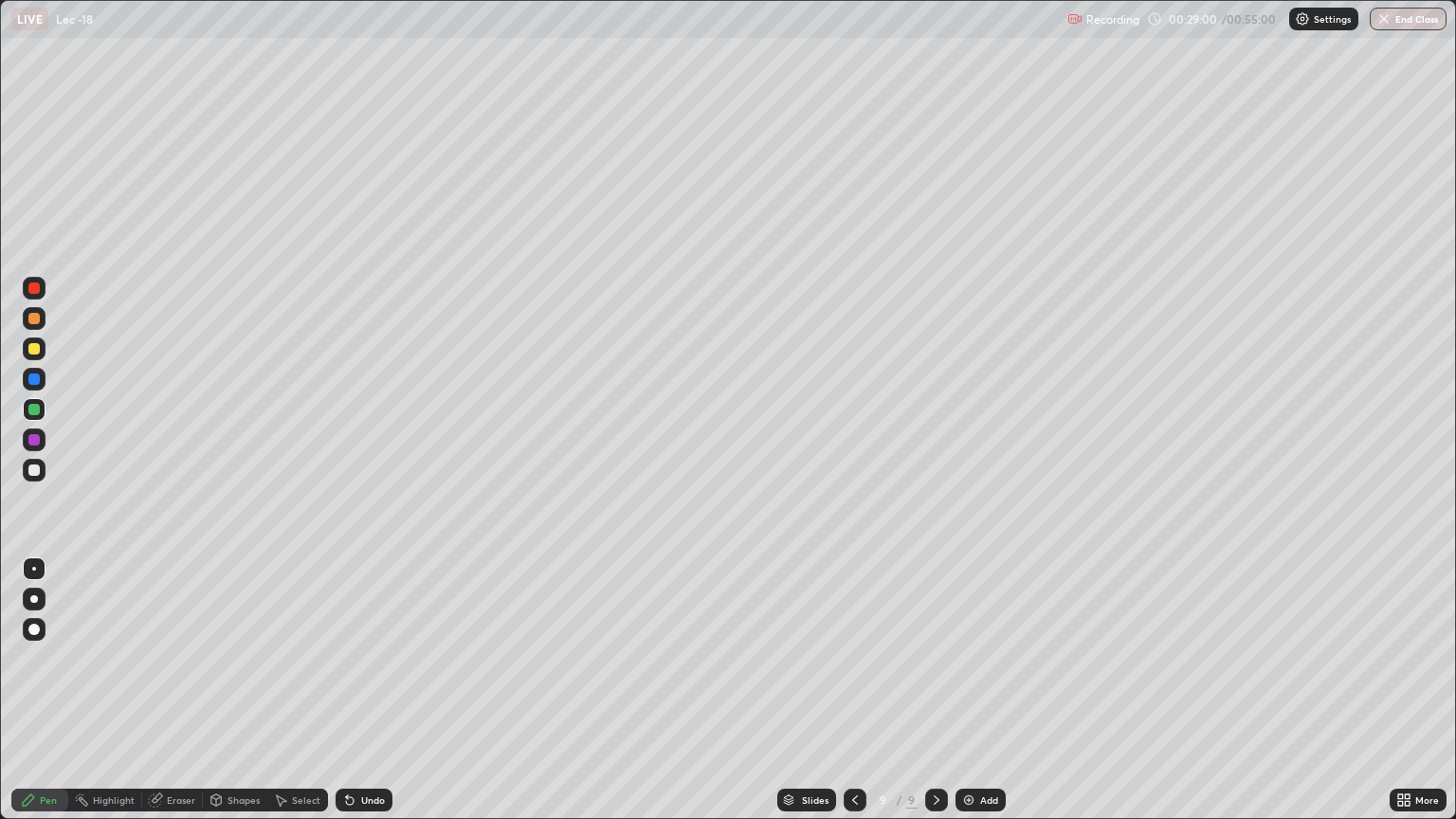 click on "Undo" at bounding box center [364, 800] 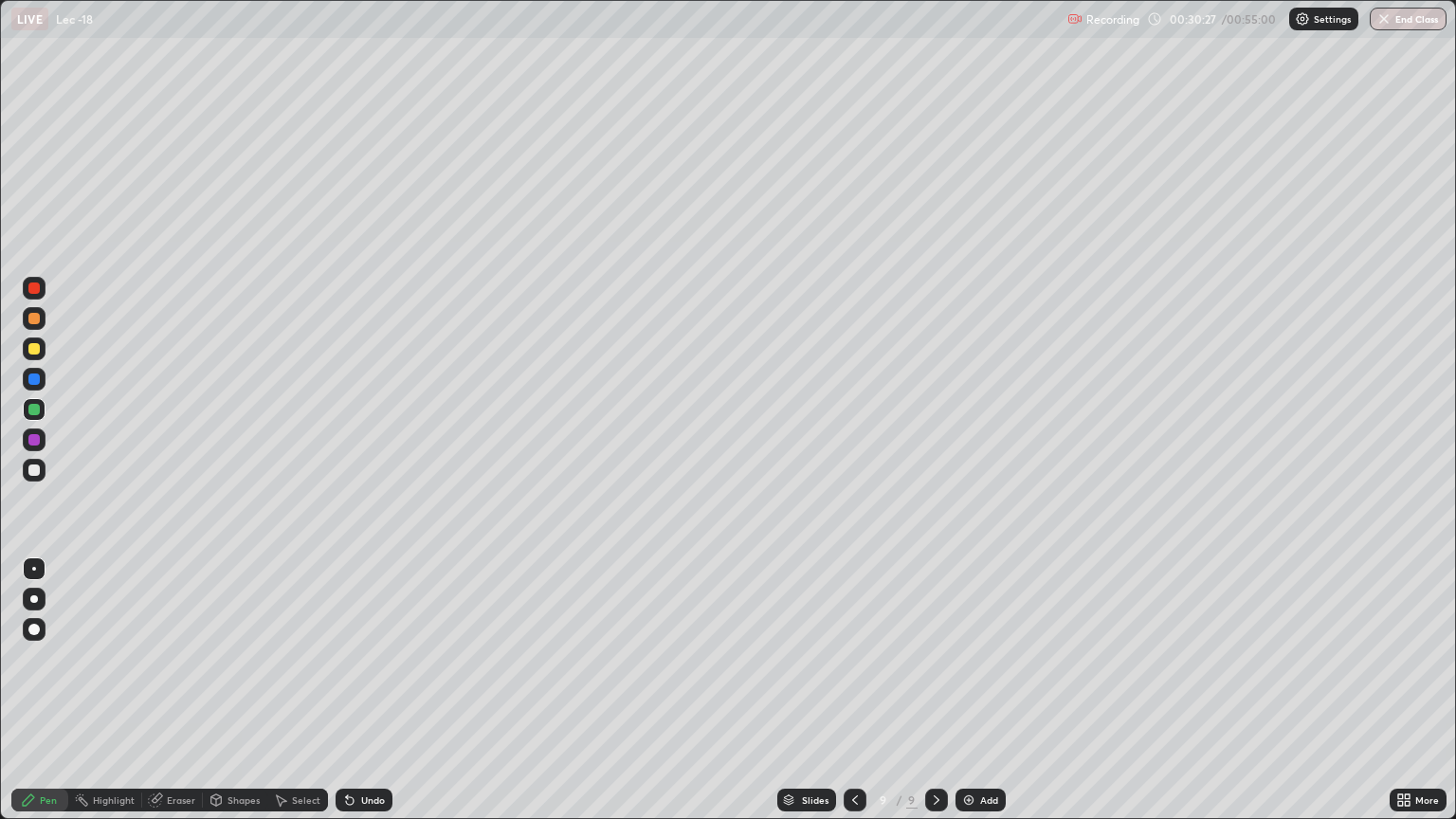 click at bounding box center (34, 470) 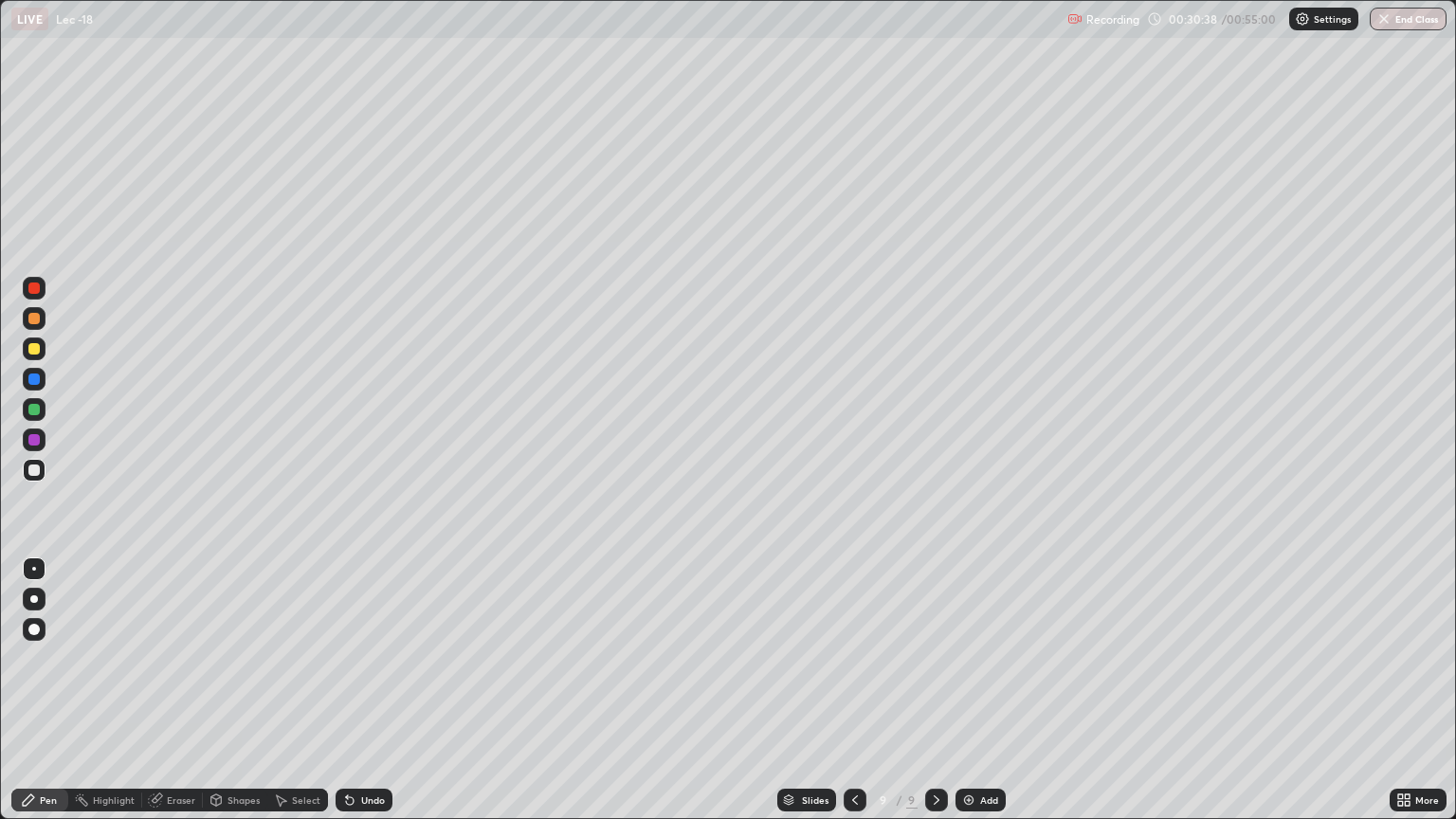 click on "Undo" at bounding box center [373, 800] 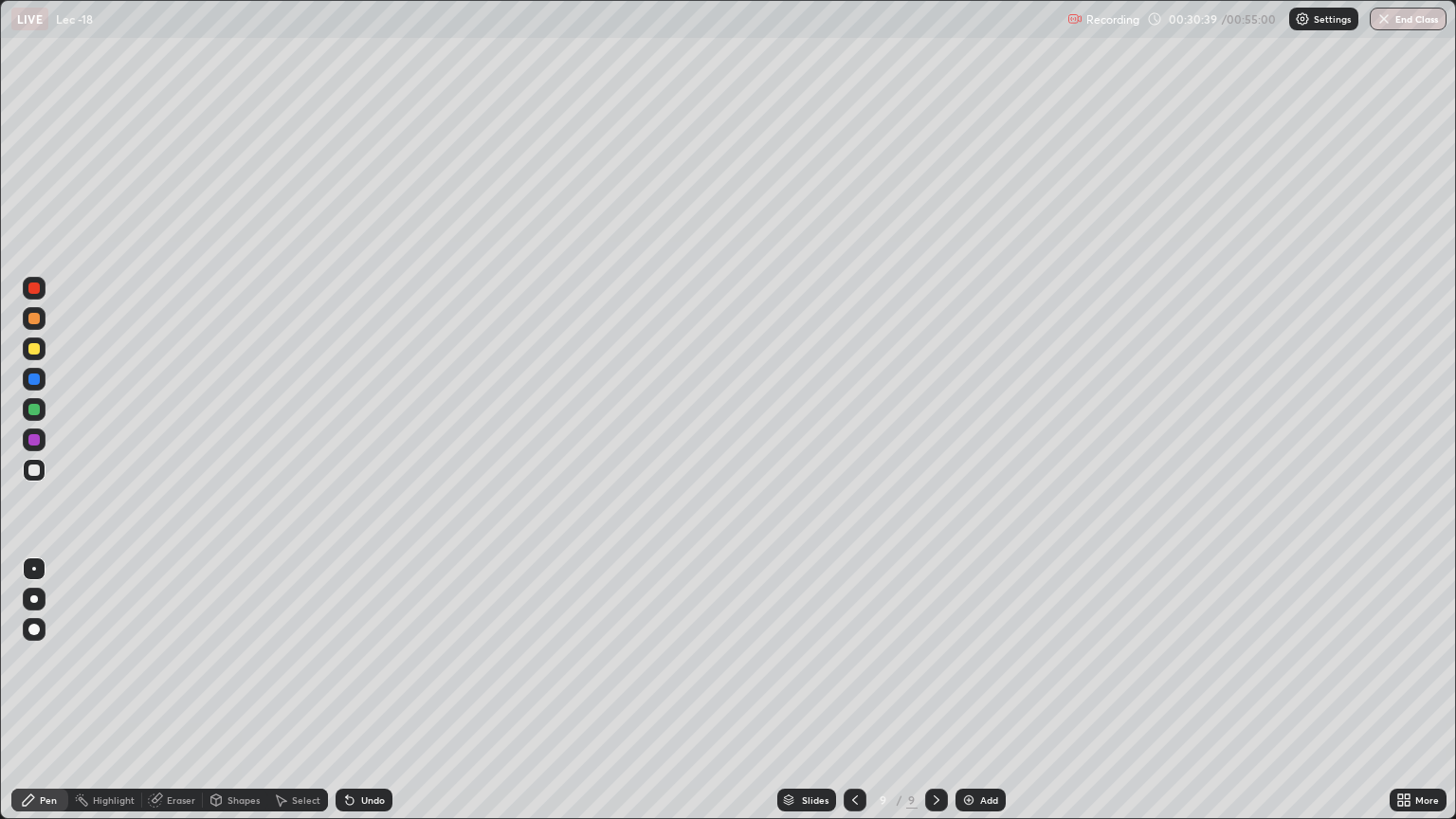 click on "Undo" at bounding box center (373, 800) 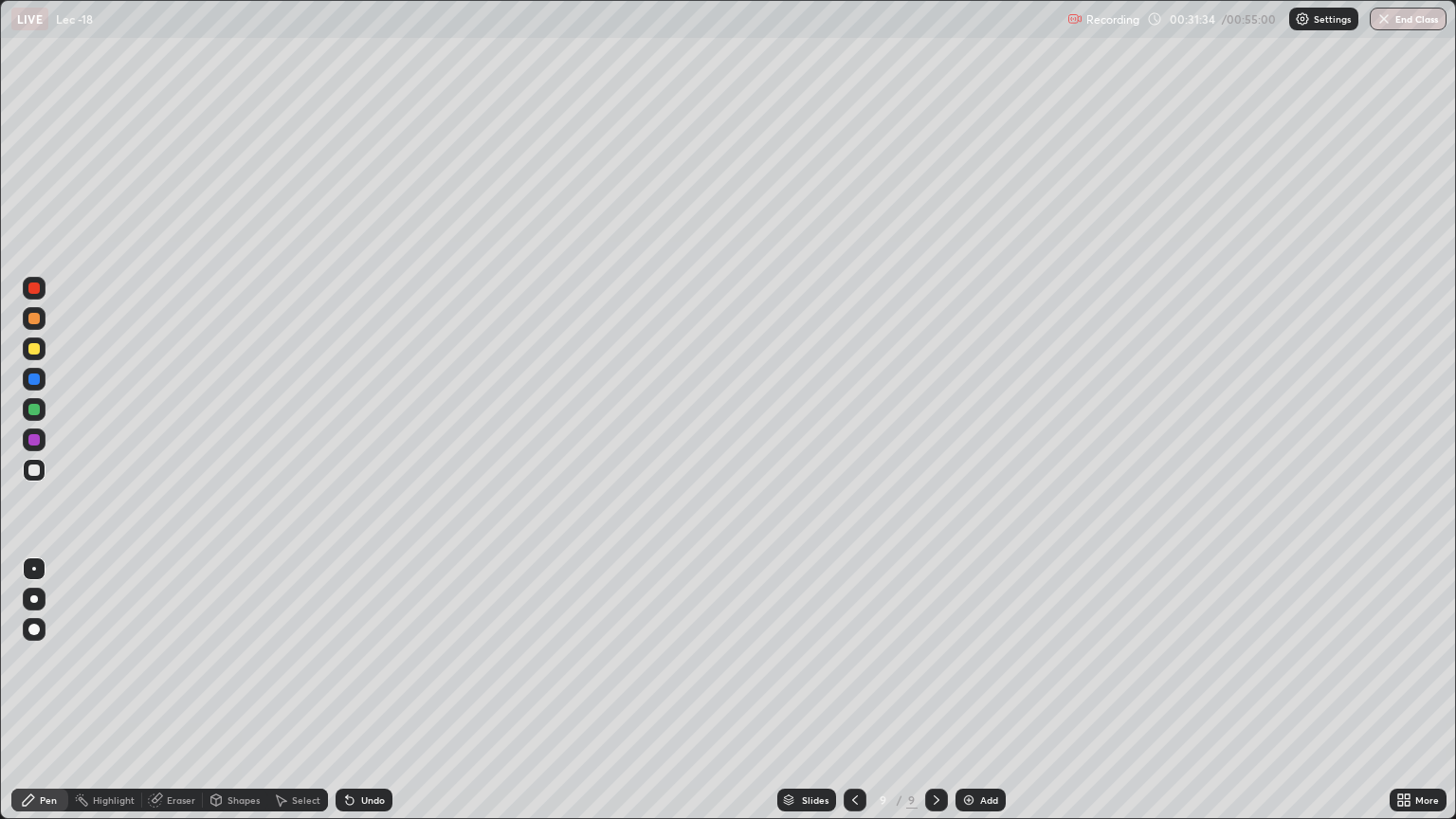 click on "Eraser" at bounding box center (173, 800) 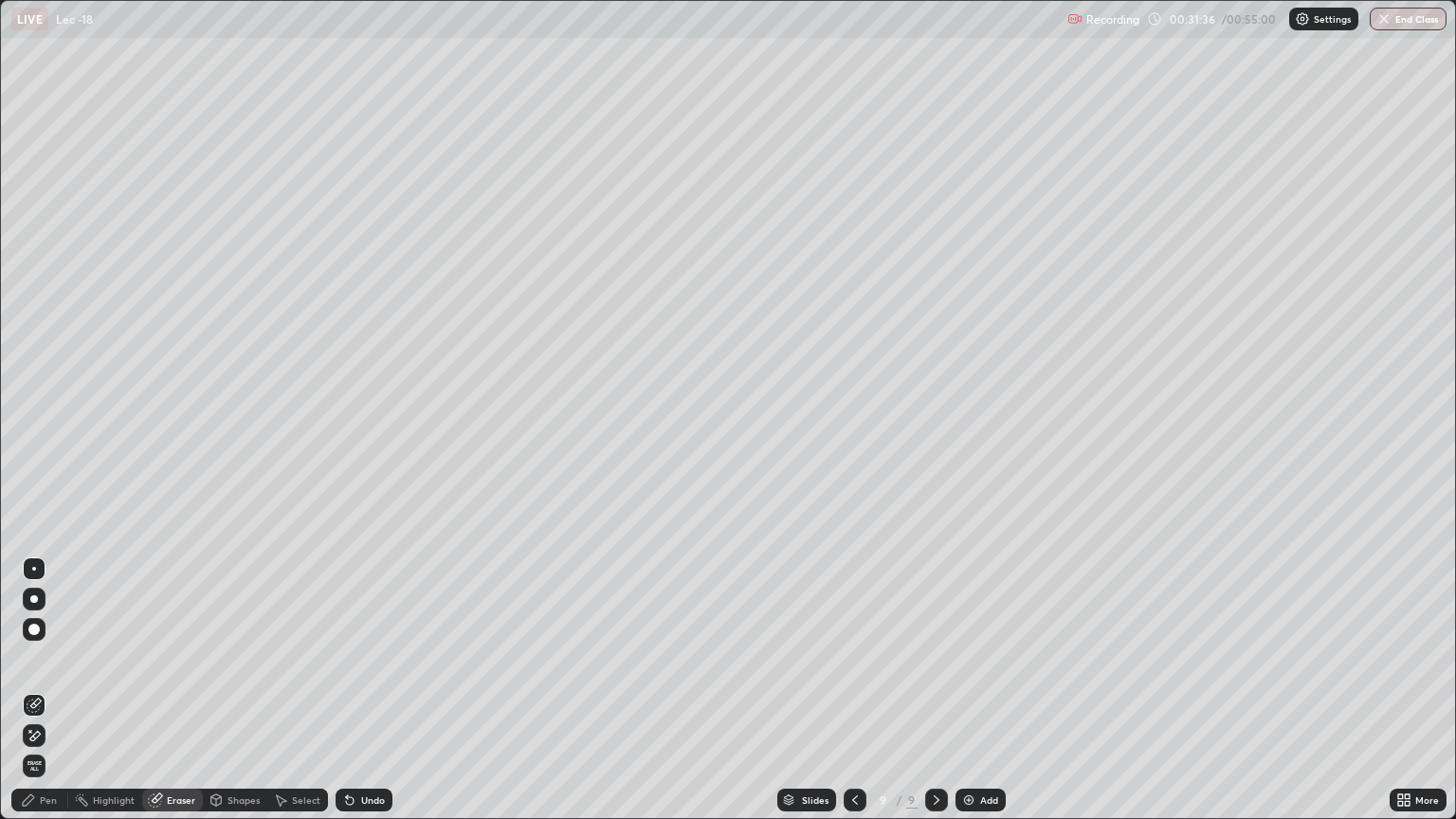 click on "Pen" at bounding box center (40, 800) 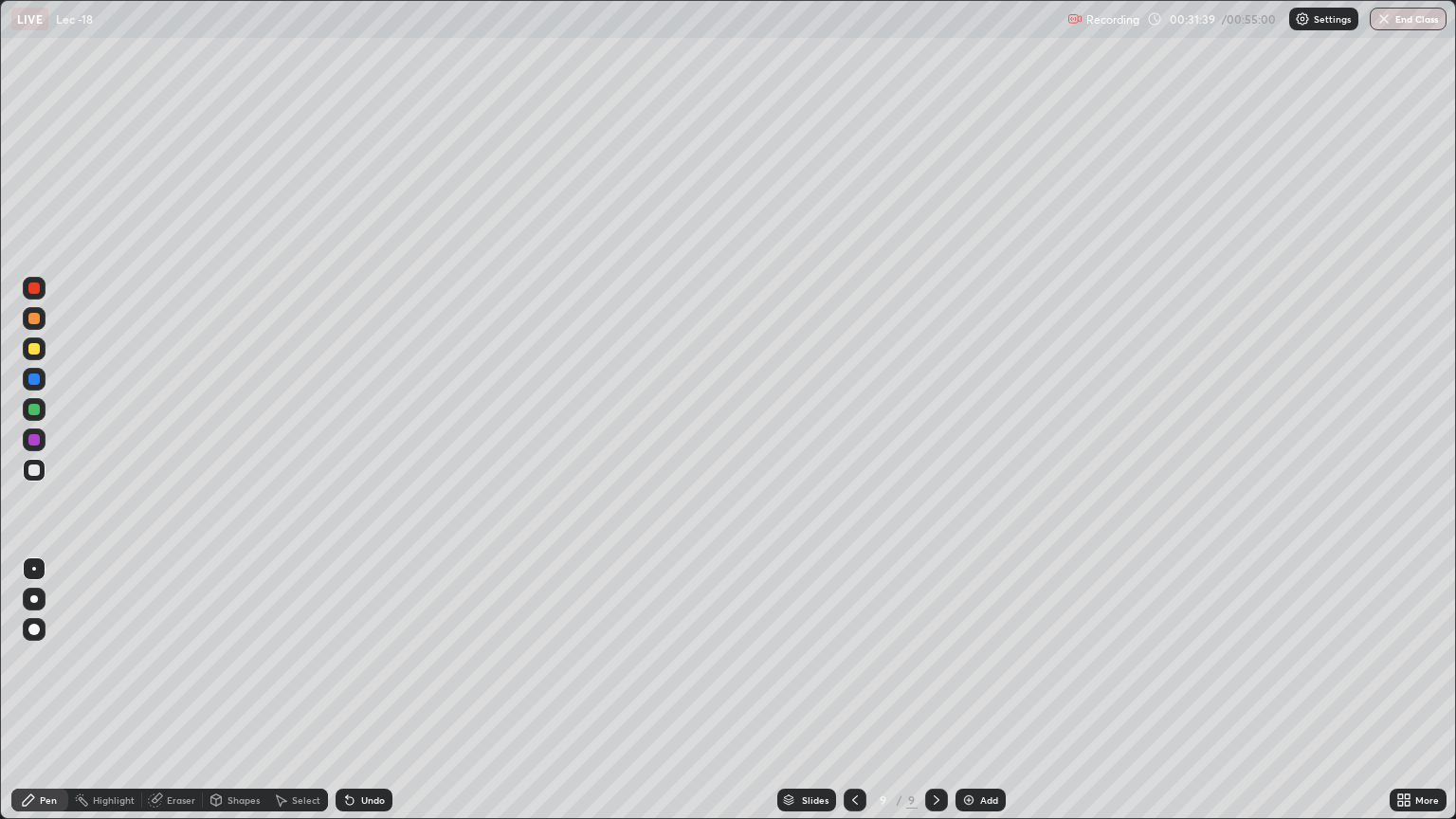 click on "Eraser" at bounding box center [181, 800] 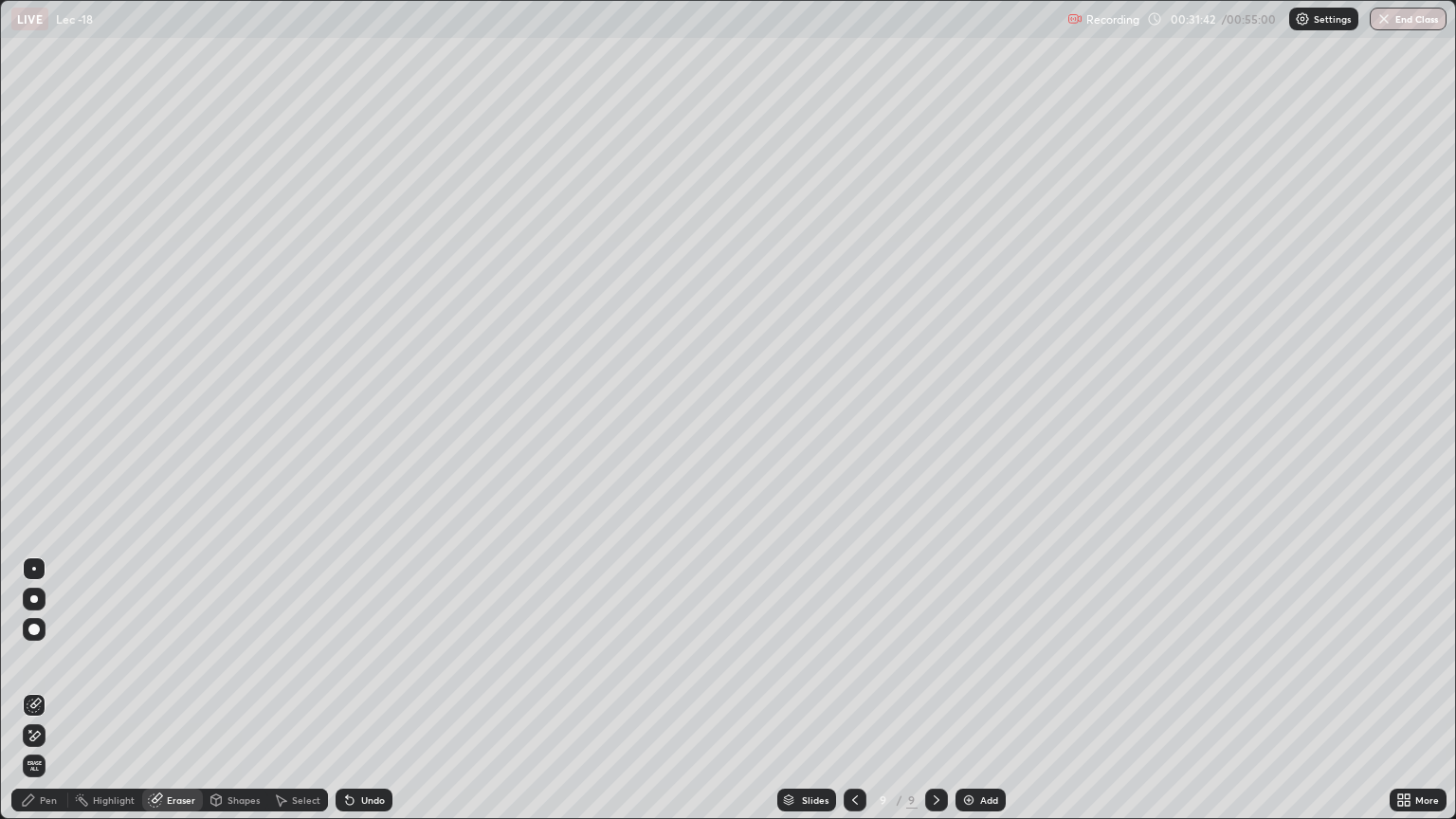 click 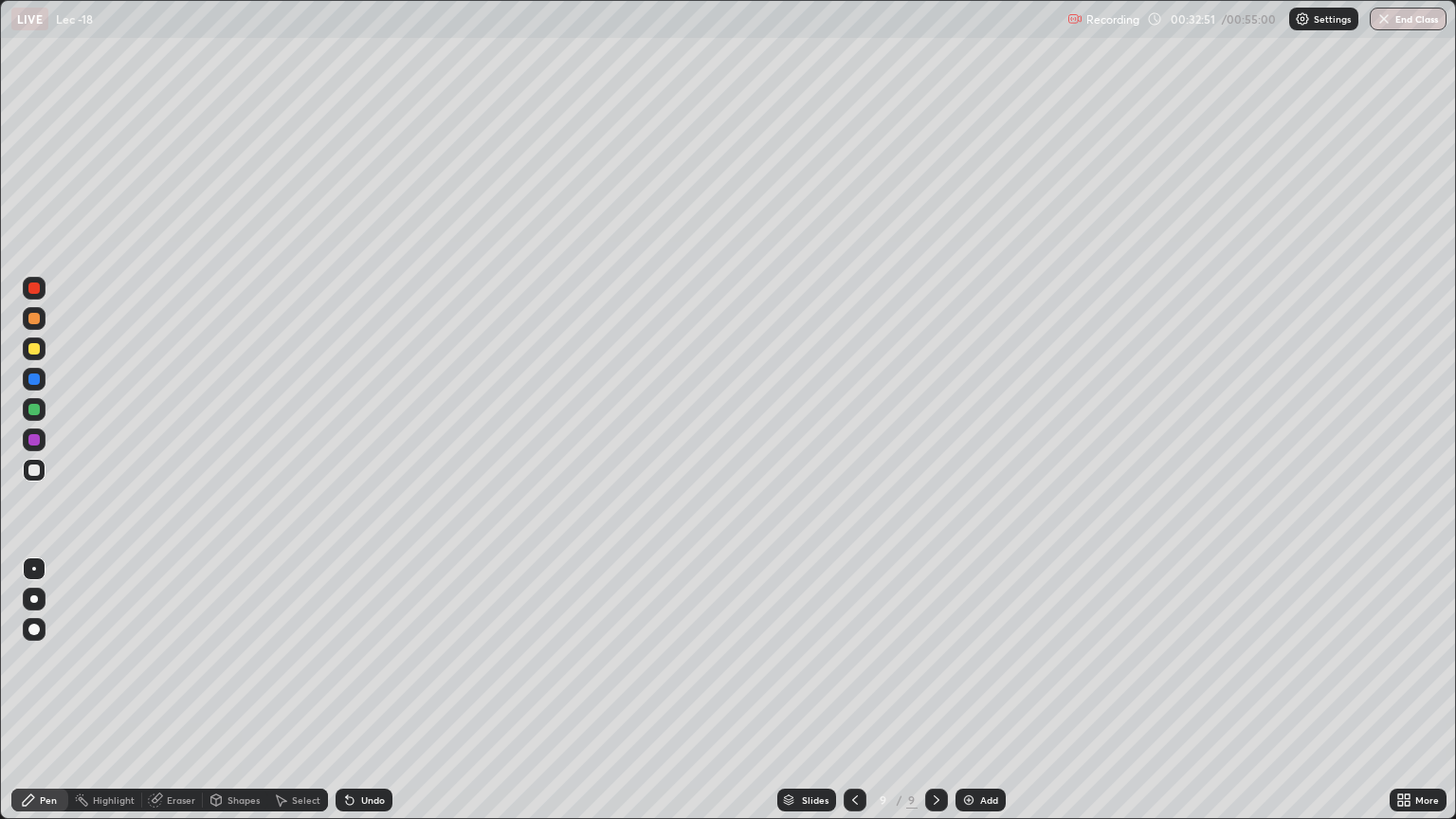 click on "Undo" at bounding box center (373, 800) 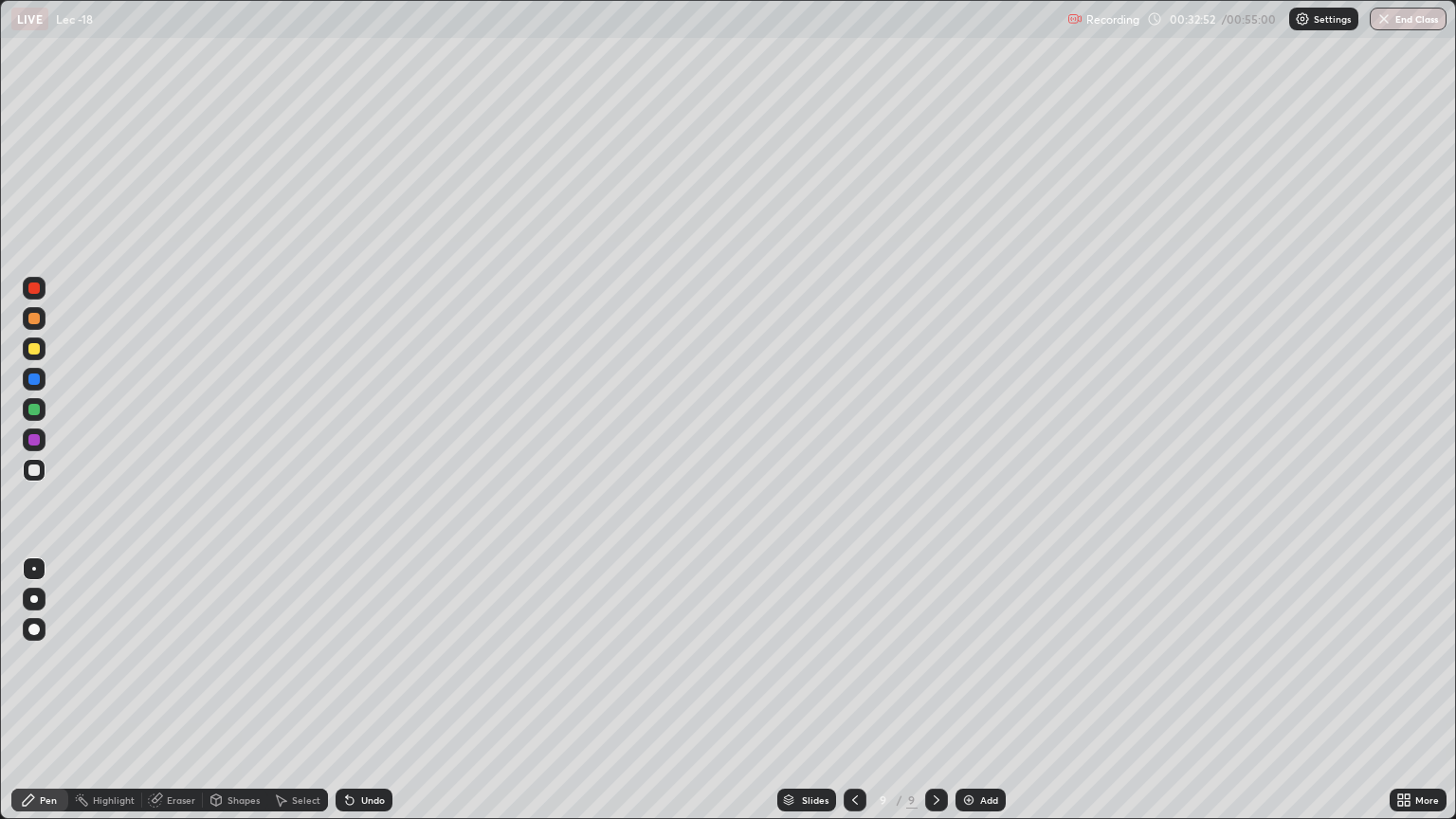 click on "Undo" at bounding box center (373, 800) 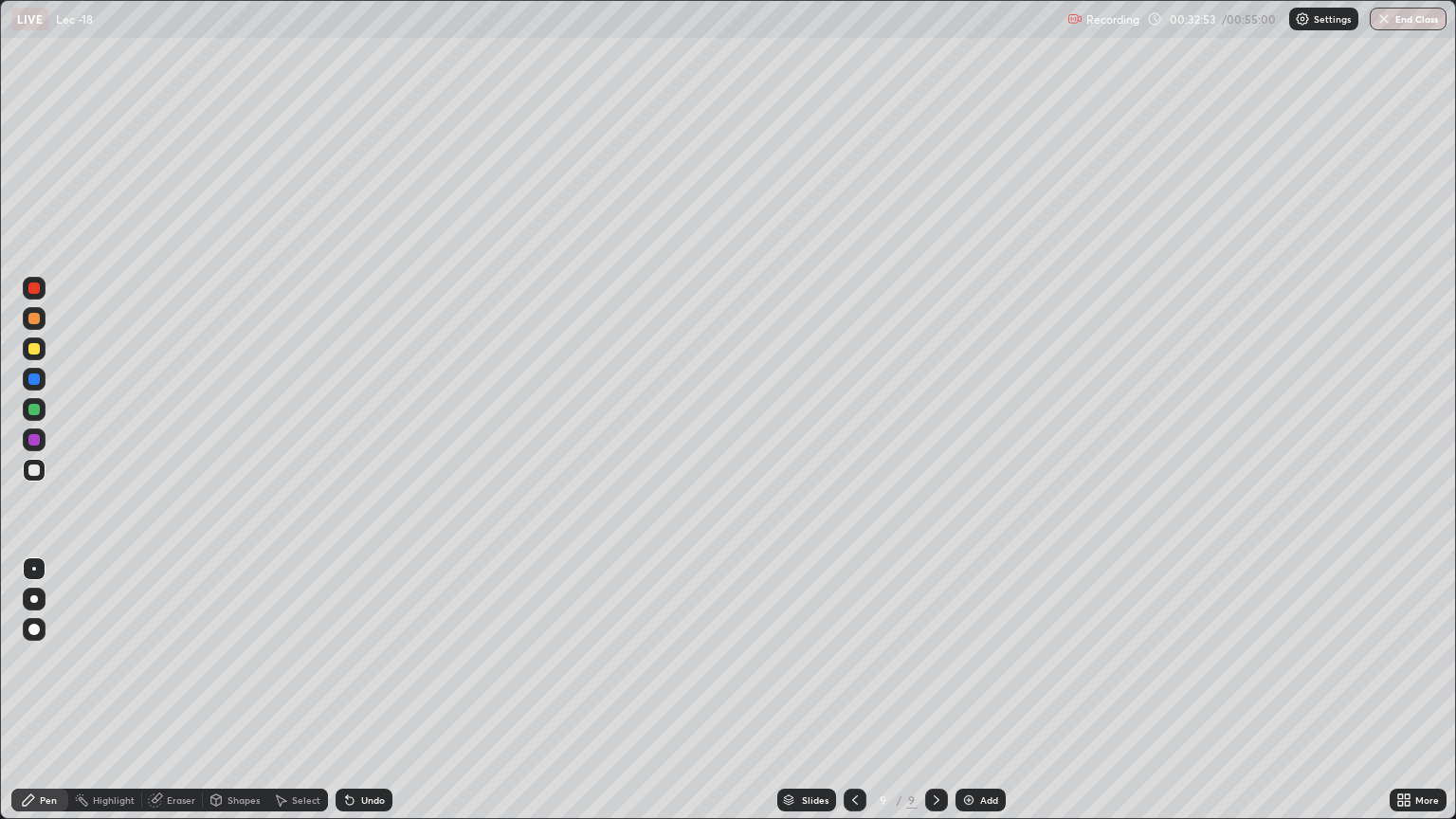 click on "Undo" at bounding box center [373, 800] 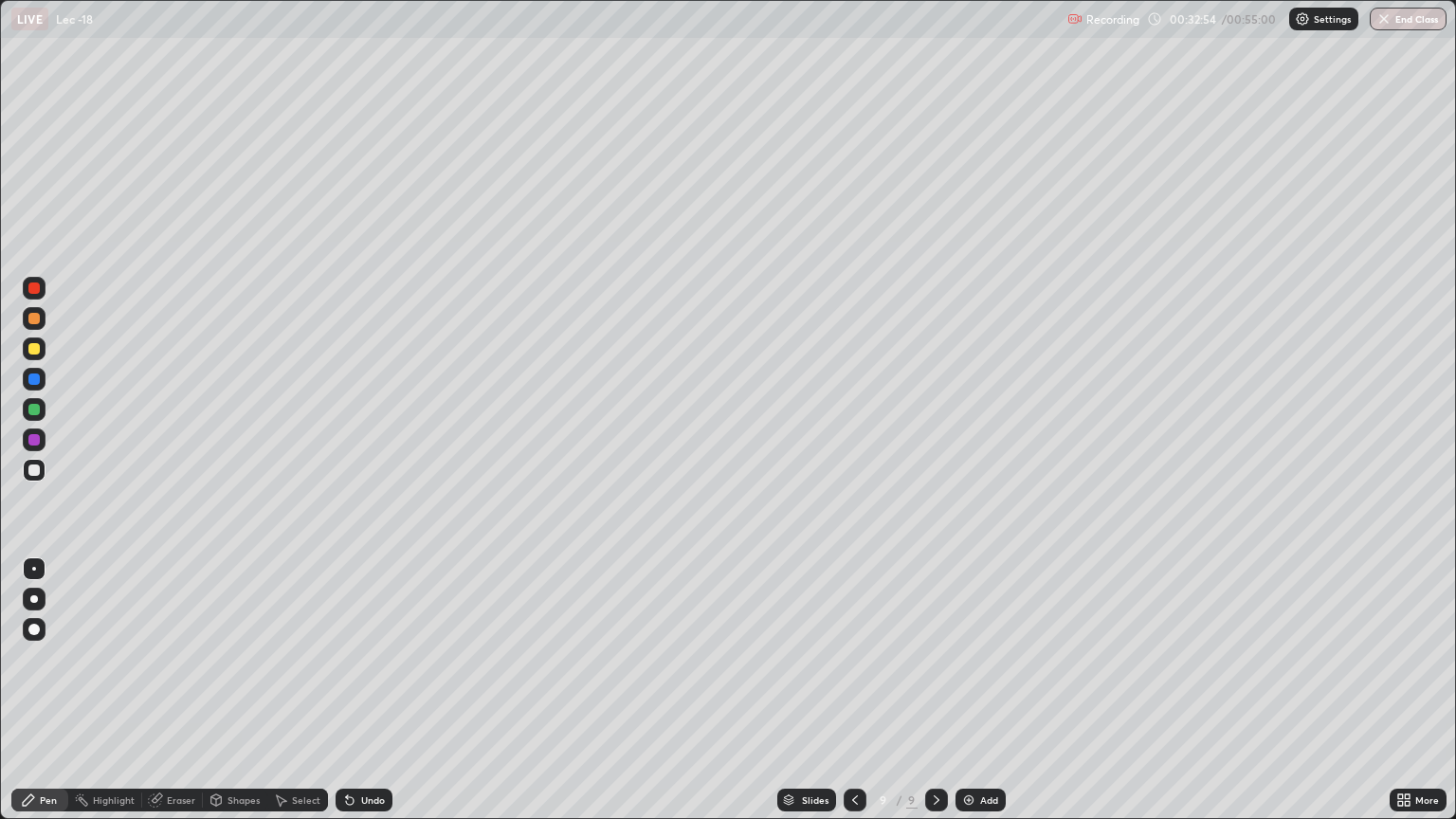 click on "Undo" at bounding box center [364, 800] 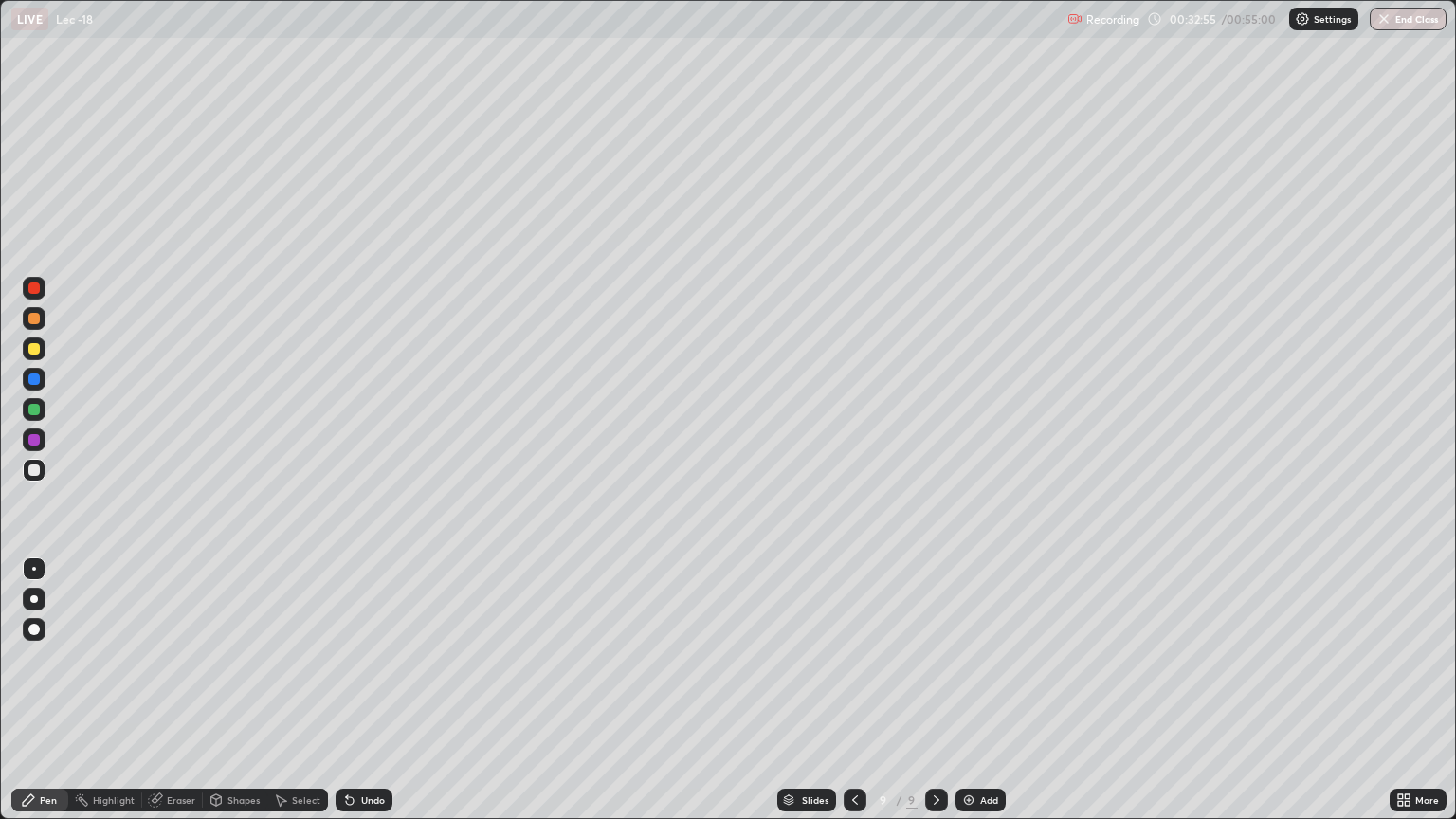 click on "Undo" at bounding box center (373, 800) 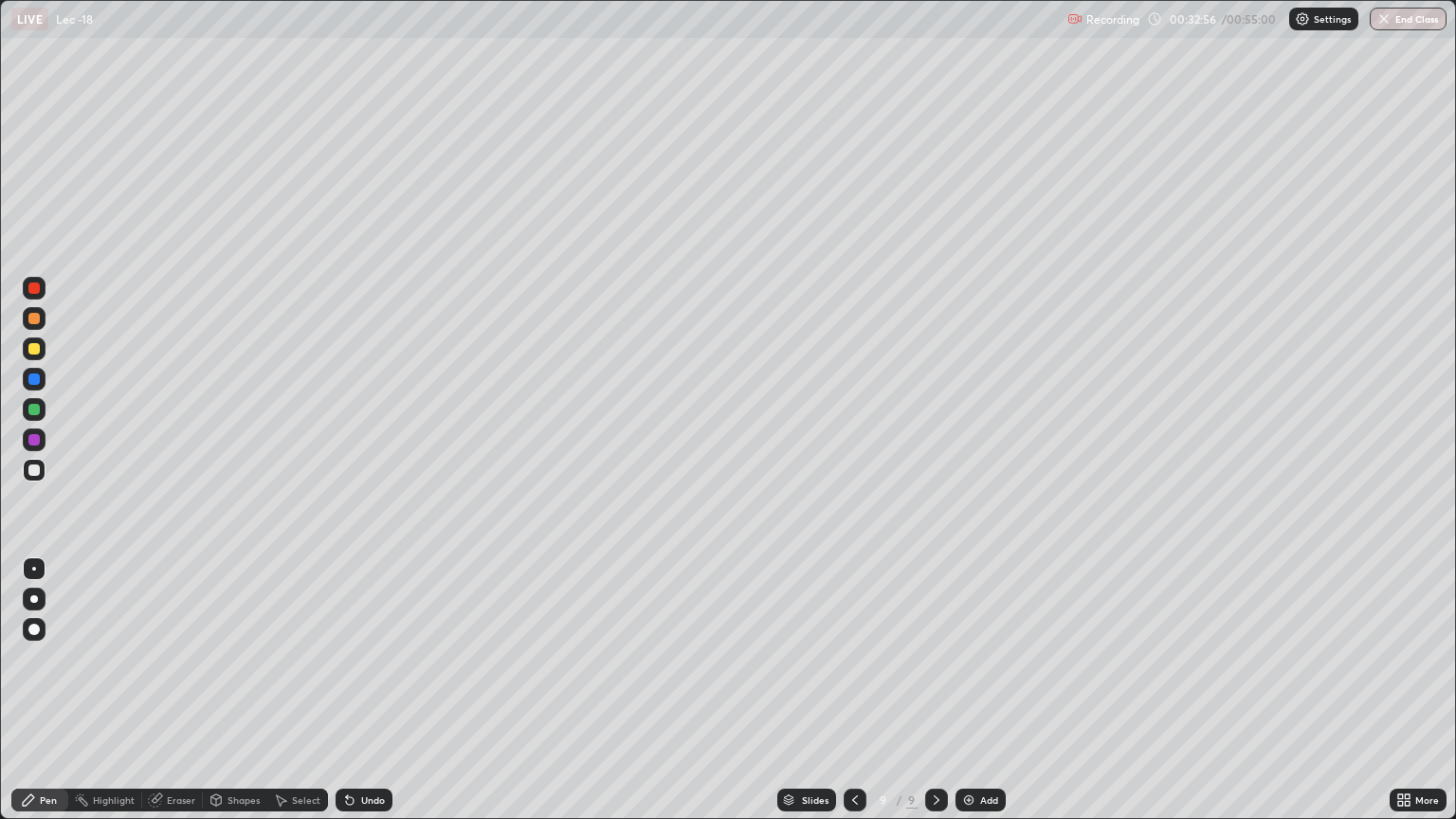 click on "Undo" at bounding box center (364, 800) 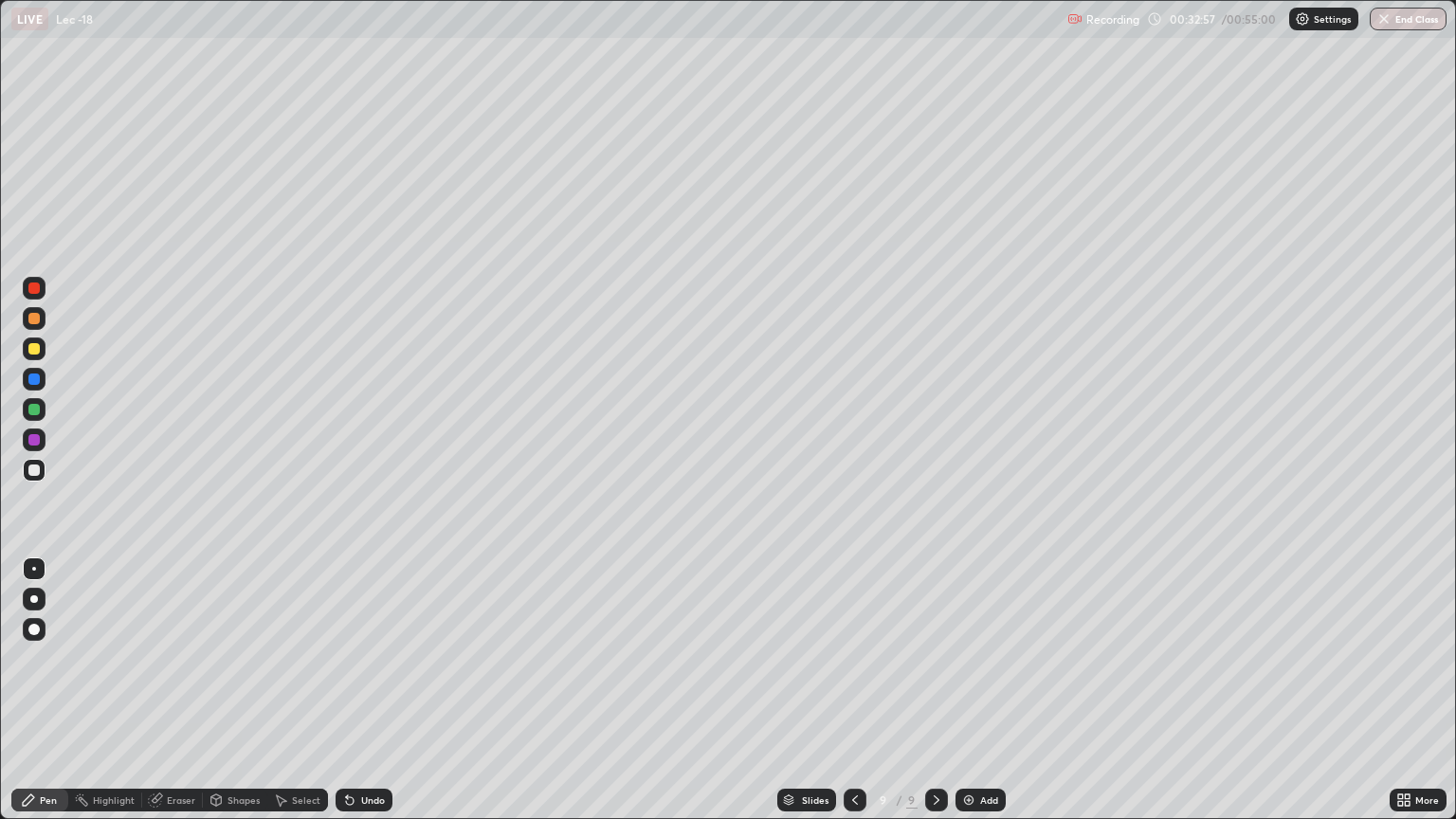 click on "Undo" at bounding box center (364, 800) 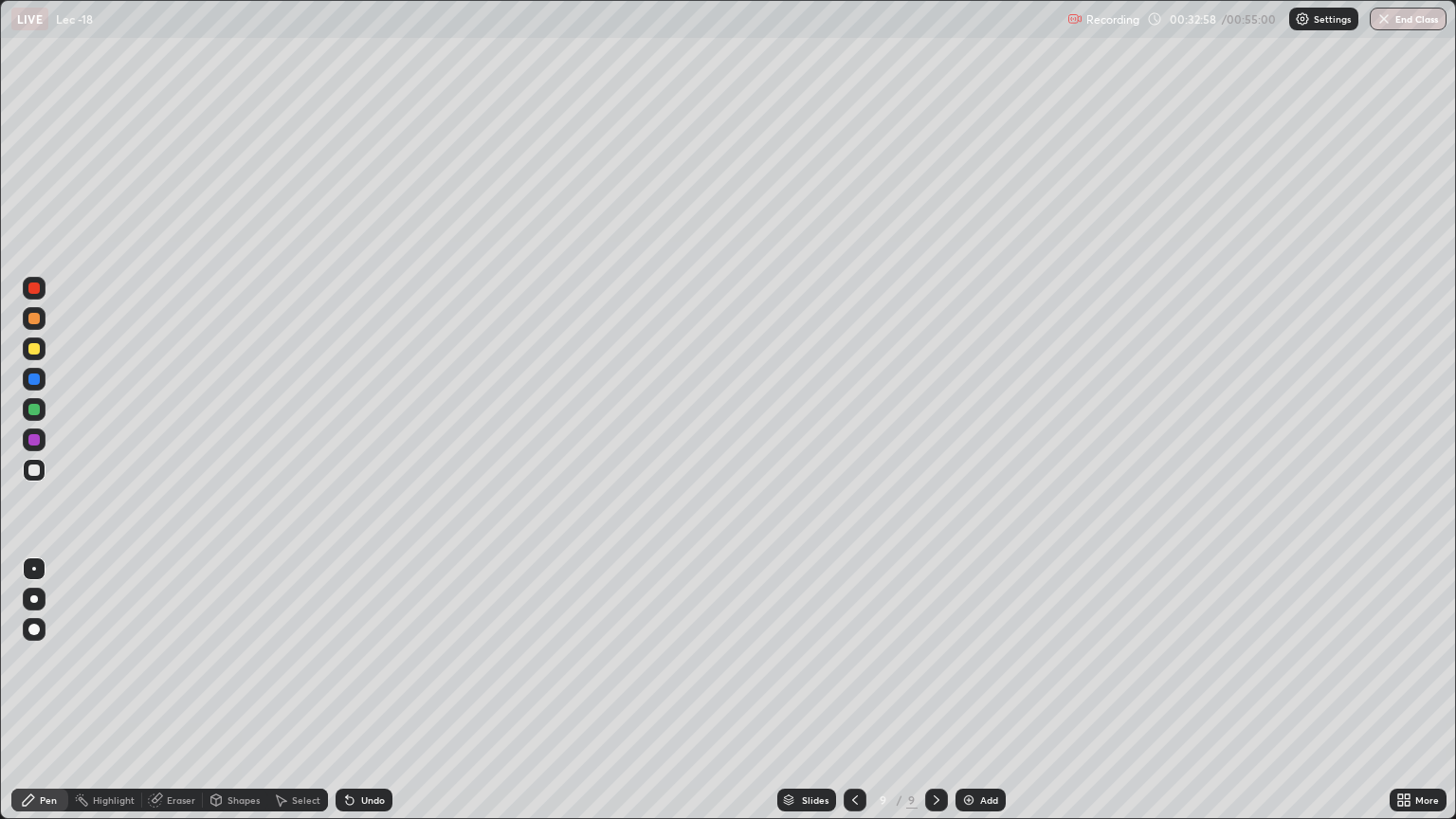 click on "Undo" at bounding box center (364, 800) 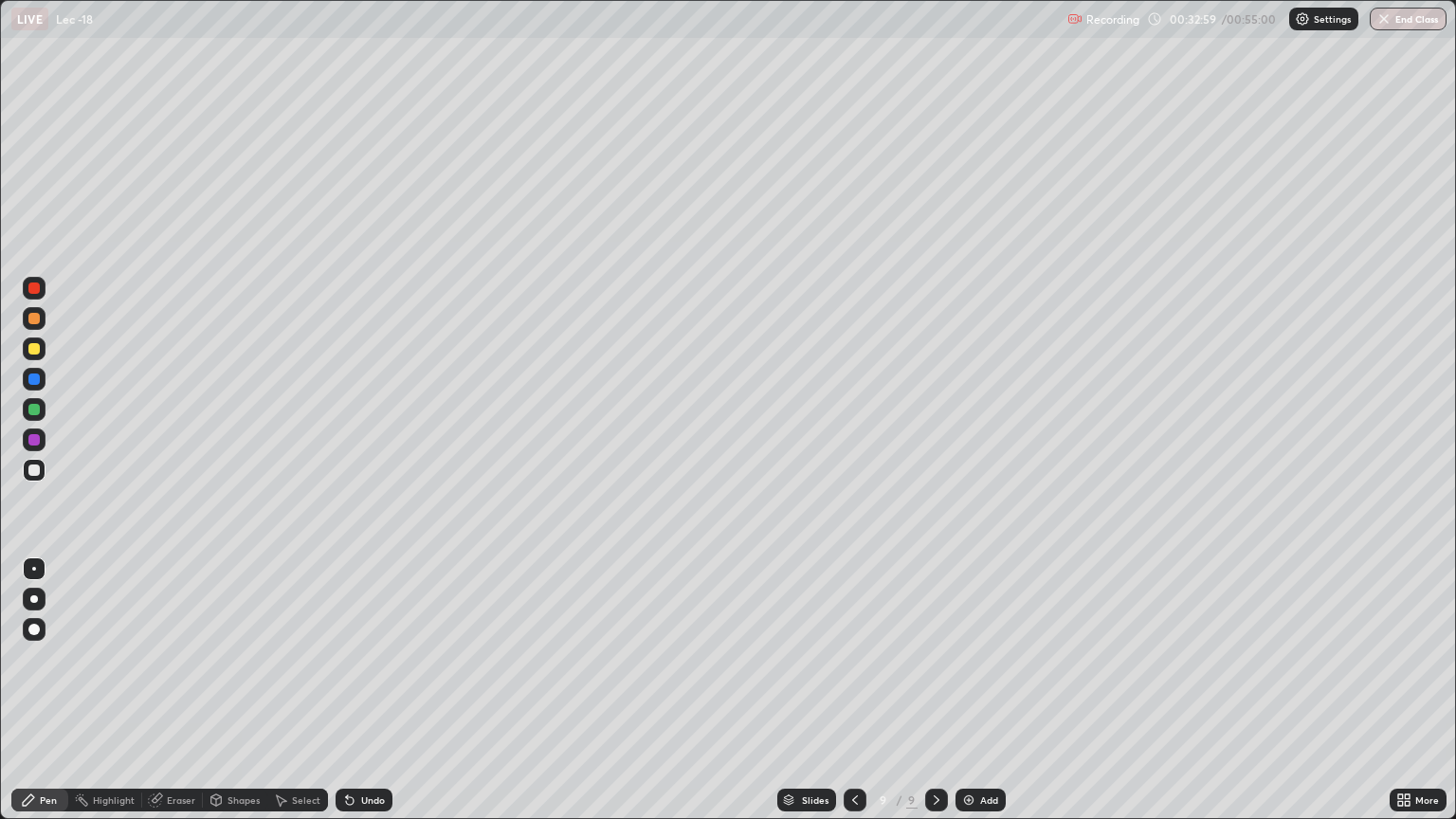click on "Undo" at bounding box center (364, 800) 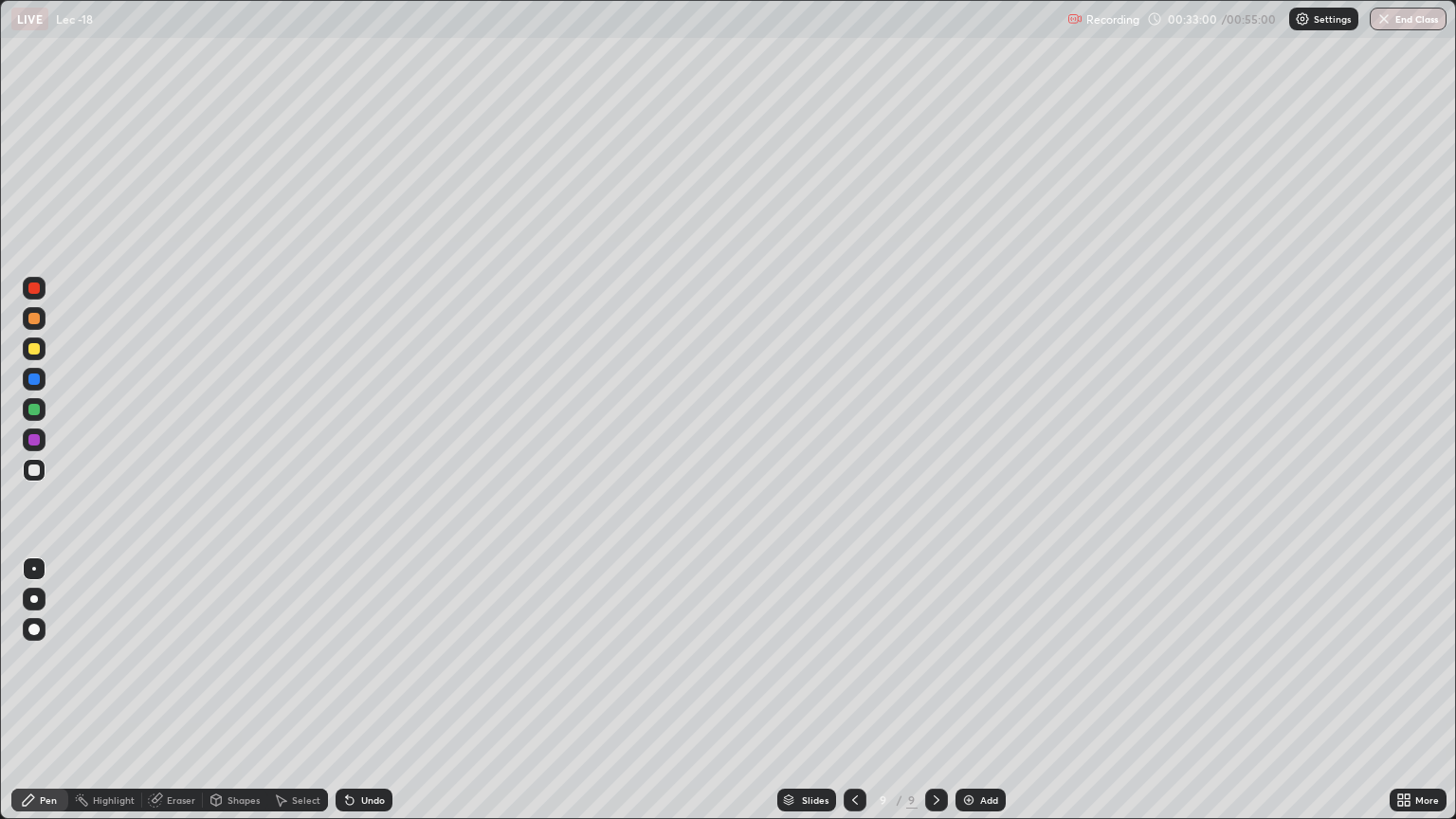 click on "Undo" at bounding box center [364, 800] 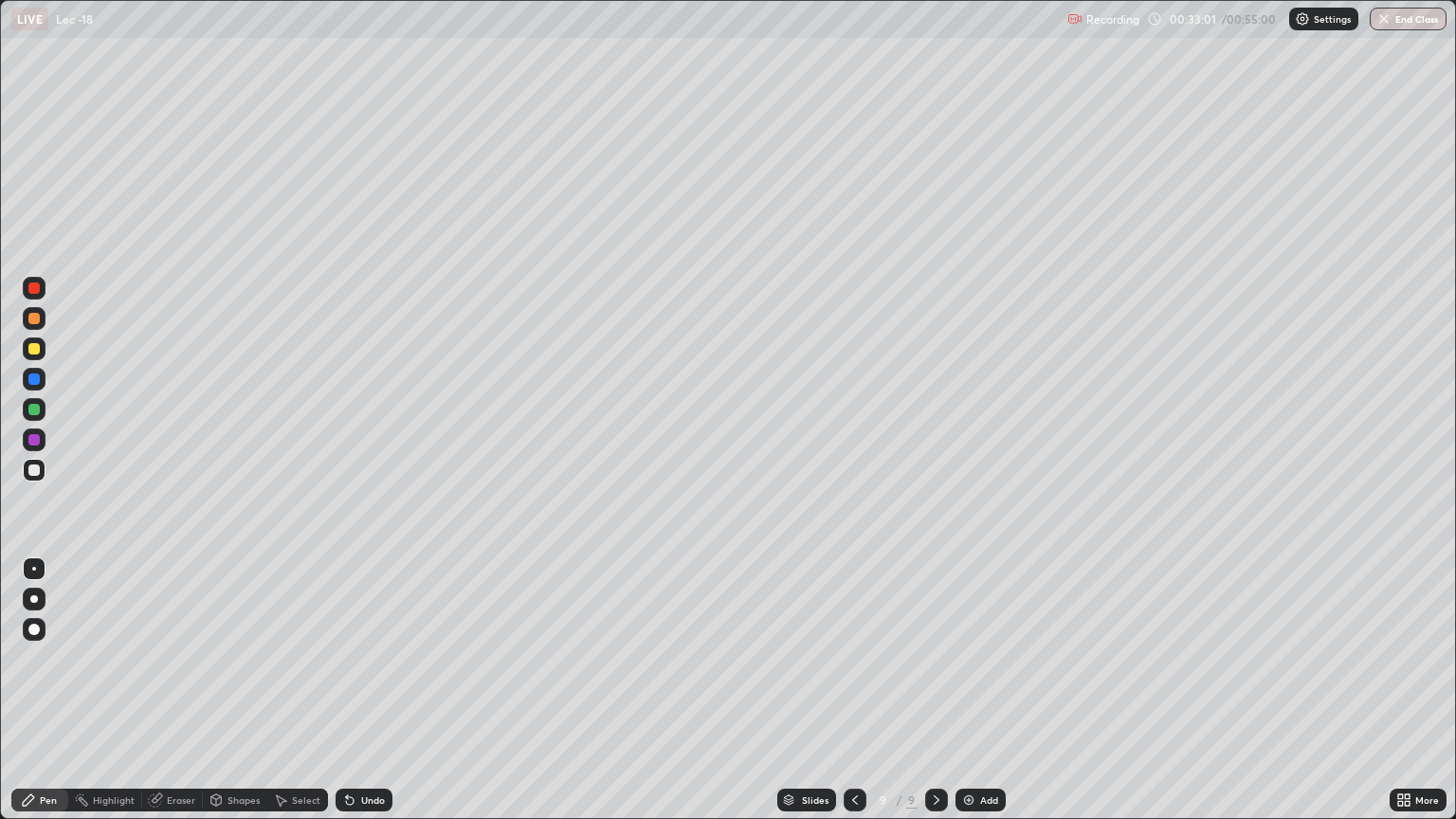 click on "Undo" at bounding box center (364, 800) 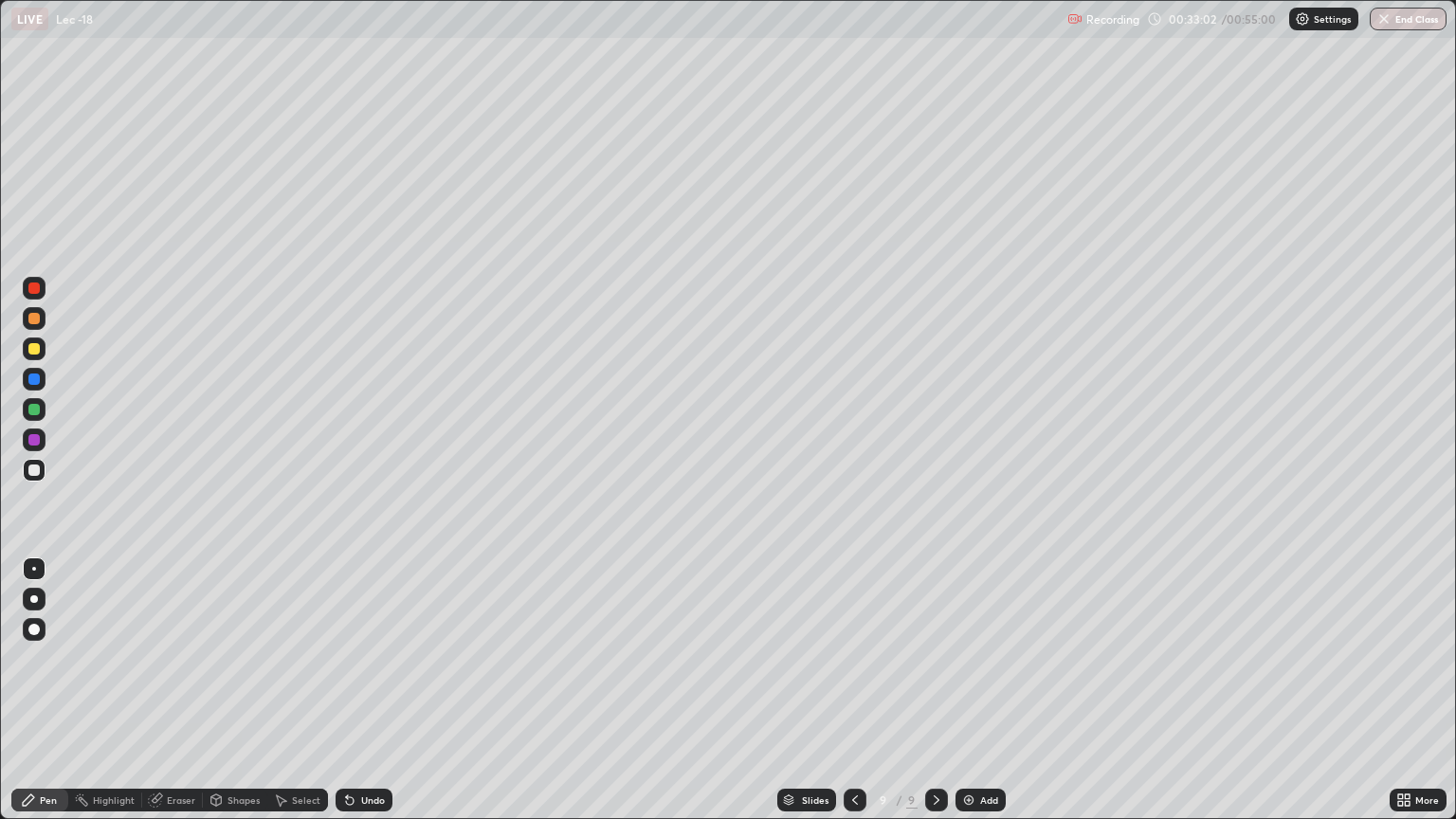 click on "Undo" at bounding box center [364, 800] 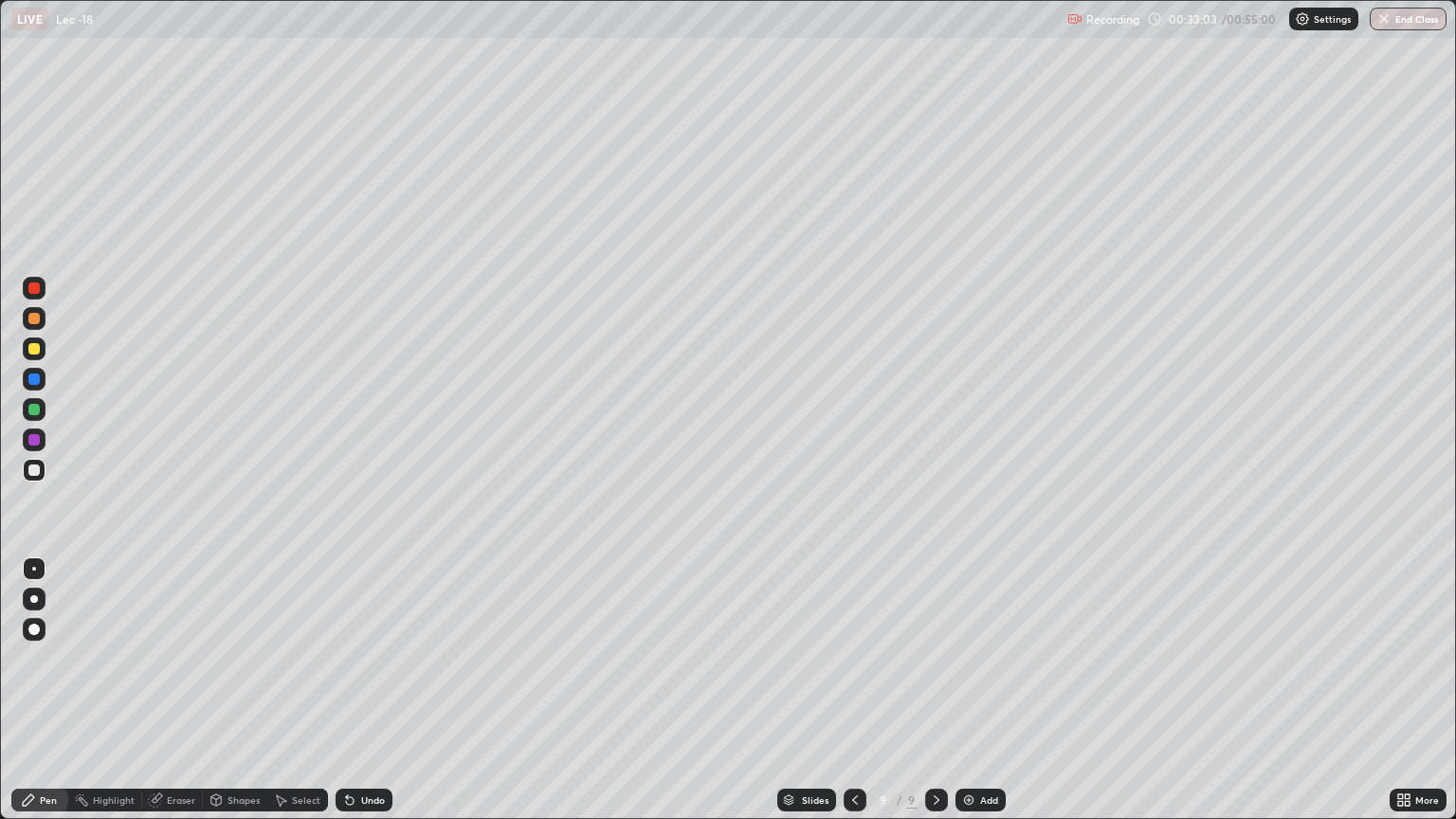 click 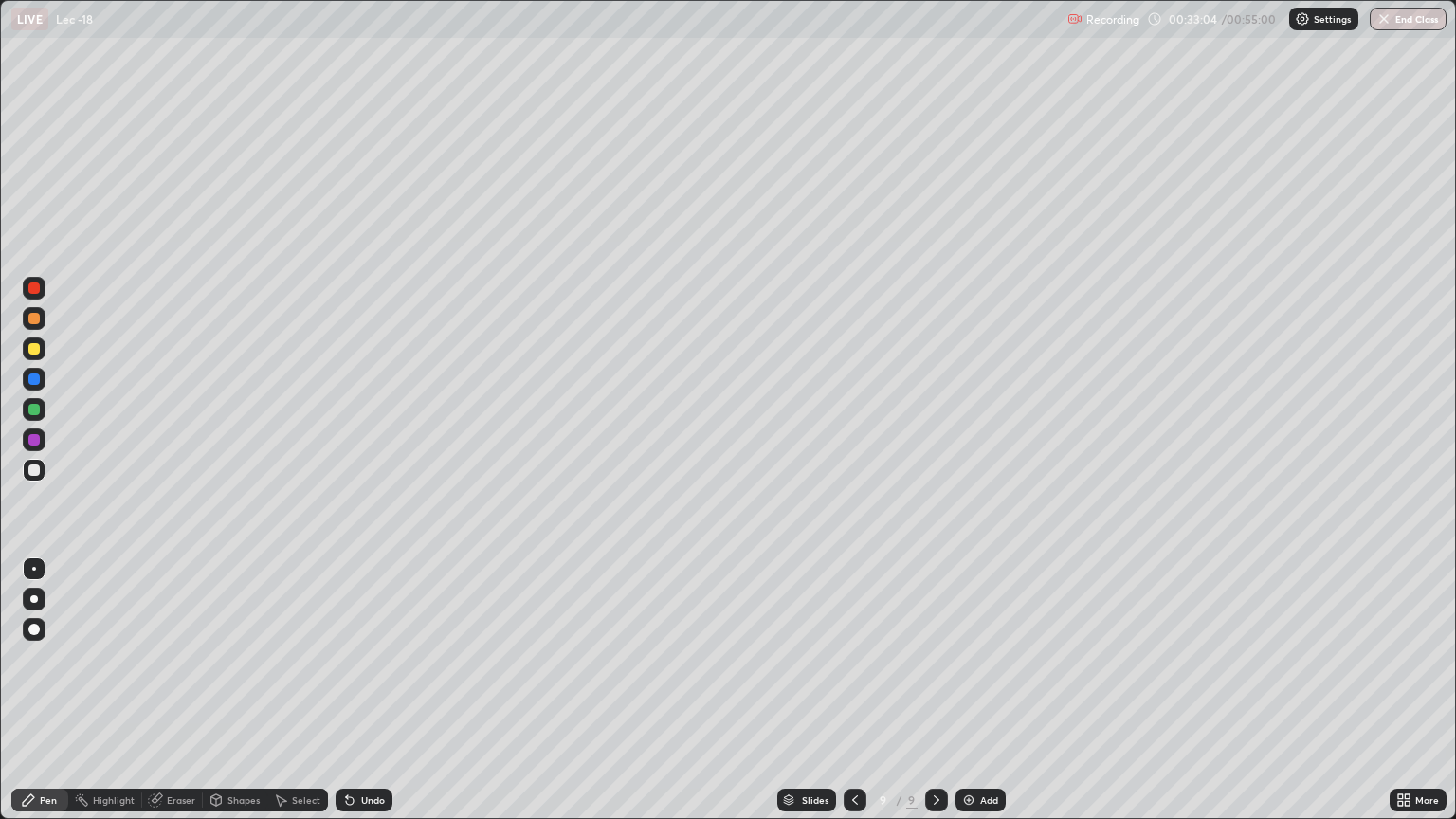 click on "Undo" at bounding box center [364, 800] 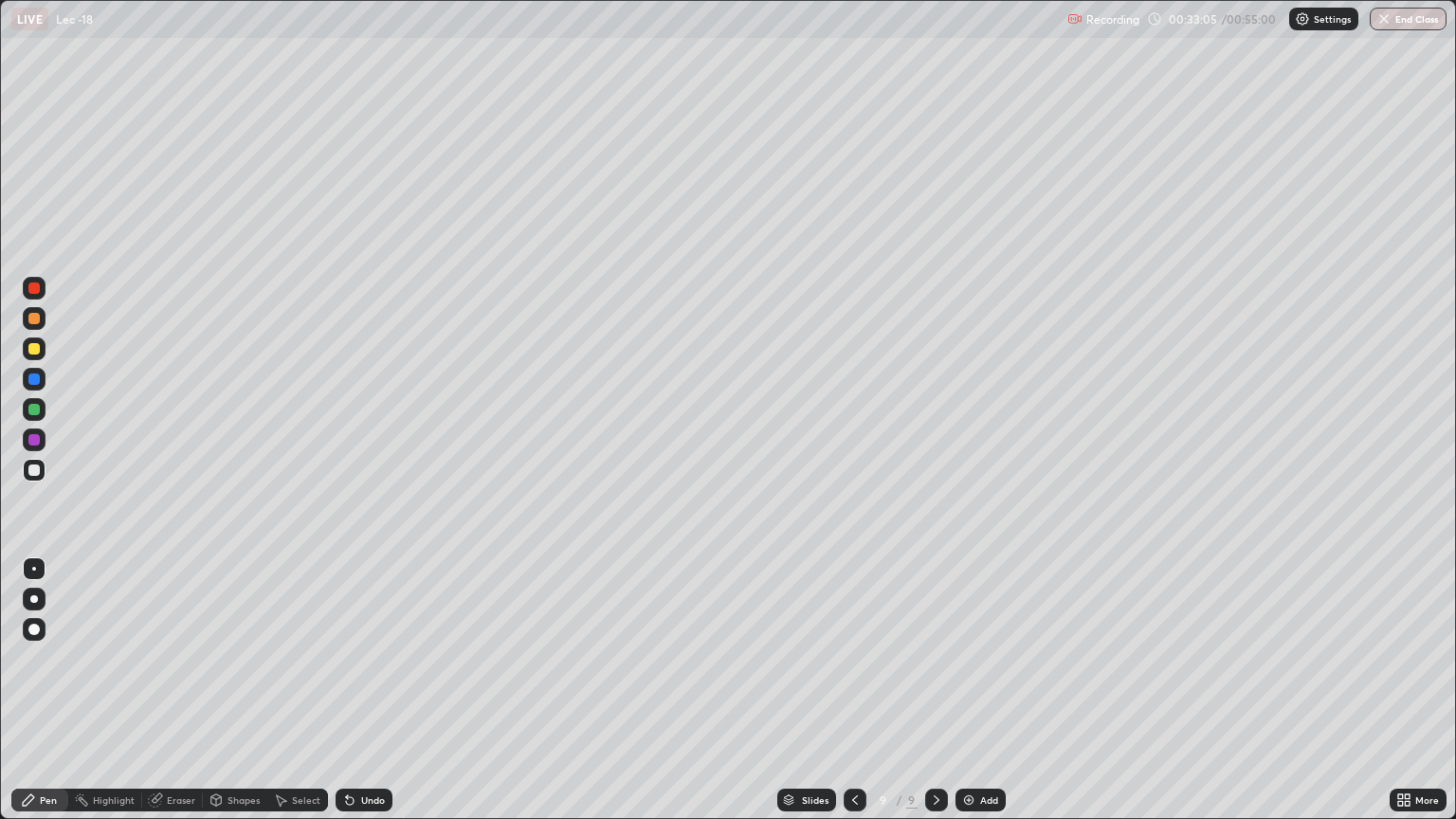 click 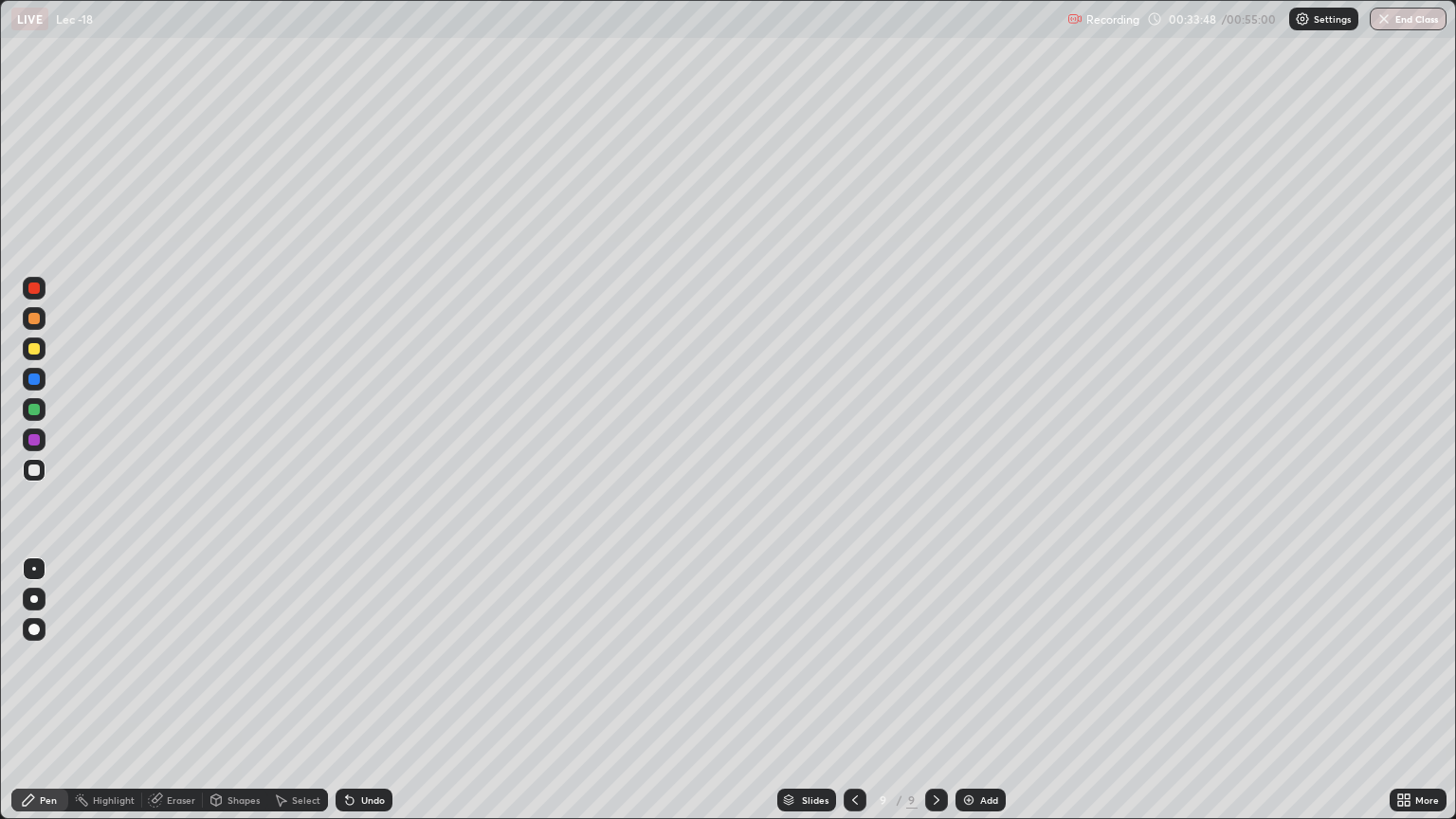 click on "Undo" at bounding box center (373, 800) 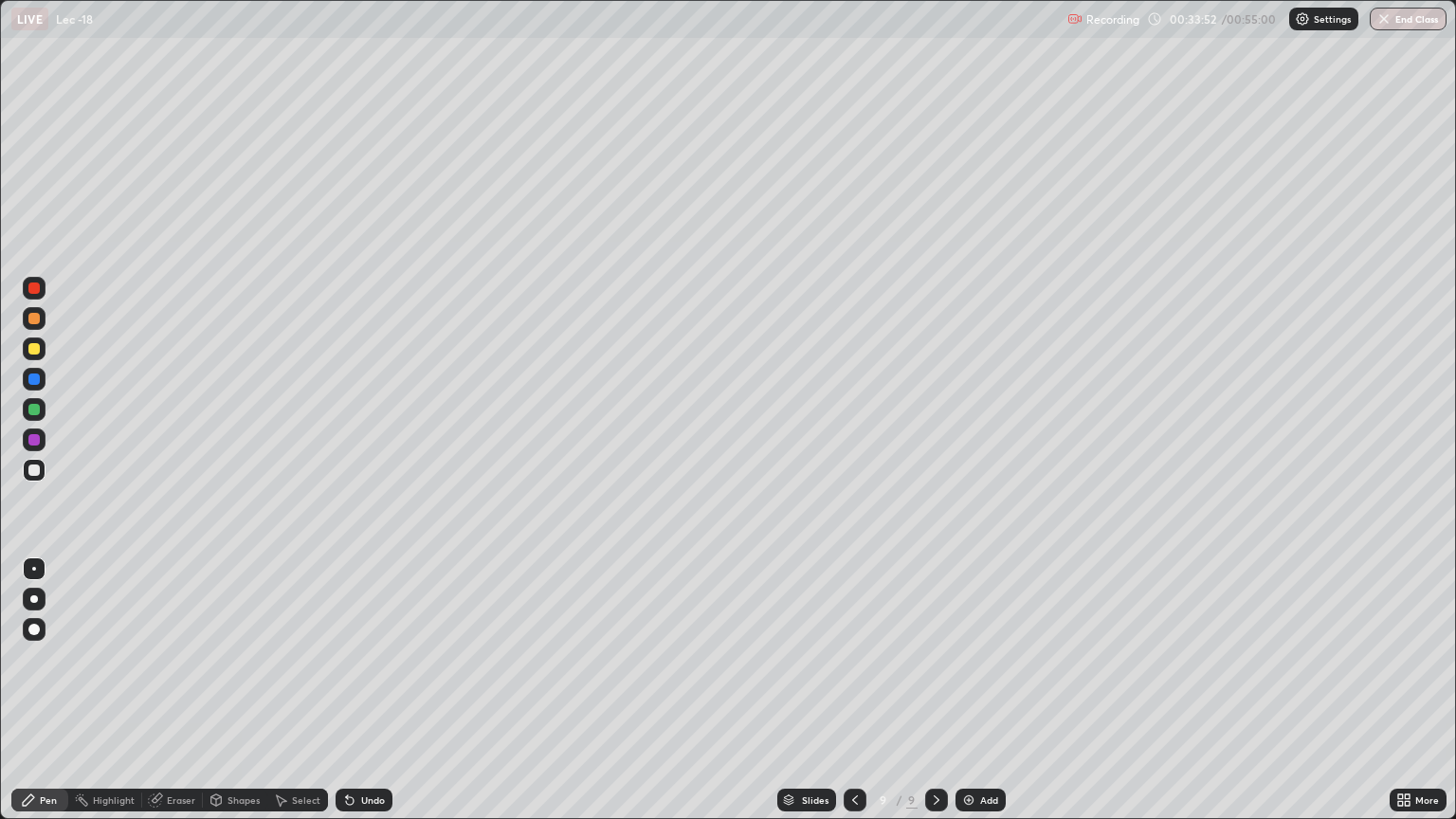 click on "Add" at bounding box center (989, 800) 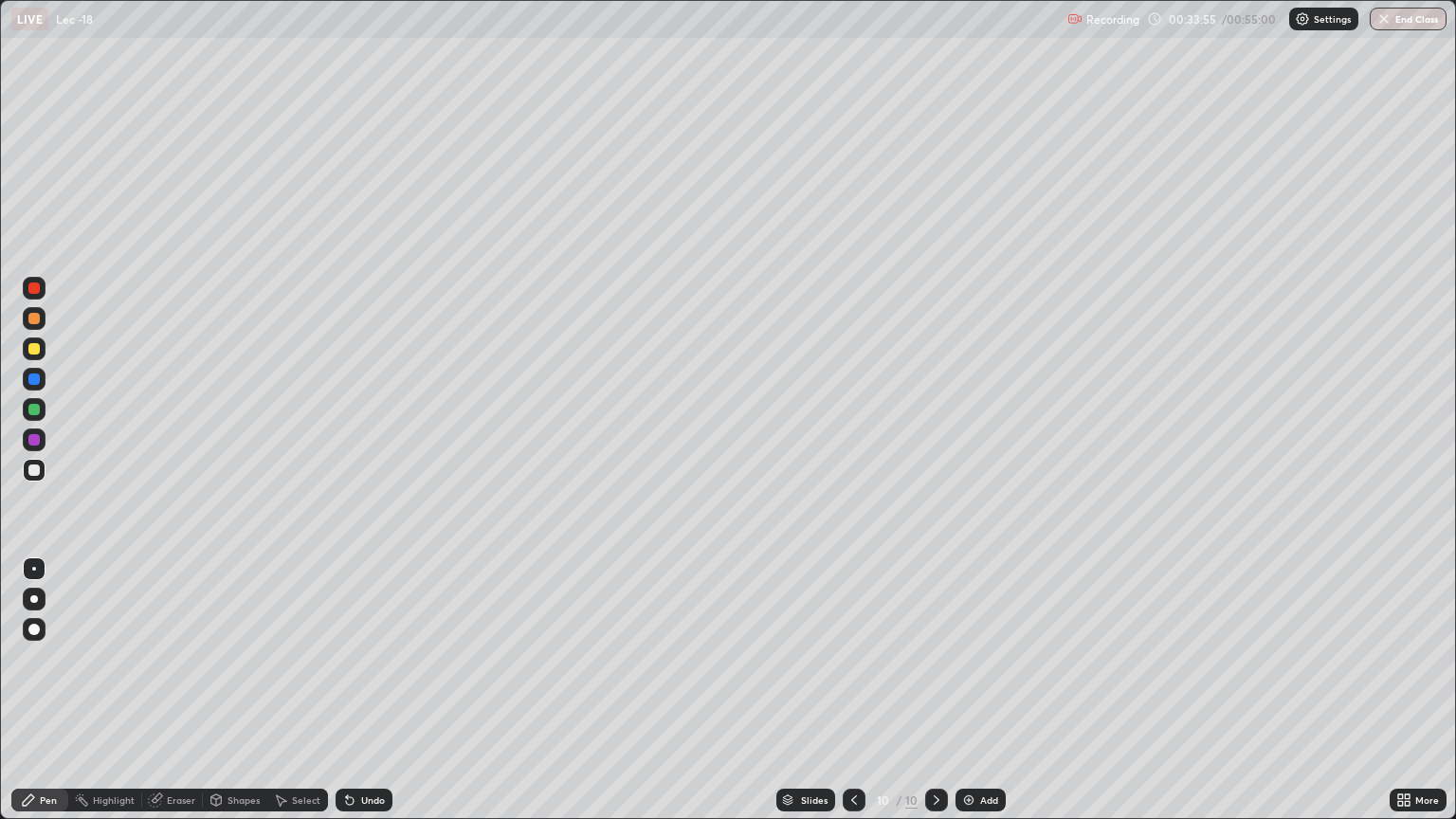 click at bounding box center (34, 470) 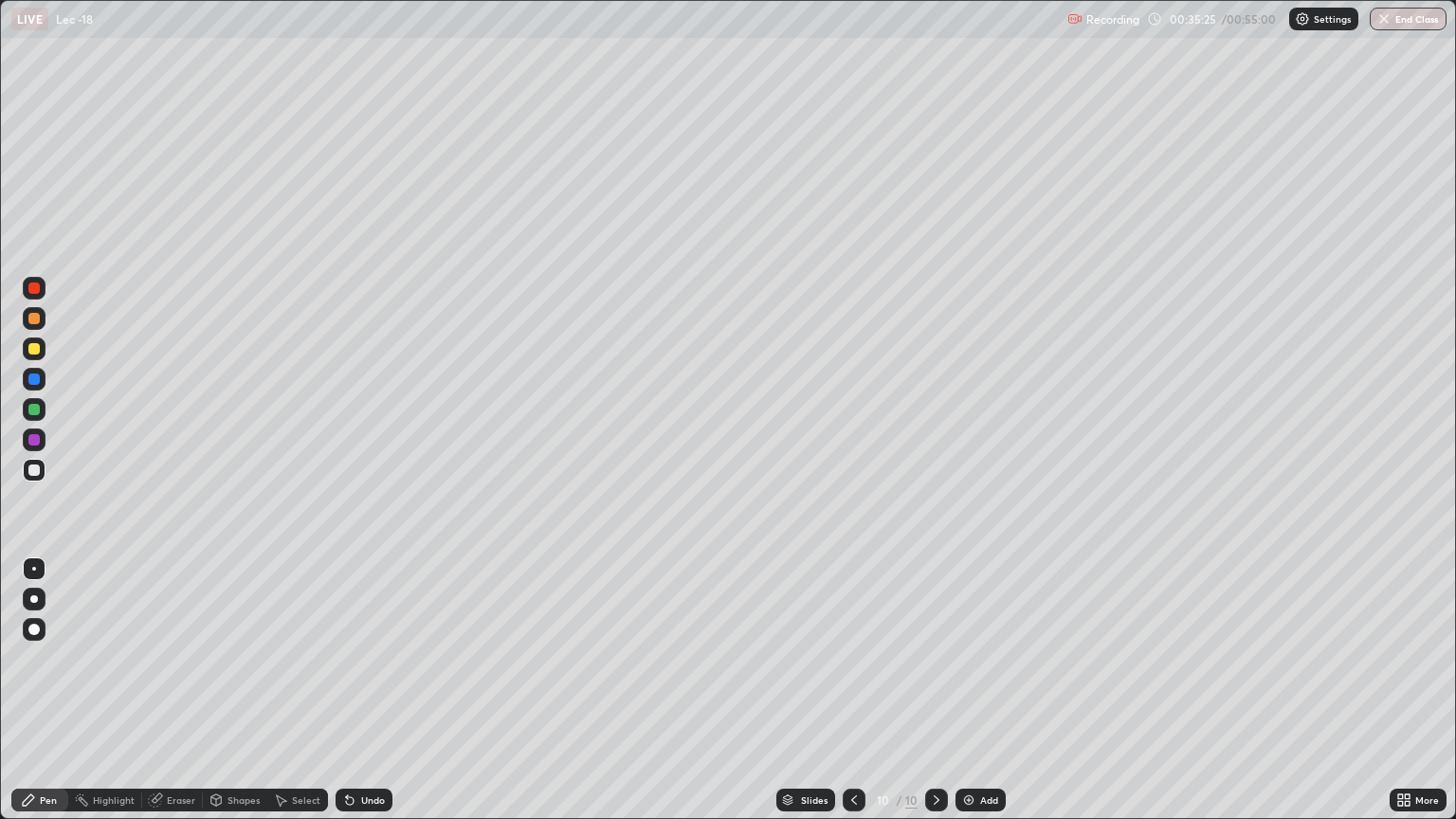click at bounding box center [34, 410] 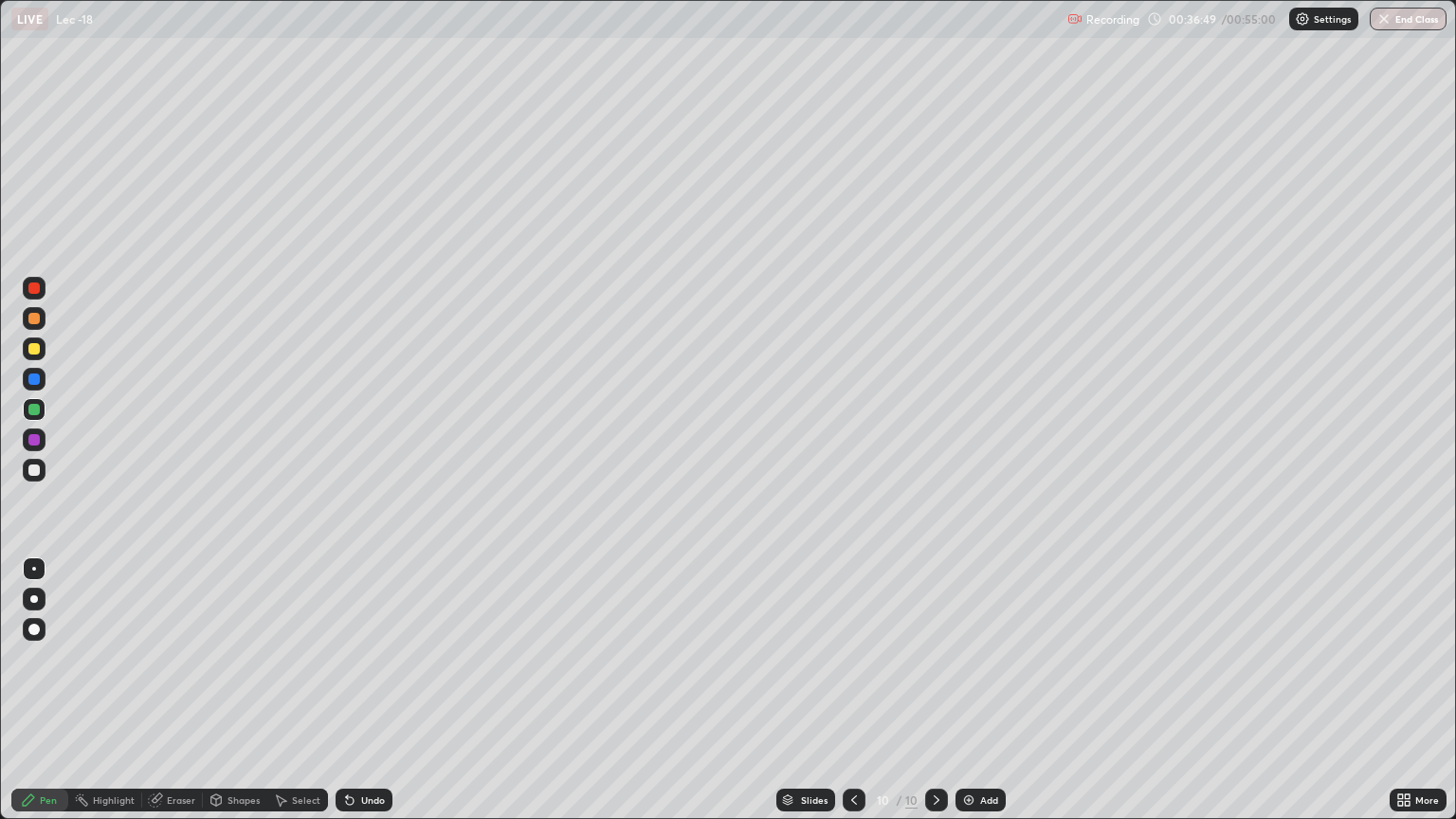 click at bounding box center (34, 470) 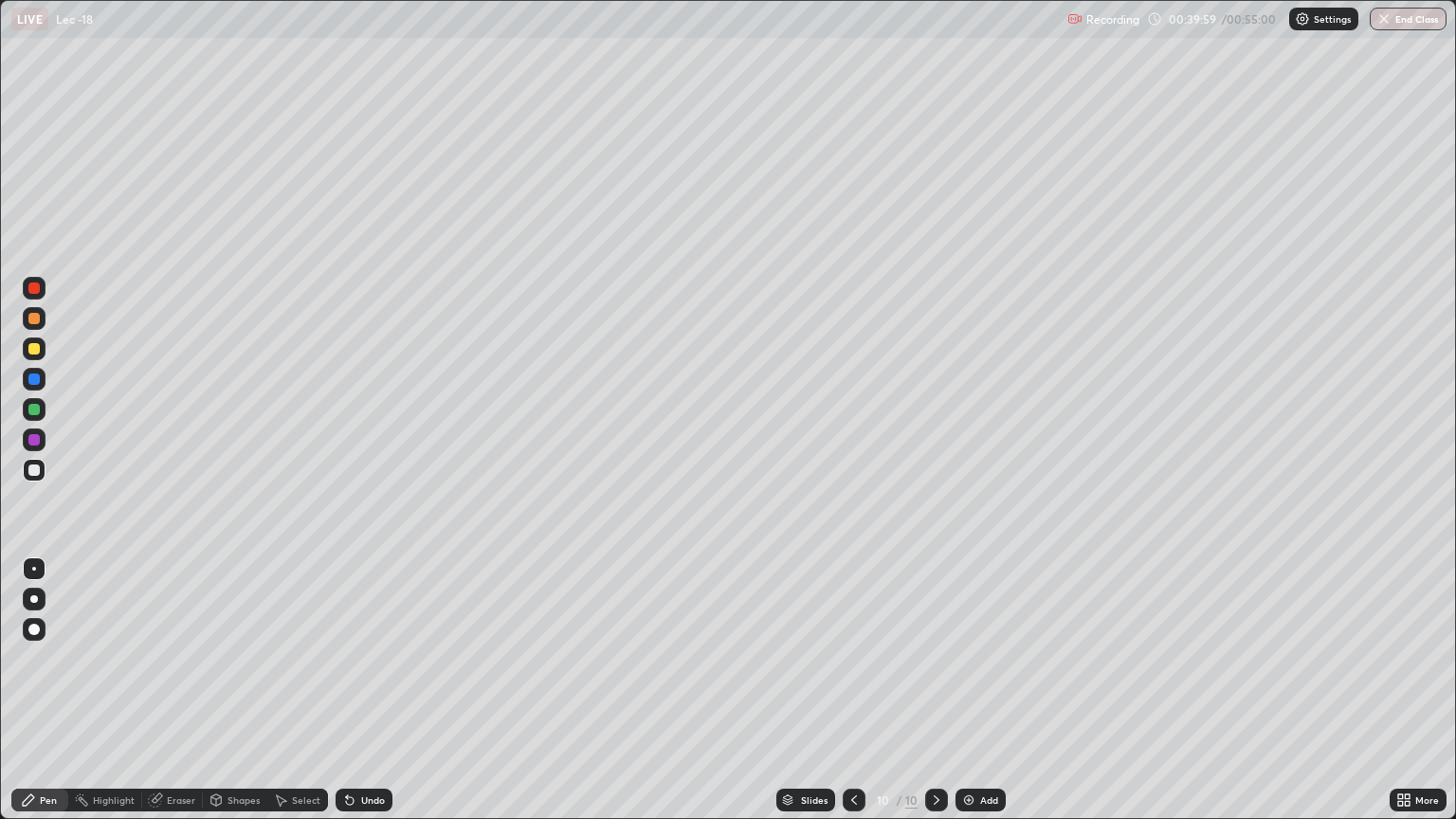 click on "Add" at bounding box center (980, 800) 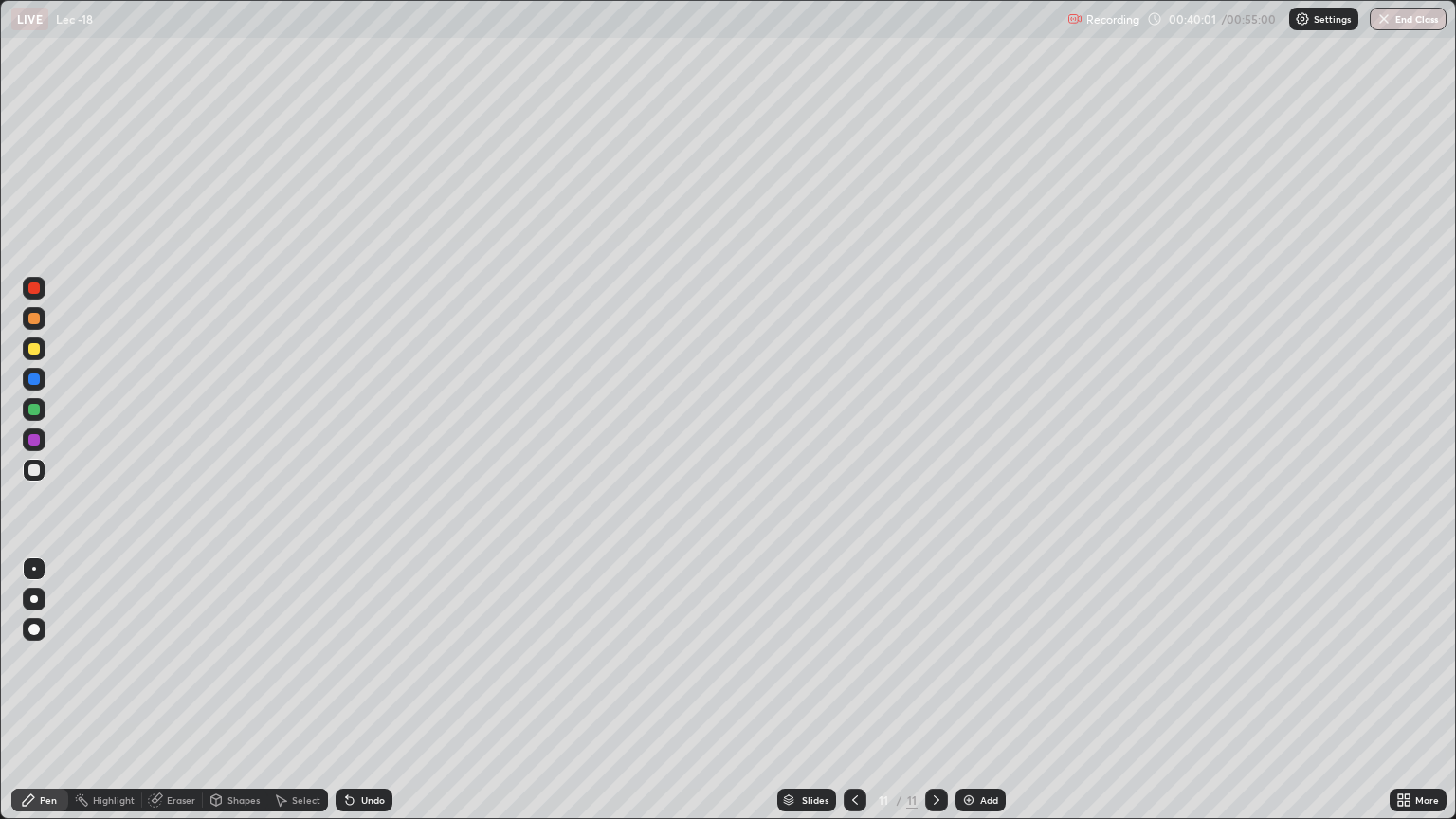 click at bounding box center (34, 470) 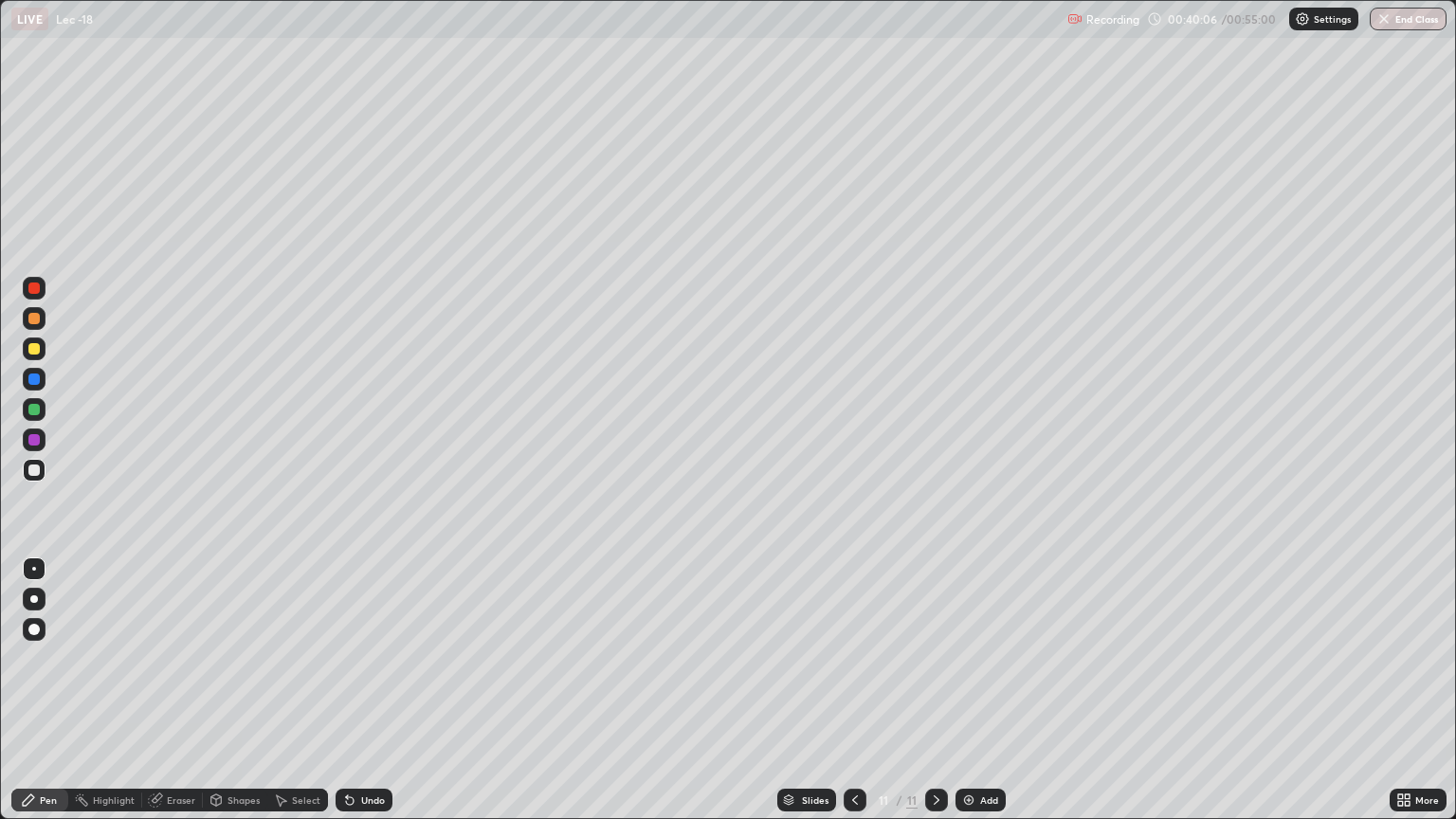 click on "Undo" at bounding box center [373, 800] 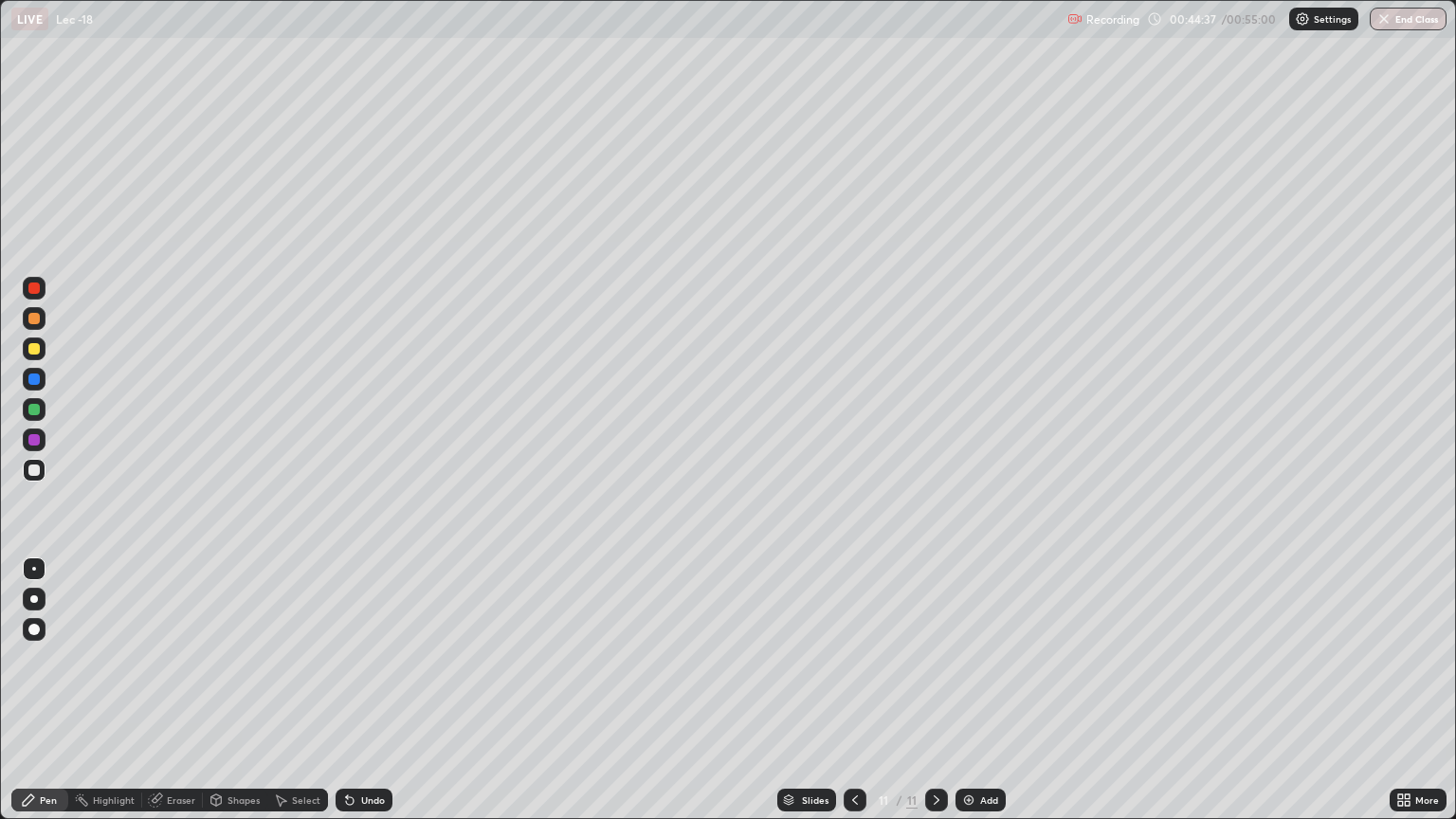 click on "Select" at bounding box center [306, 800] 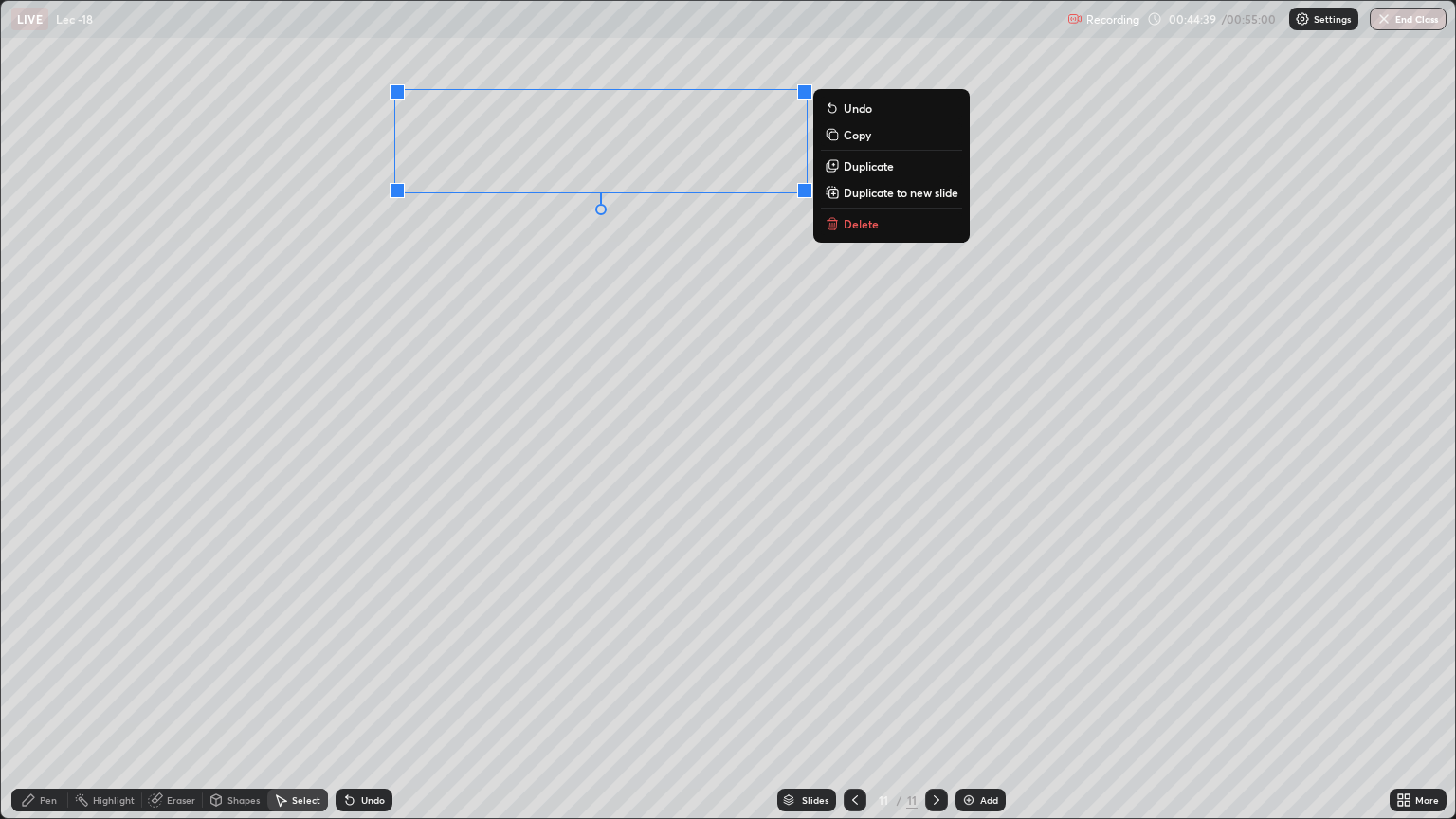 click on "0 ° Undo Copy Duplicate Duplicate to new slide Delete" at bounding box center [728, 410] 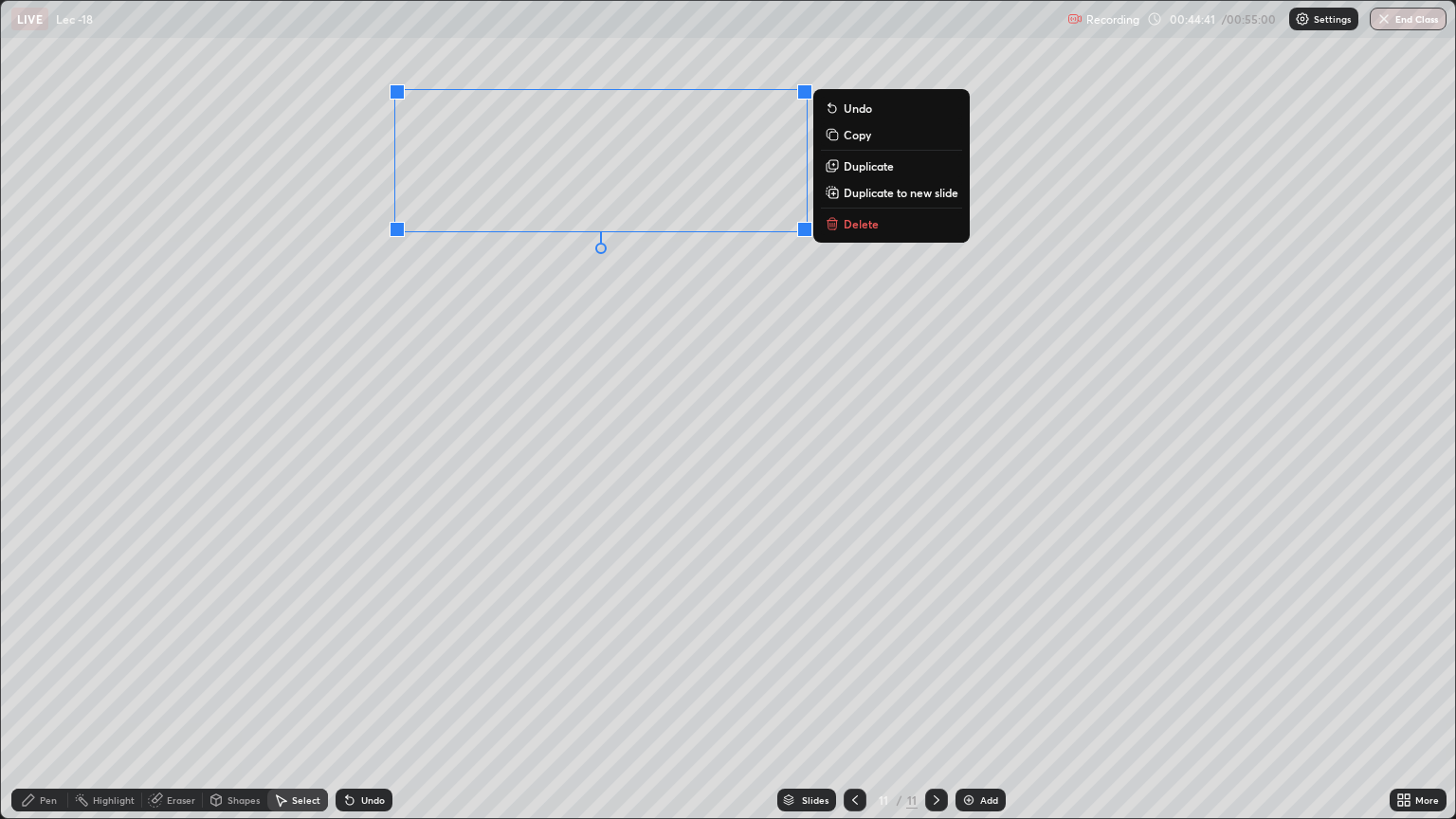 click on "Duplicate to new slide" at bounding box center (901, 192) 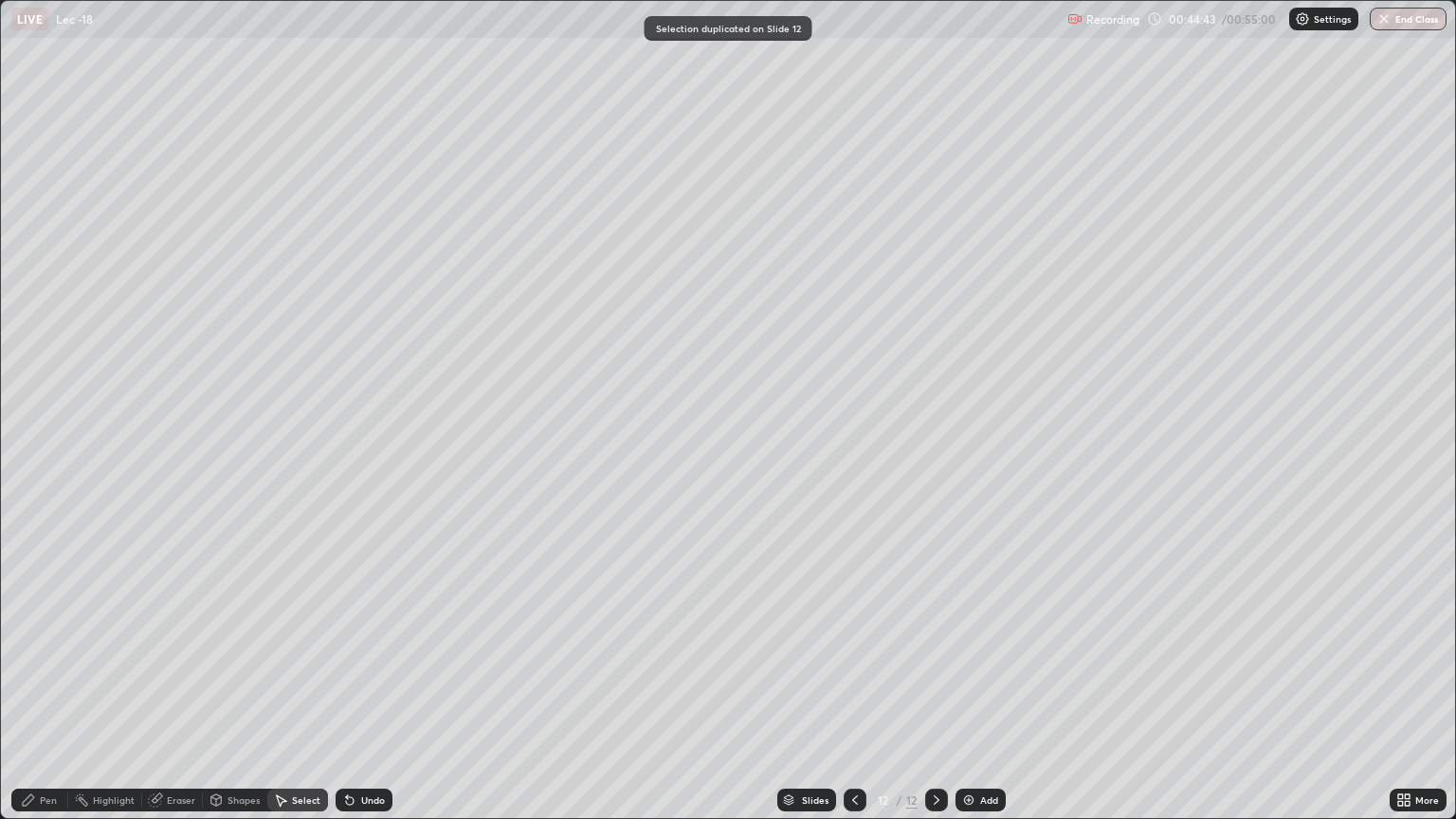 click on "Pen" at bounding box center [40, 800] 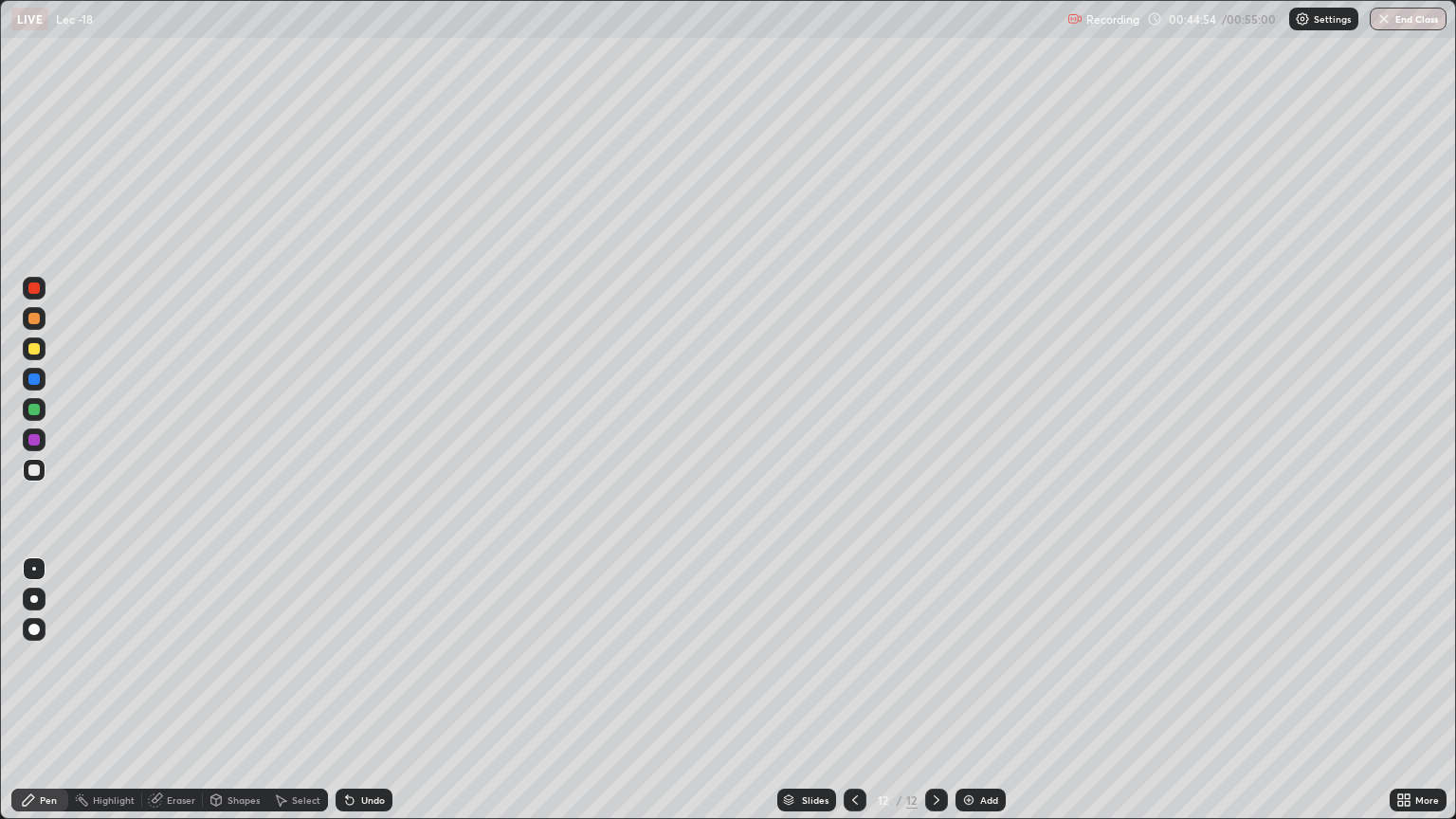click on "Pen" at bounding box center [48, 800] 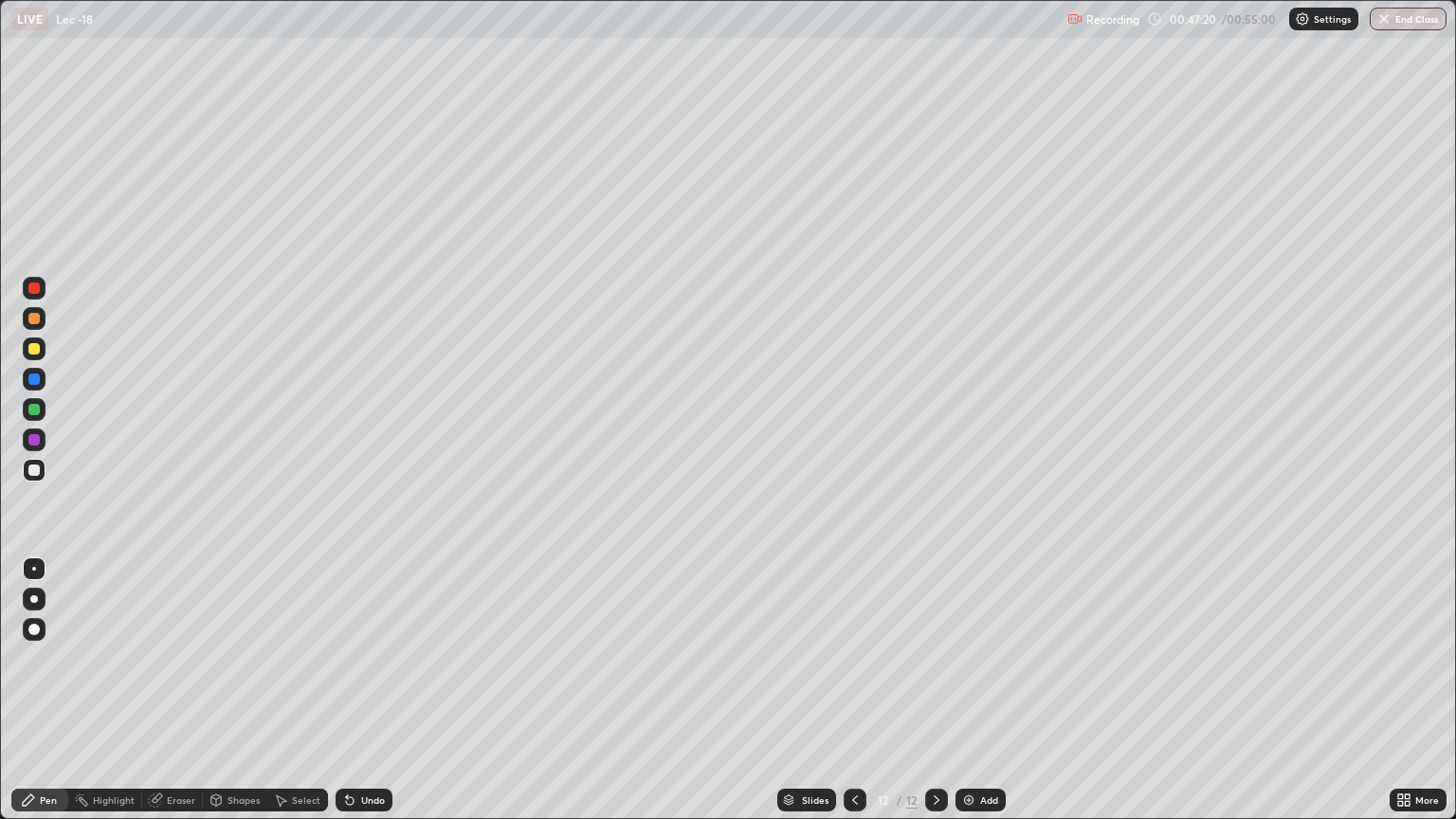click on "Undo" at bounding box center (373, 800) 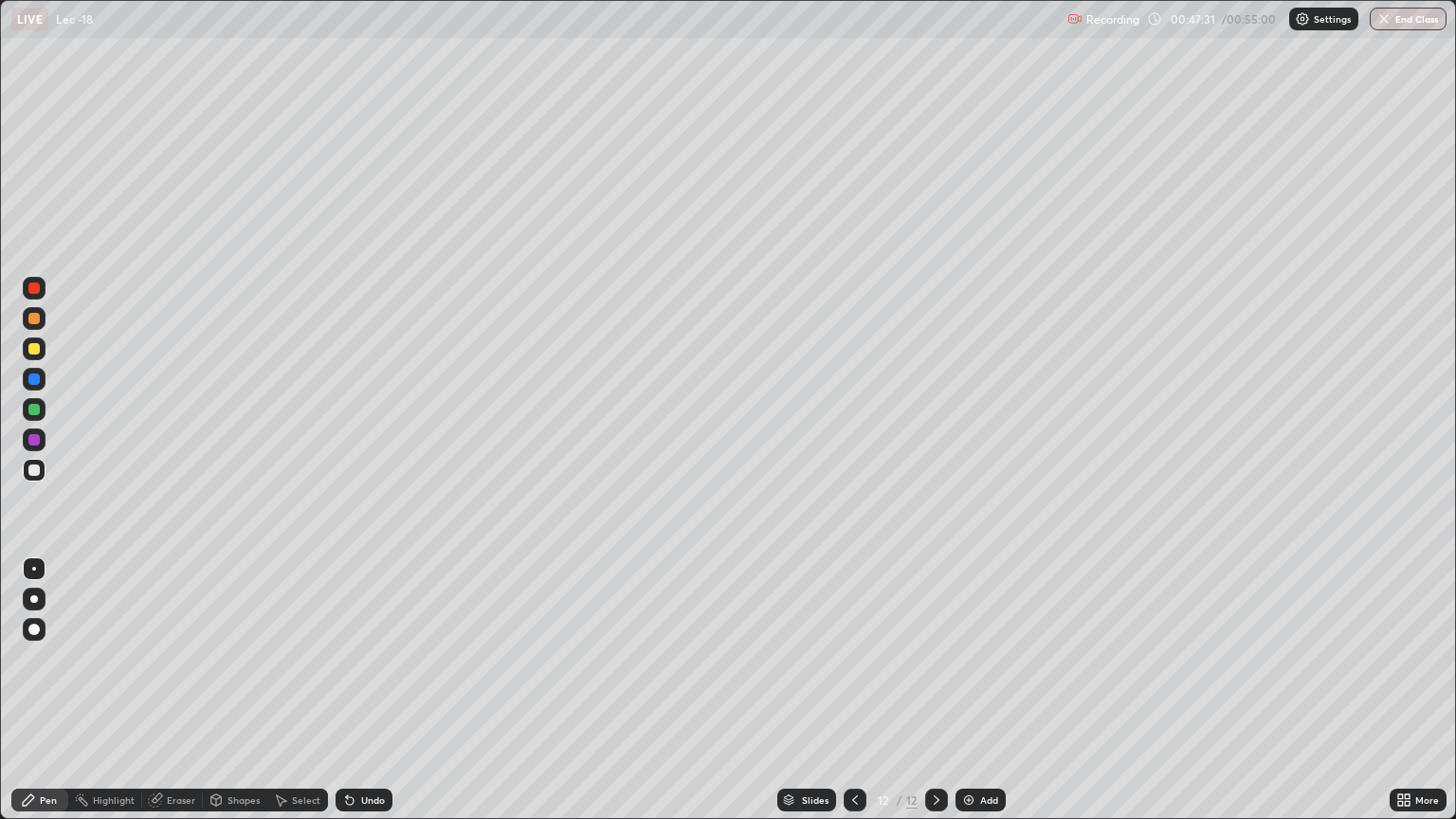 click on "Add" at bounding box center [989, 800] 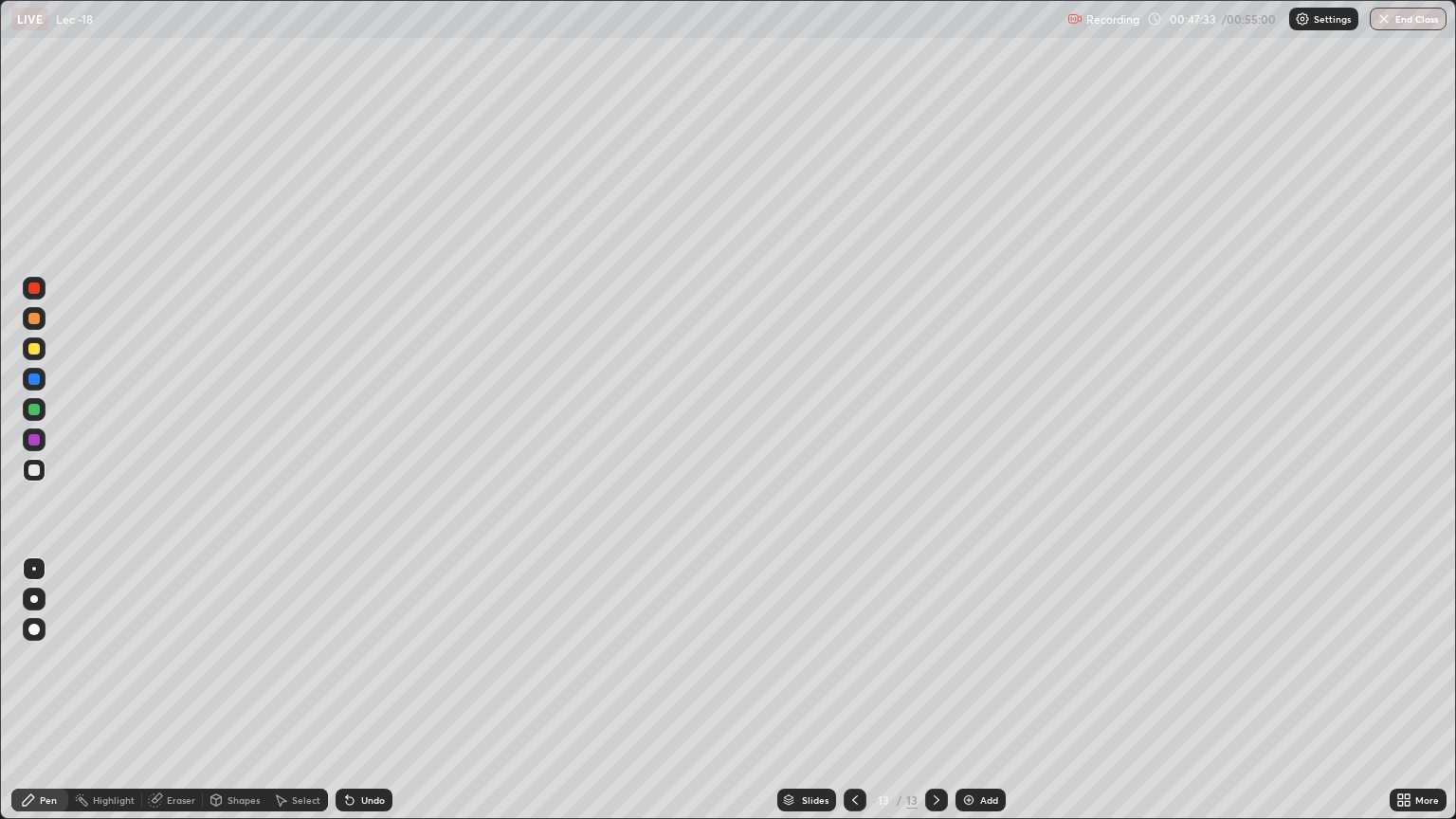 click at bounding box center (34, 410) 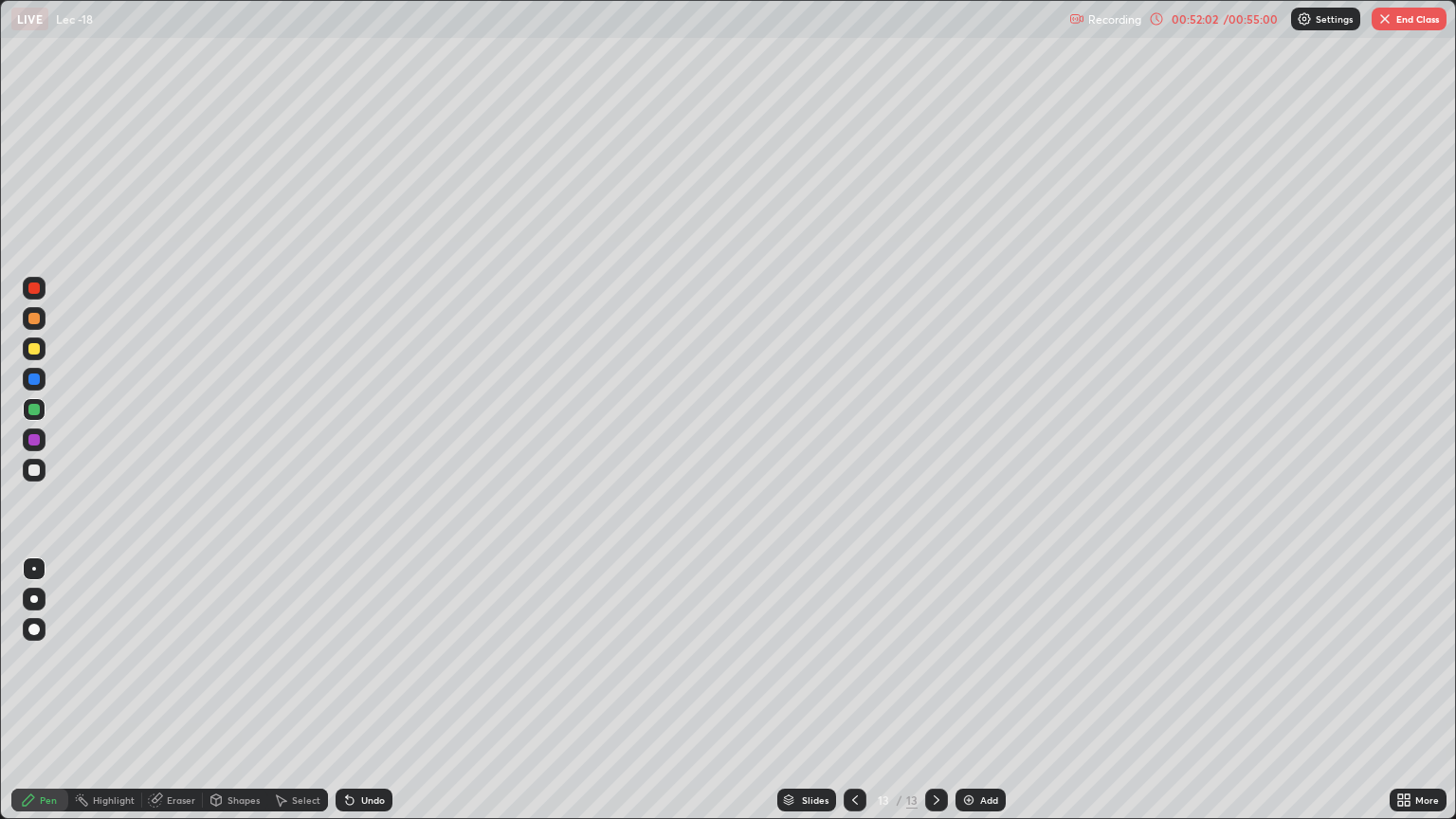 click on "Select" at bounding box center [306, 800] 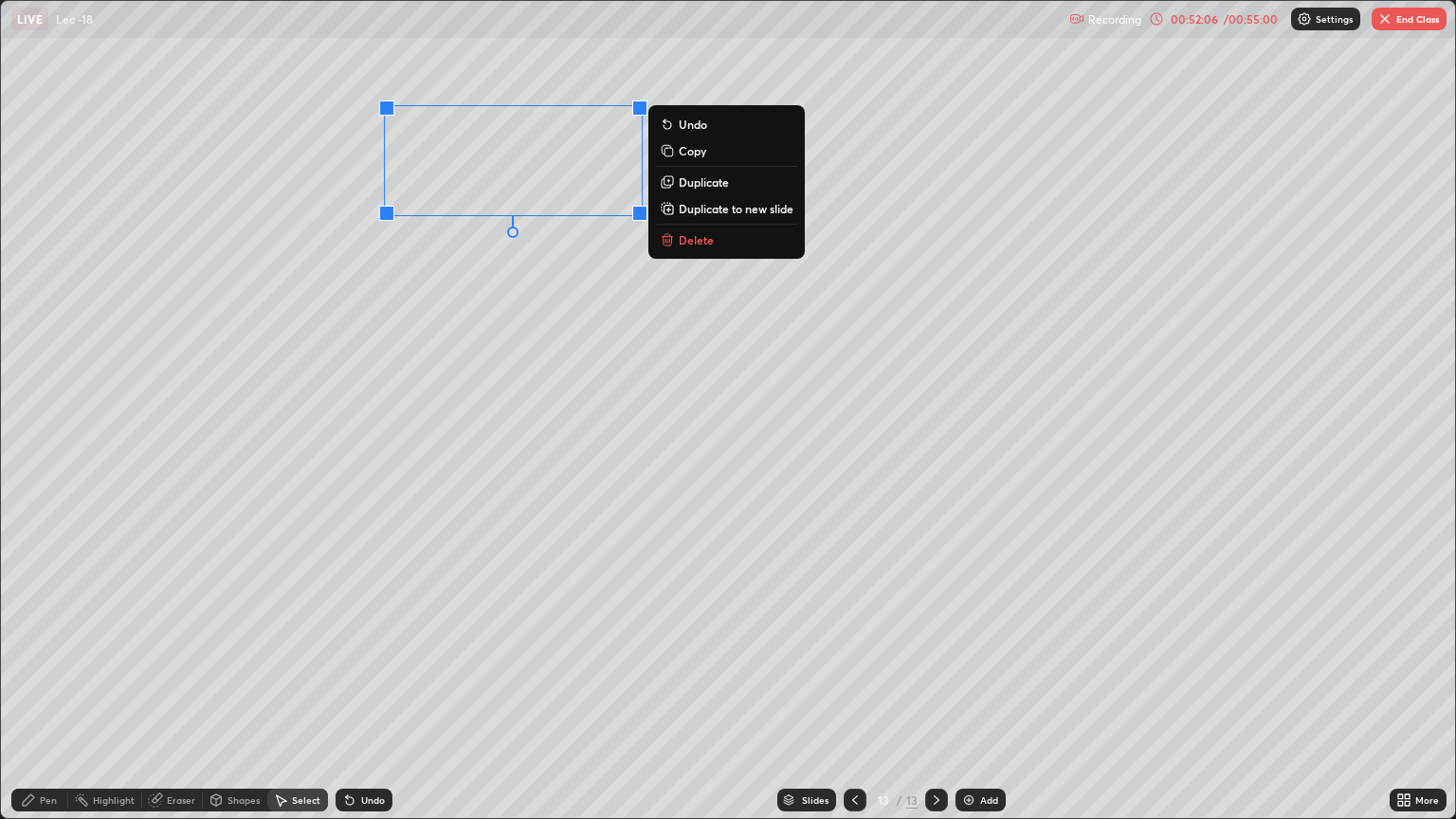 click on "Duplicate to new slide" at bounding box center [736, 209] 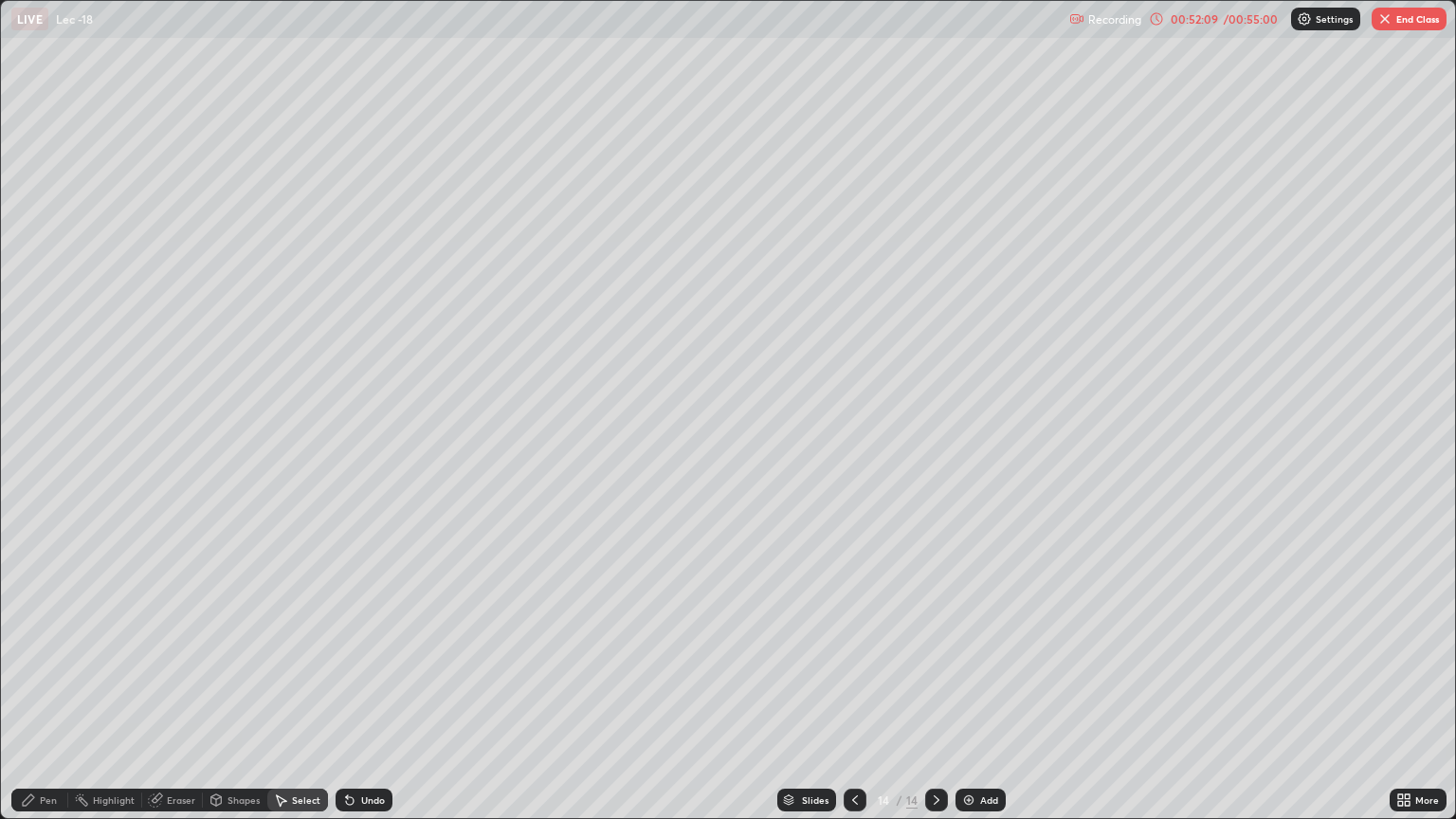 click on "Pen" at bounding box center [48, 800] 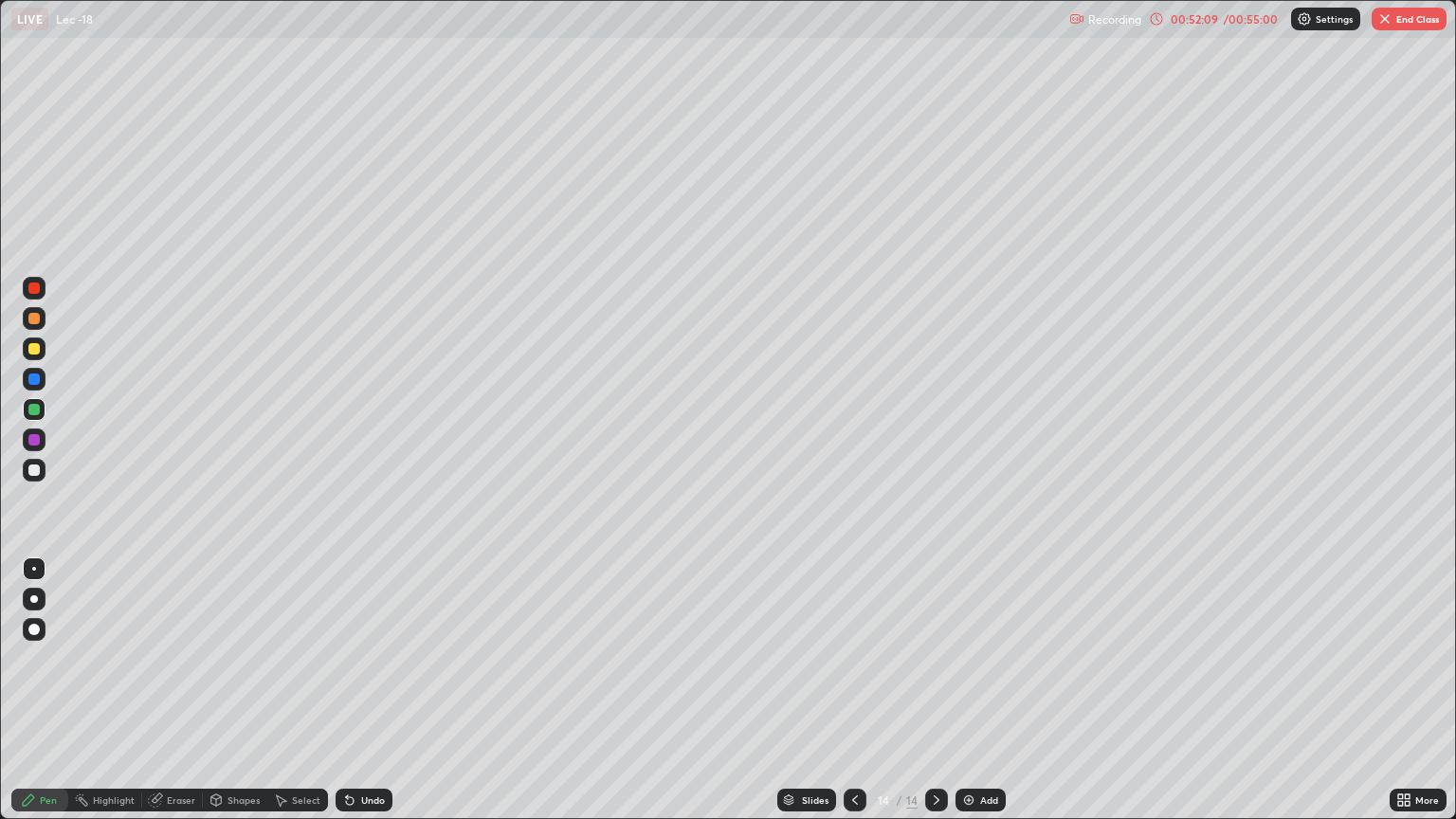 click at bounding box center (34, 470) 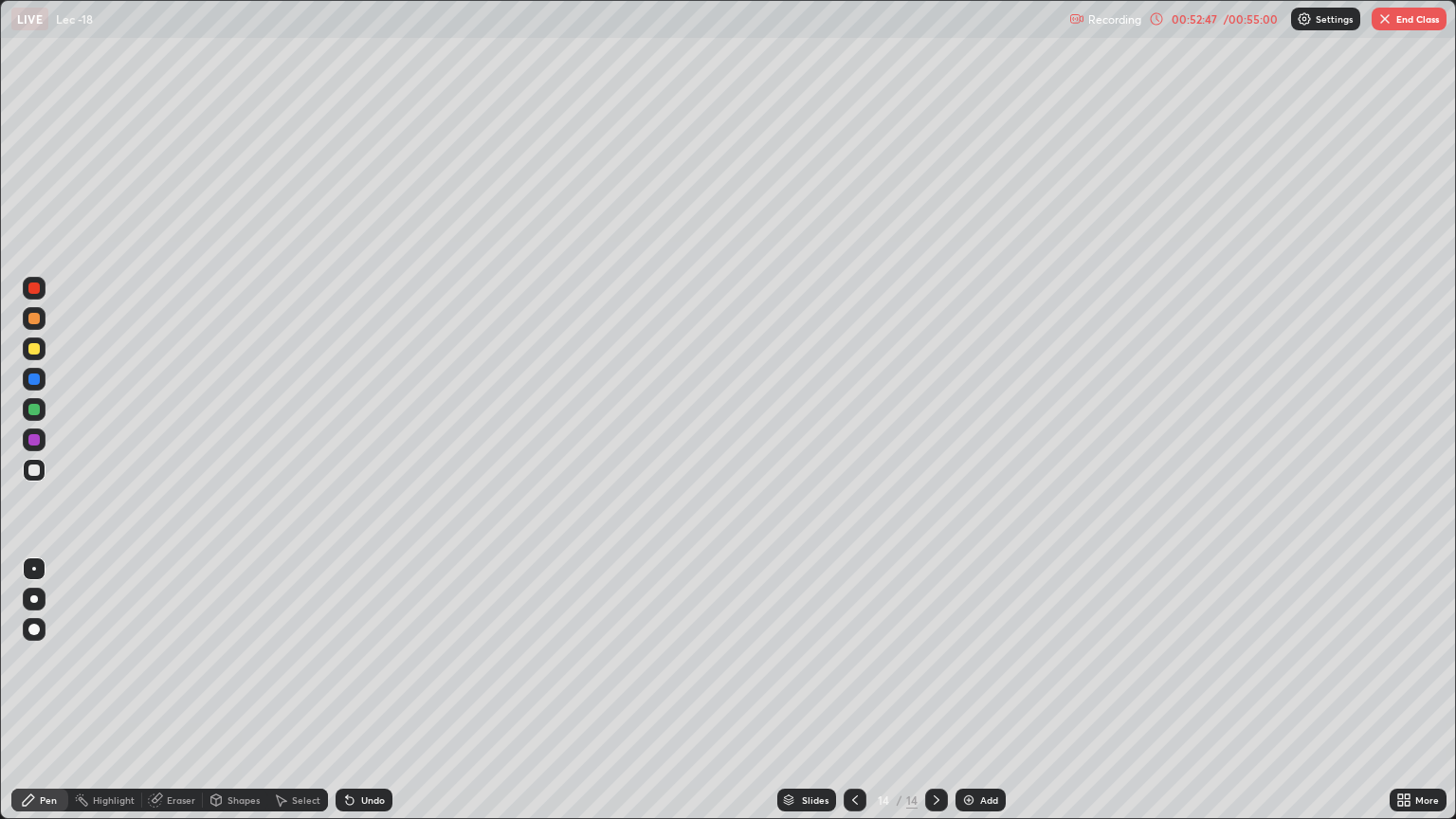 click on "Select" at bounding box center (306, 800) 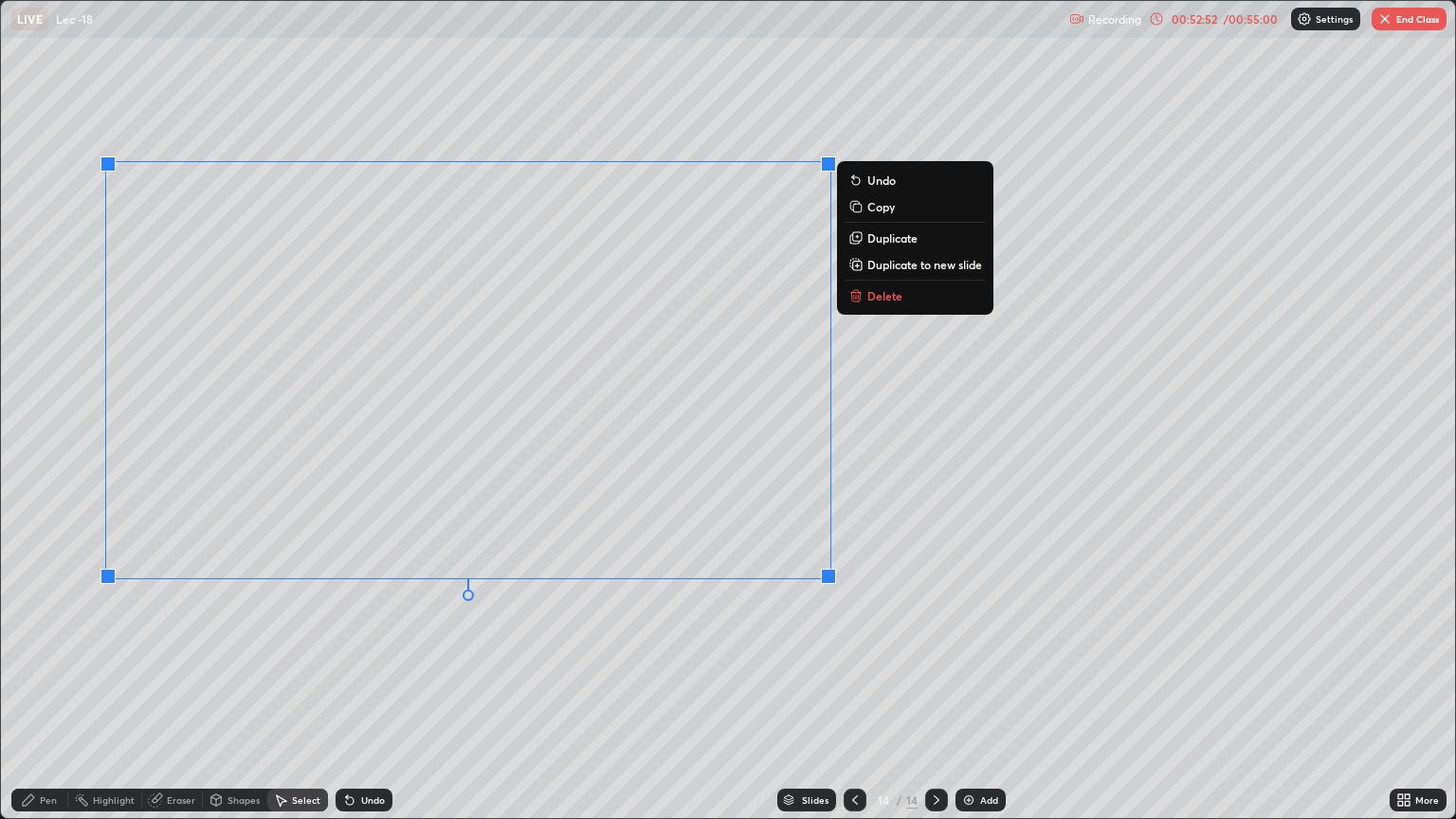 click on "0 ° Undo Copy Duplicate Duplicate to new slide Delete" at bounding box center [728, 410] 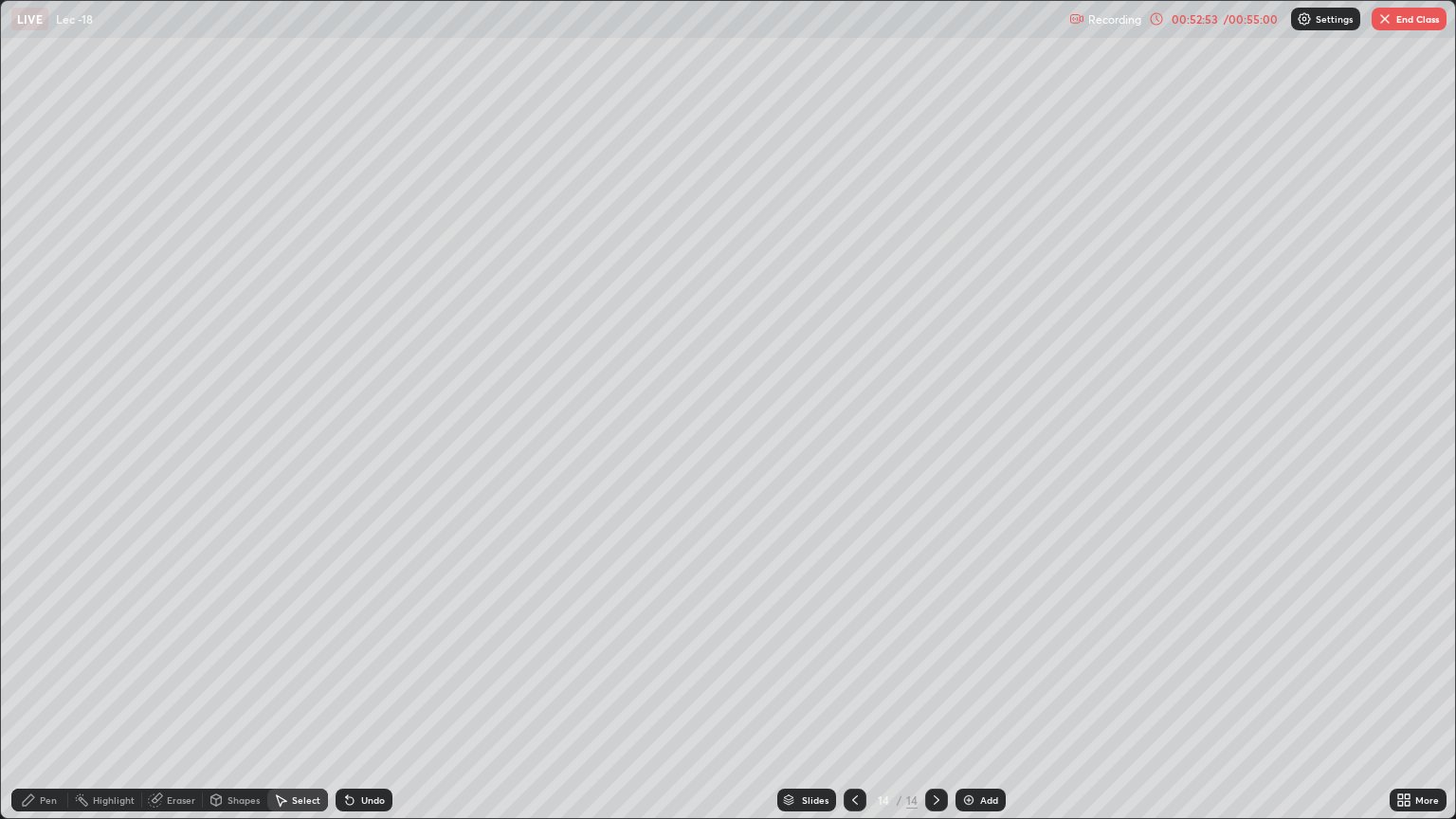 click on "Eraser" at bounding box center [181, 800] 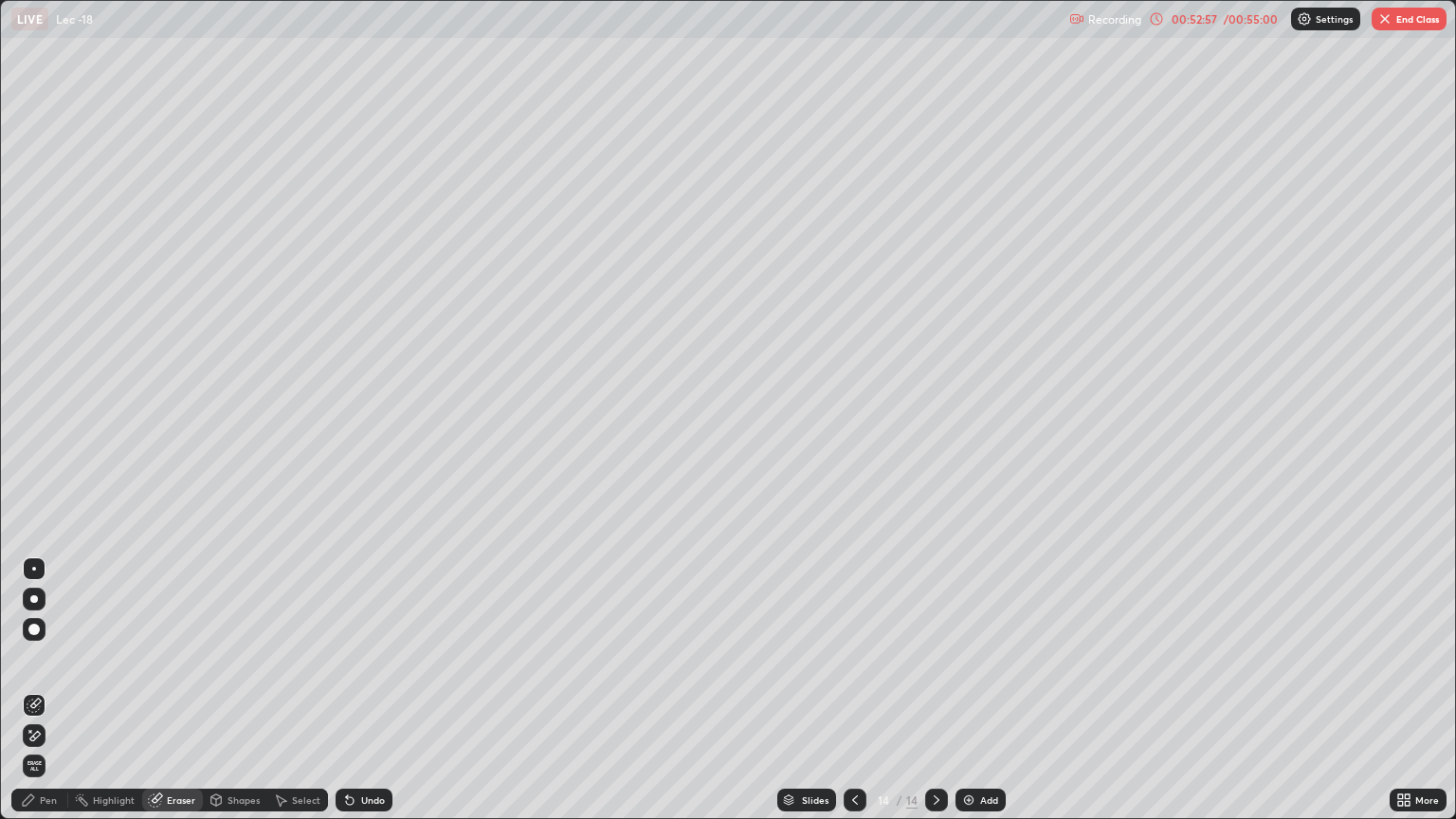 click on "Pen" at bounding box center [40, 800] 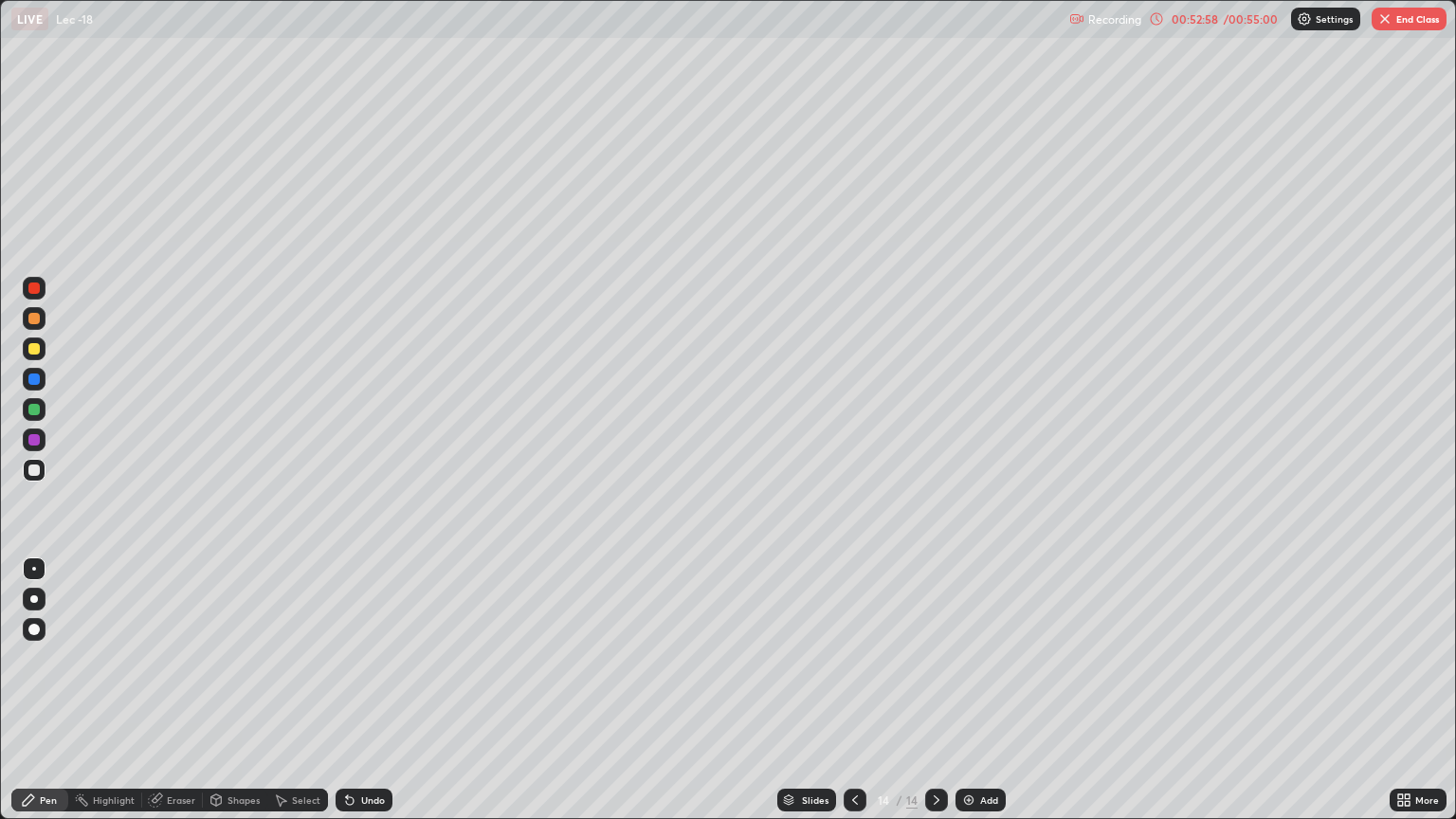 click at bounding box center [34, 470] 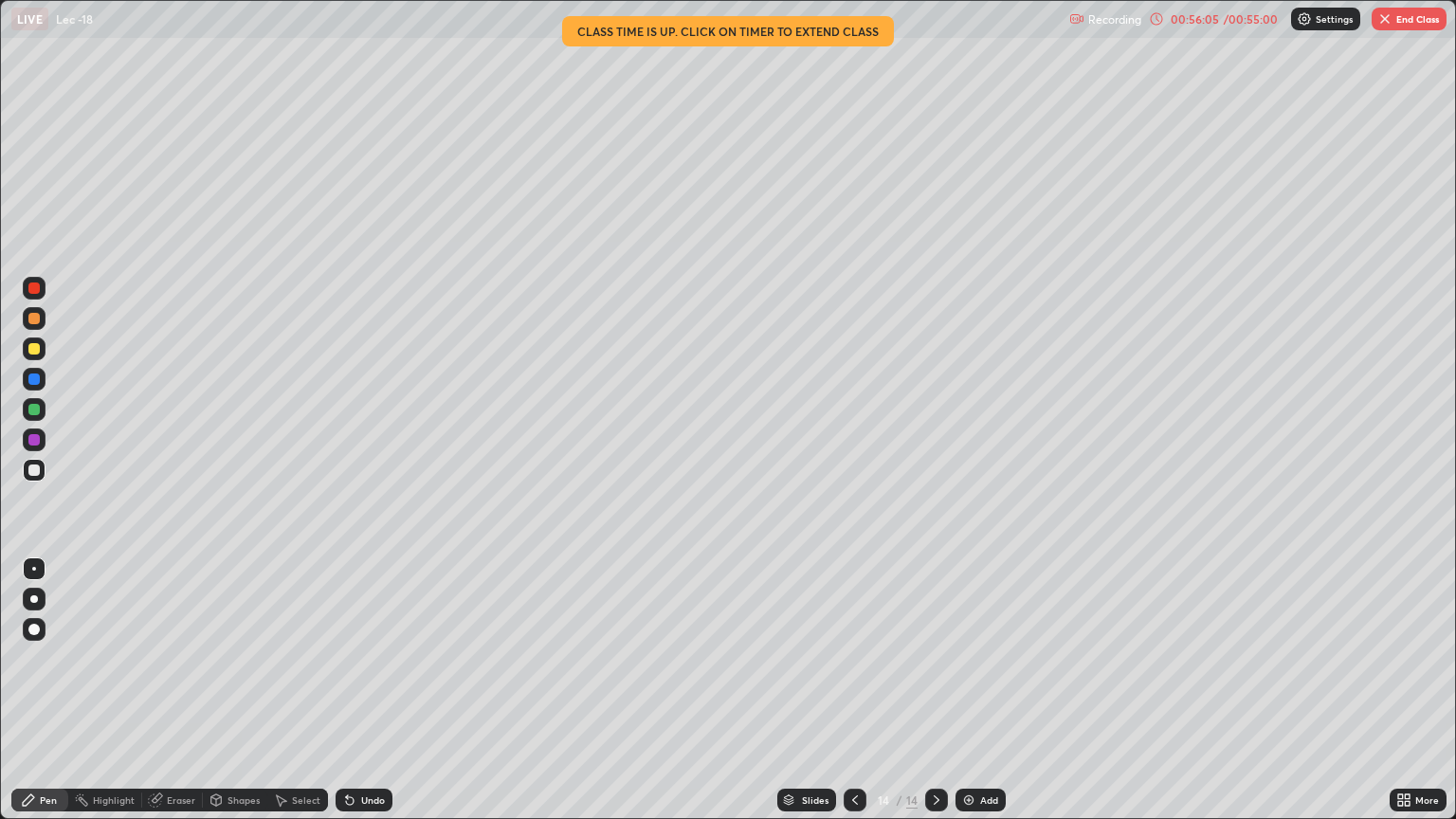 click on "Undo" at bounding box center (373, 800) 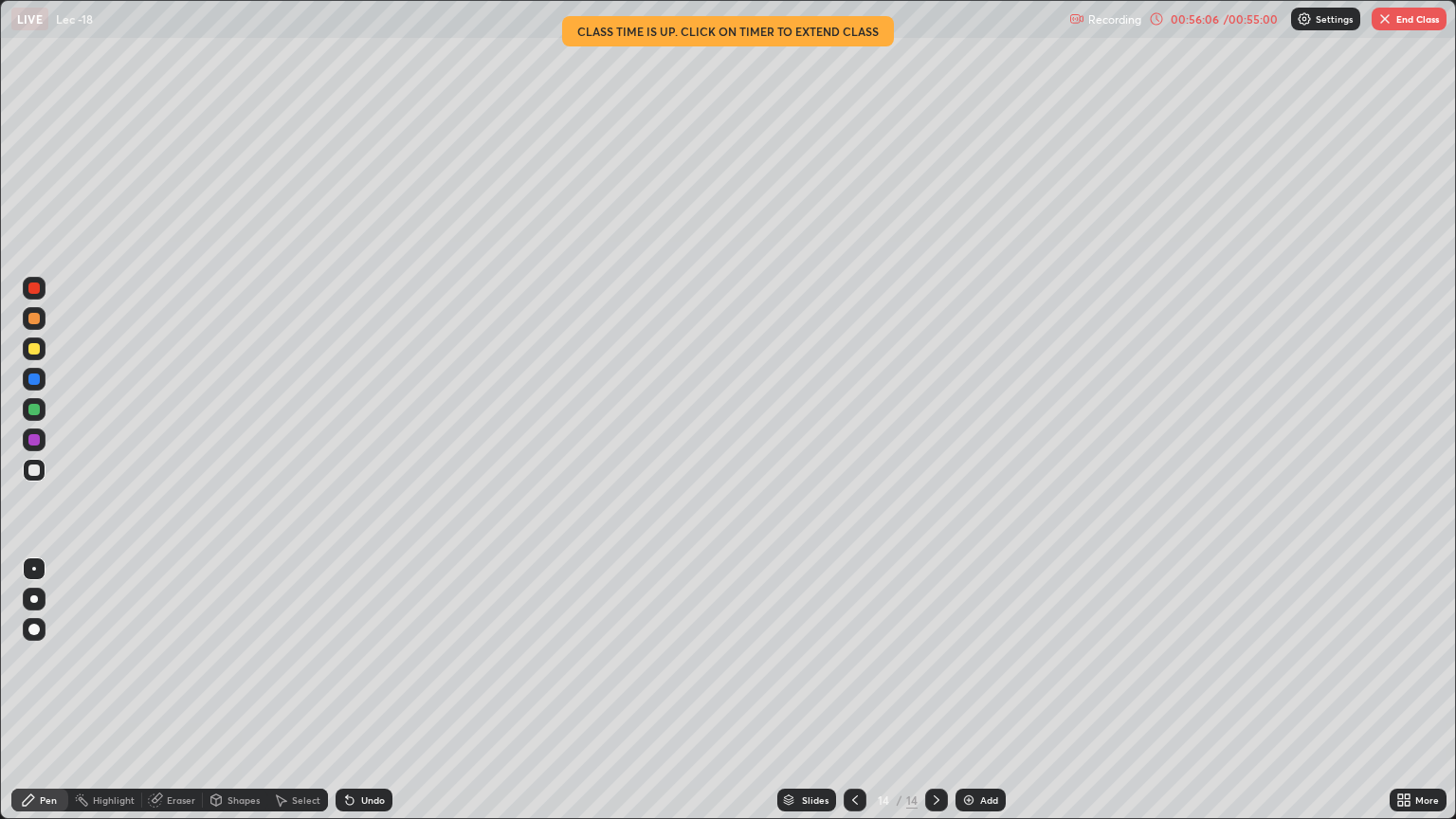 click on "Undo" at bounding box center [373, 800] 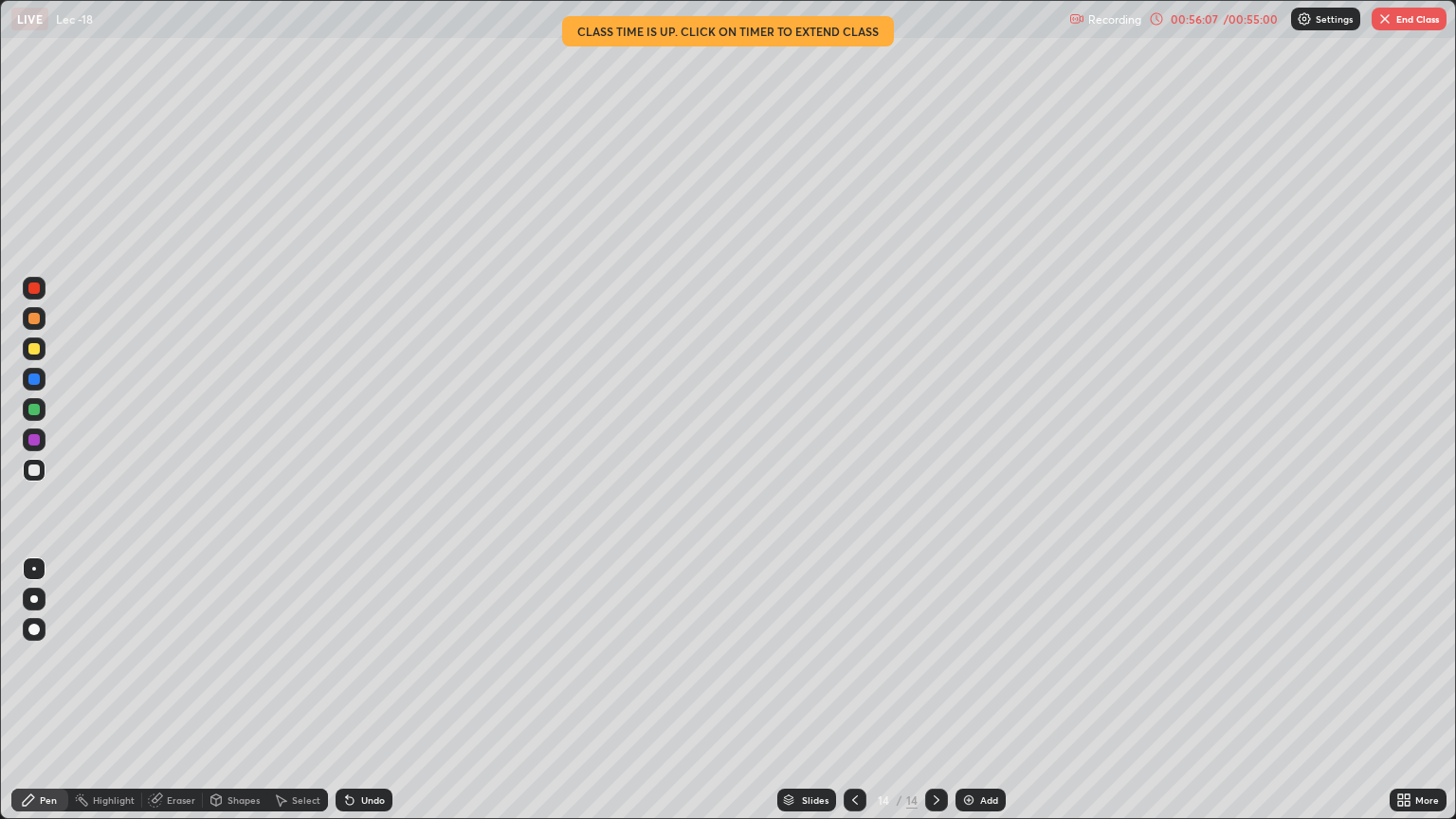click on "Undo" at bounding box center [373, 800] 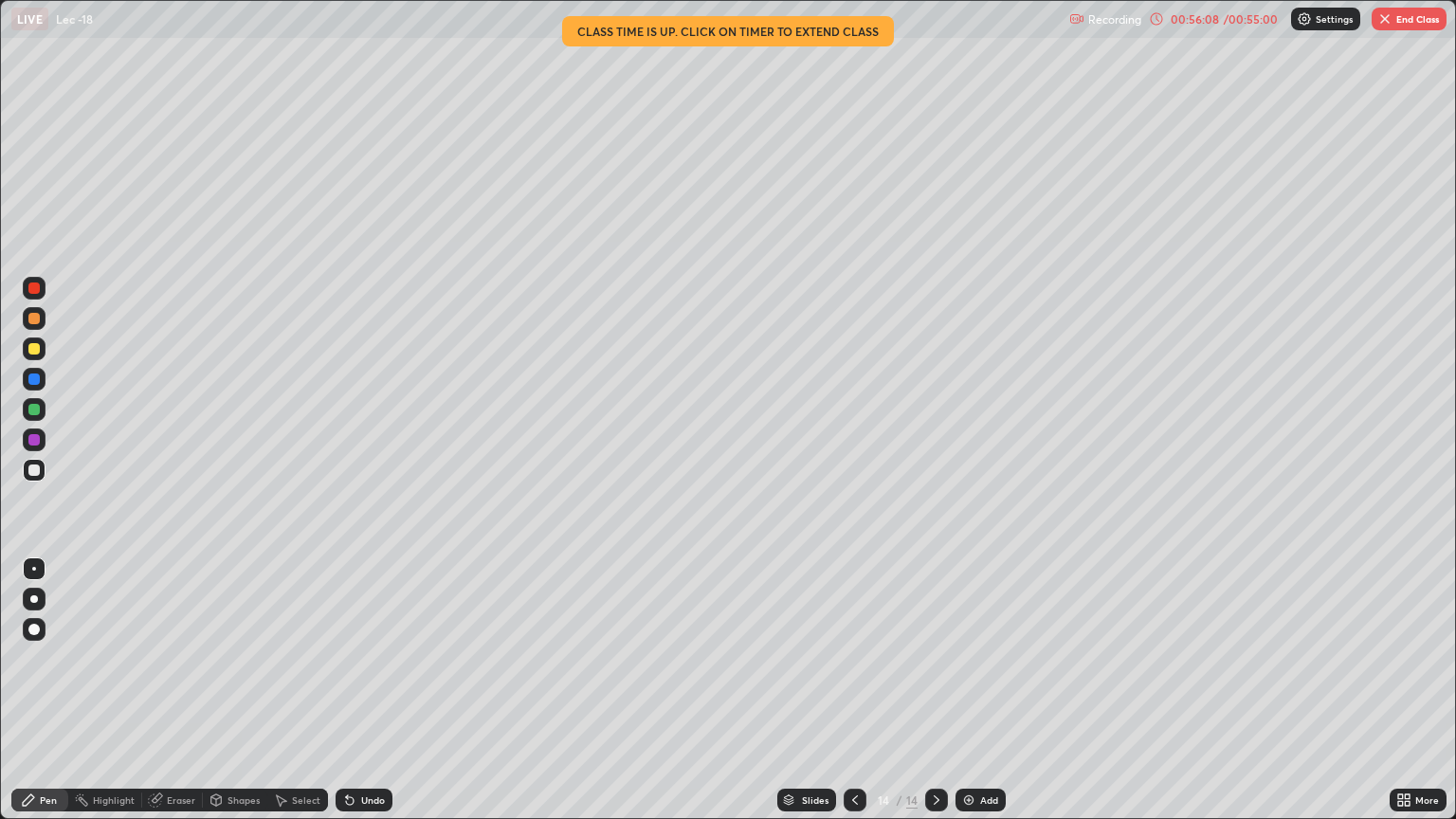 click on "End Class" at bounding box center (1409, 19) 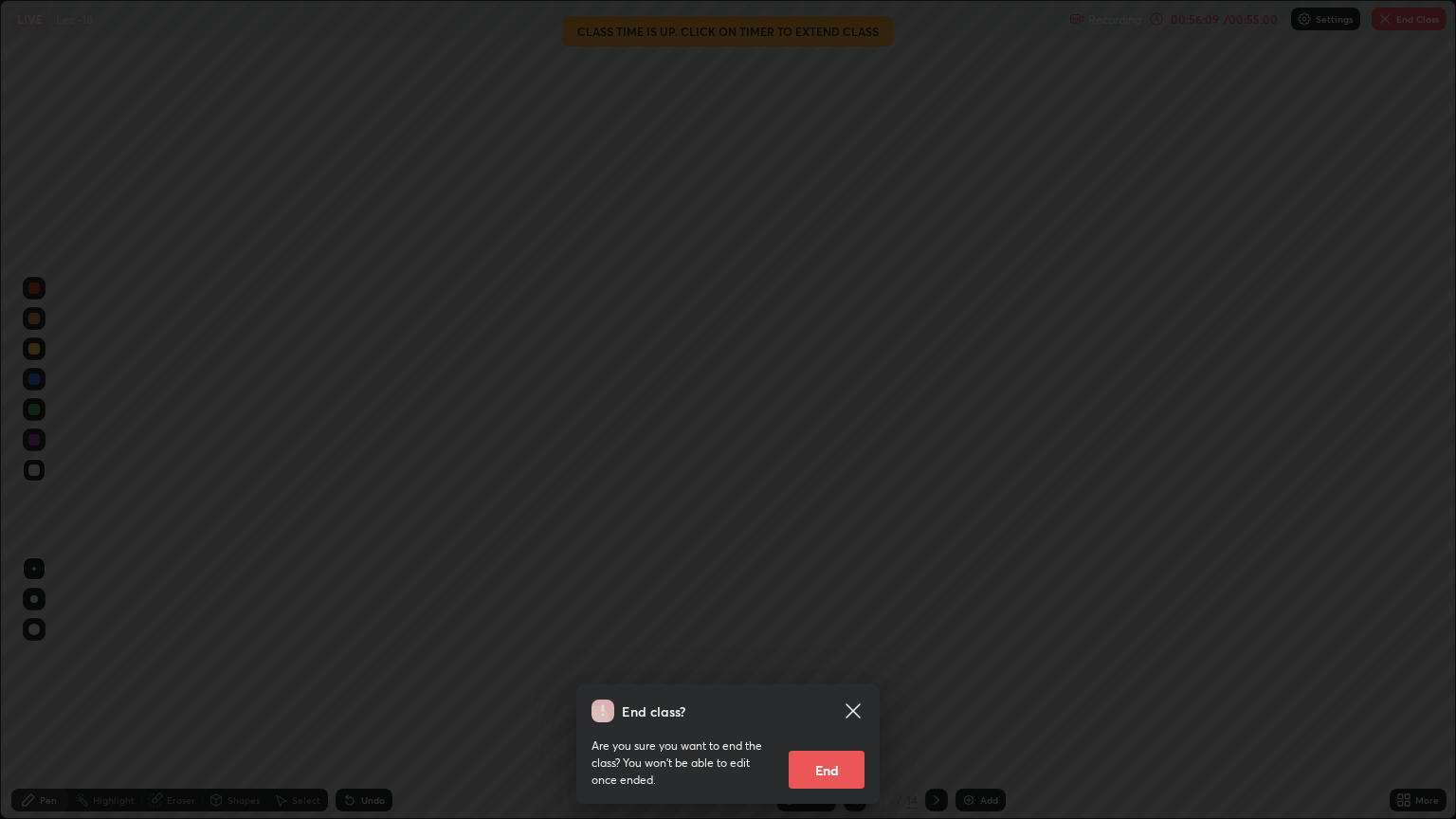 click on "End" at bounding box center [827, 770] 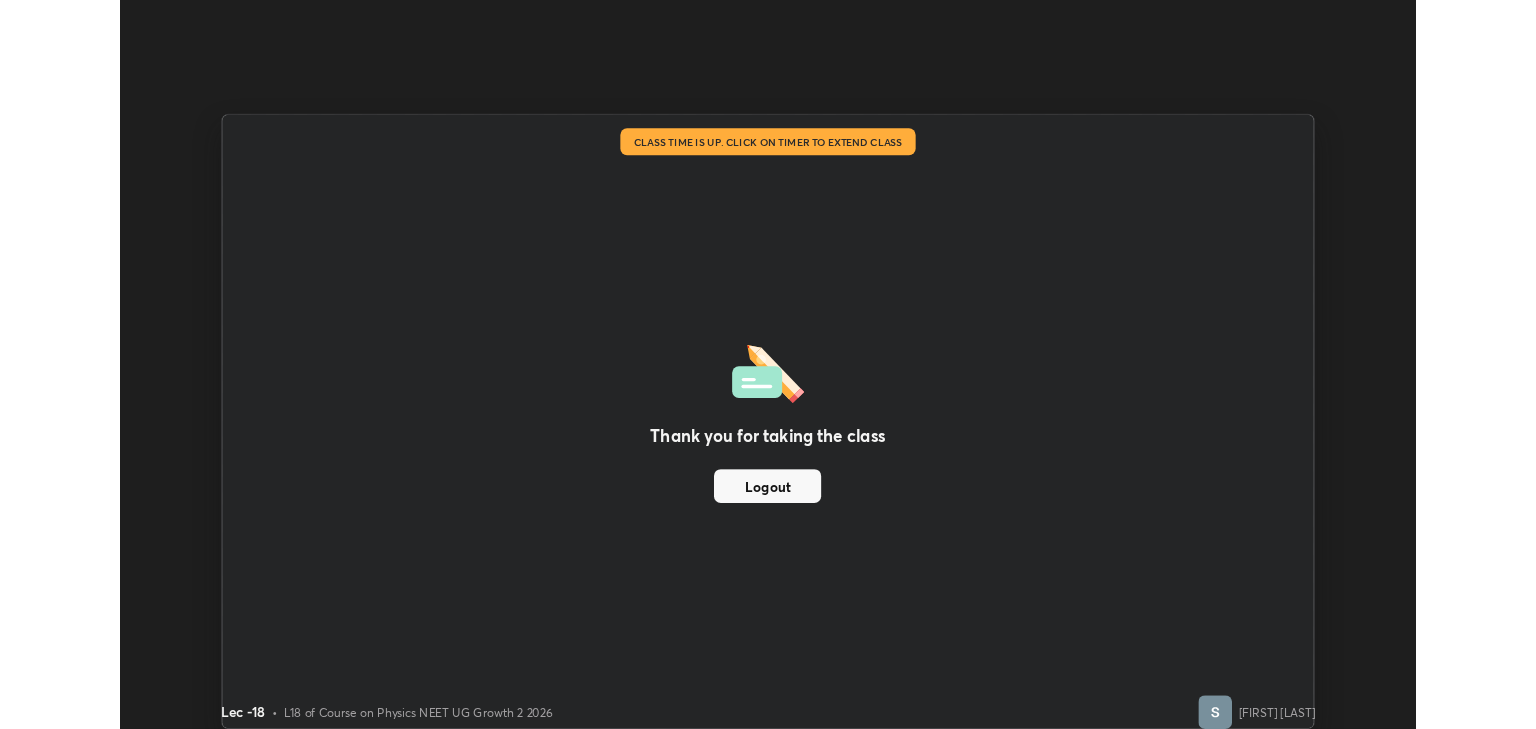 scroll, scrollTop: 729, scrollLeft: 1536, axis: both 